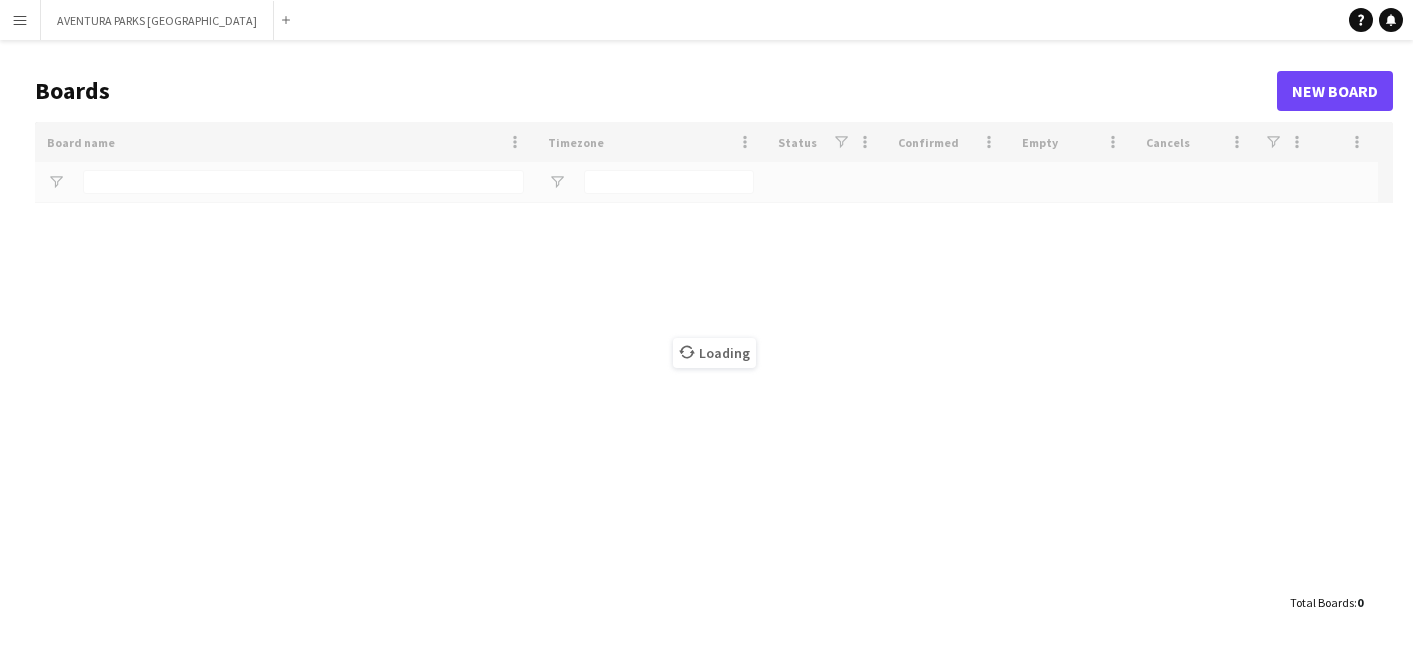type on "****" 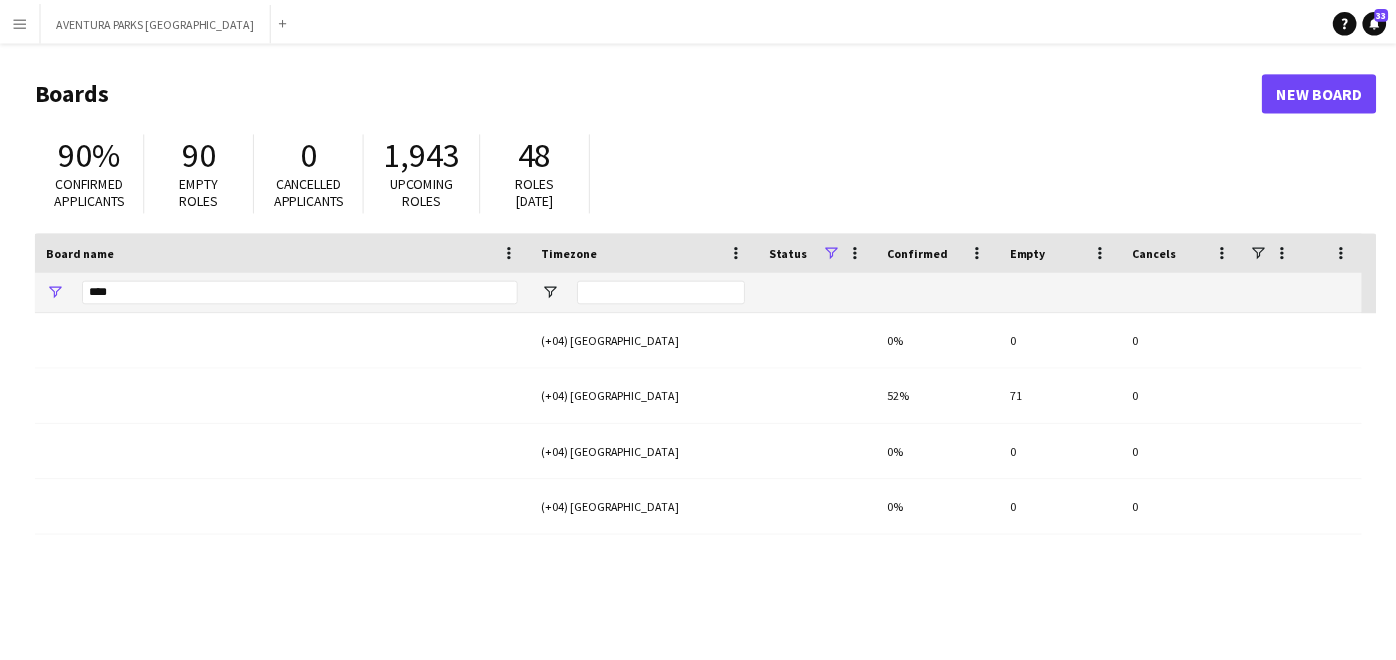 scroll, scrollTop: 0, scrollLeft: 0, axis: both 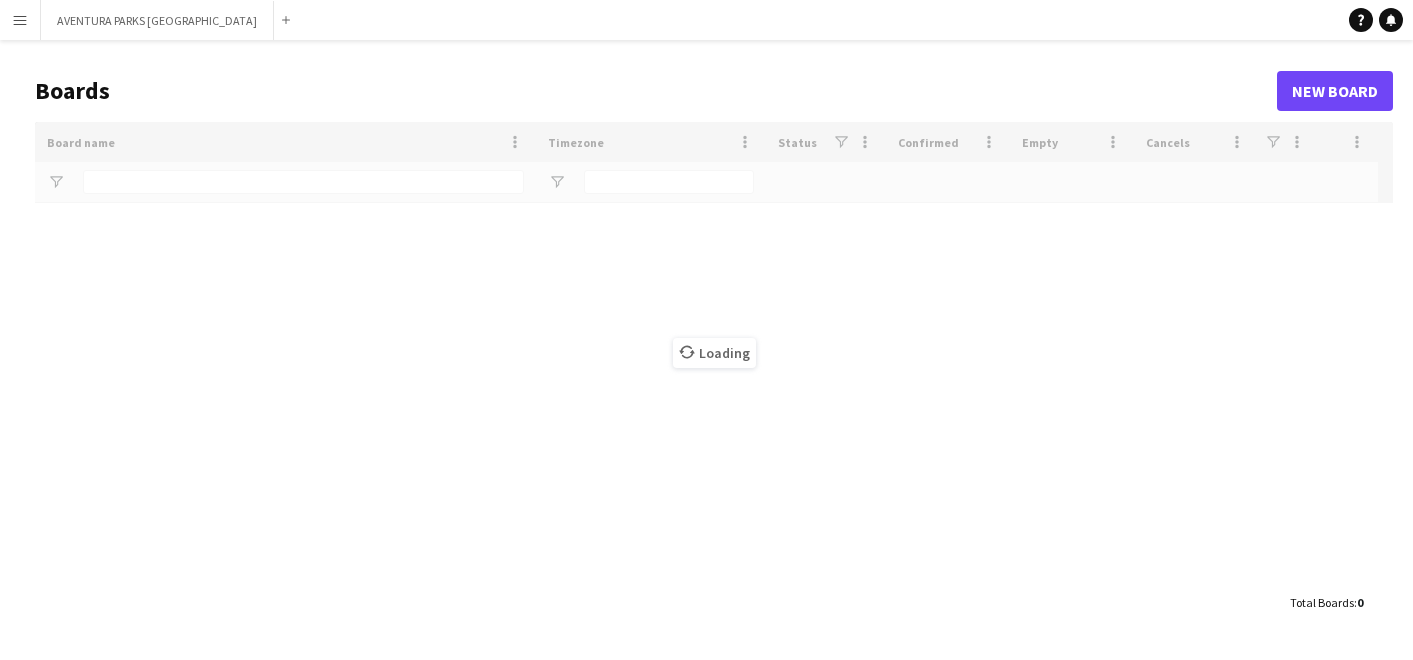 type on "****" 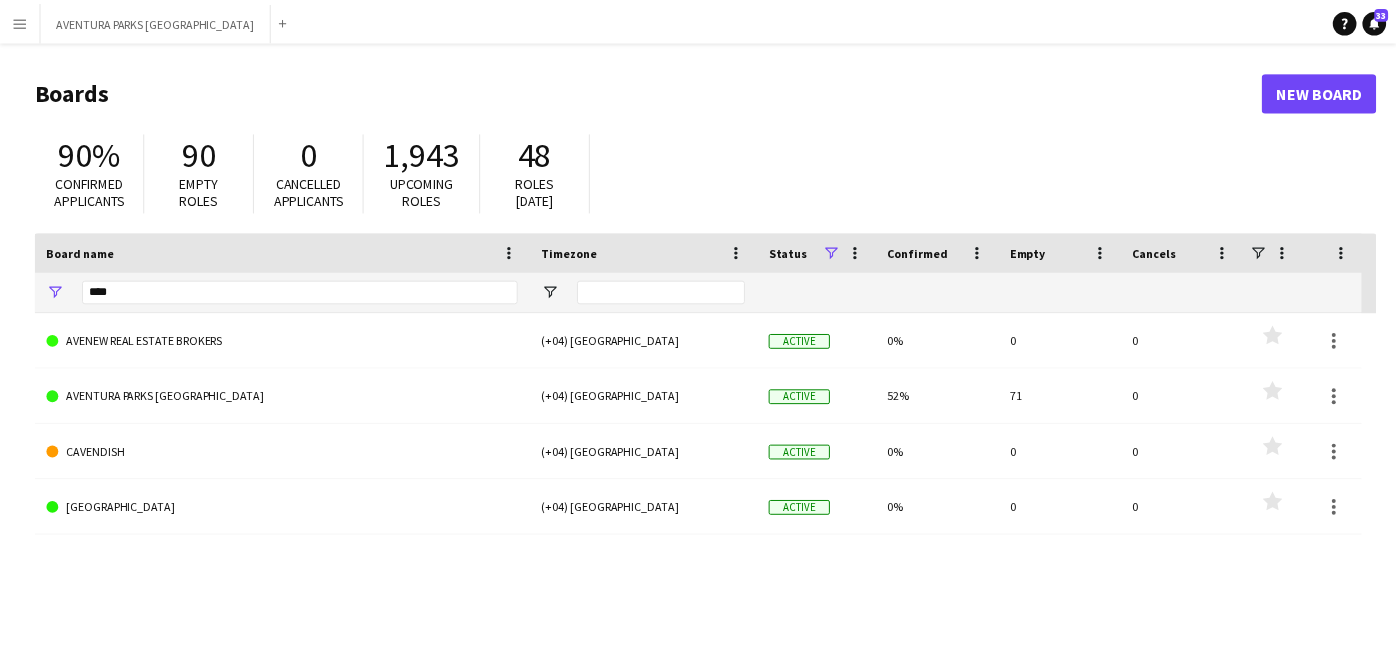 scroll, scrollTop: 0, scrollLeft: 0, axis: both 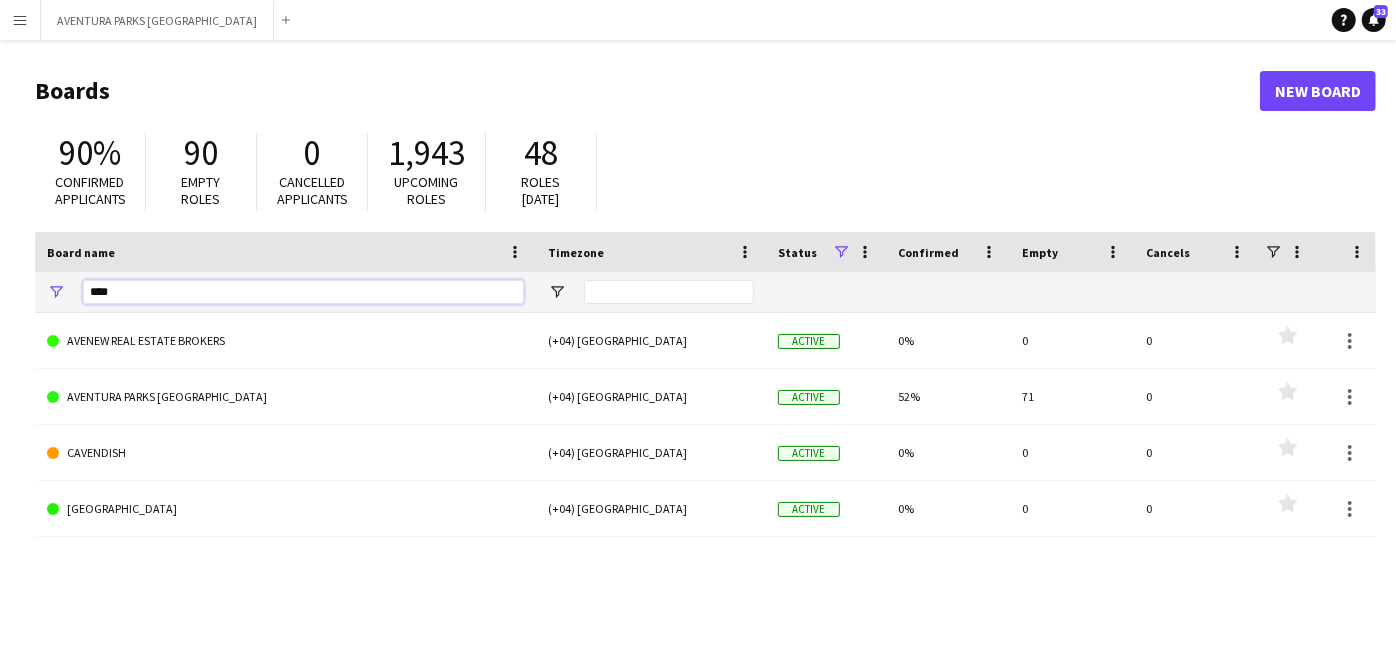 click on "Menu
Boards
Boards   Boards   All jobs   Status
Workforce
Workforce   My Workforce   Recruiting
Comms
Comms
Pay
Pay   Approvals   Payments   Reports
Platform Settings
Platform Settings   App settings   Your settings   Profiles
Training Academy
Training Academy
Knowledge Base
Knowledge Base
Product Updates
Product Updates   Log Out   Privacy   AVENTURA PARKS [GEOGRAPHIC_DATA]
Close
Add
Help
Notifications
33   Boards   New Board  90% Confirmed applicants 90 Empty roles 0 Cancelled applicants 1,943 Upcoming roles 48 Roles [DATE]
****" at bounding box center [698, 381] 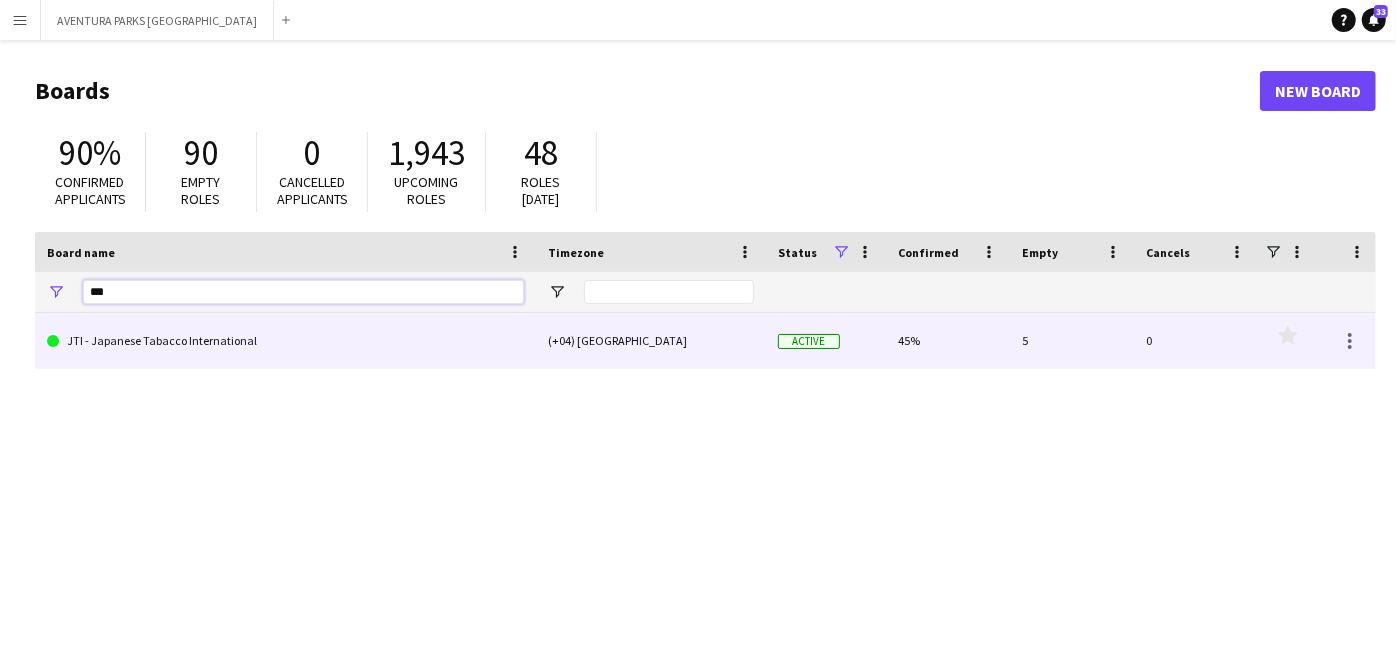type on "***" 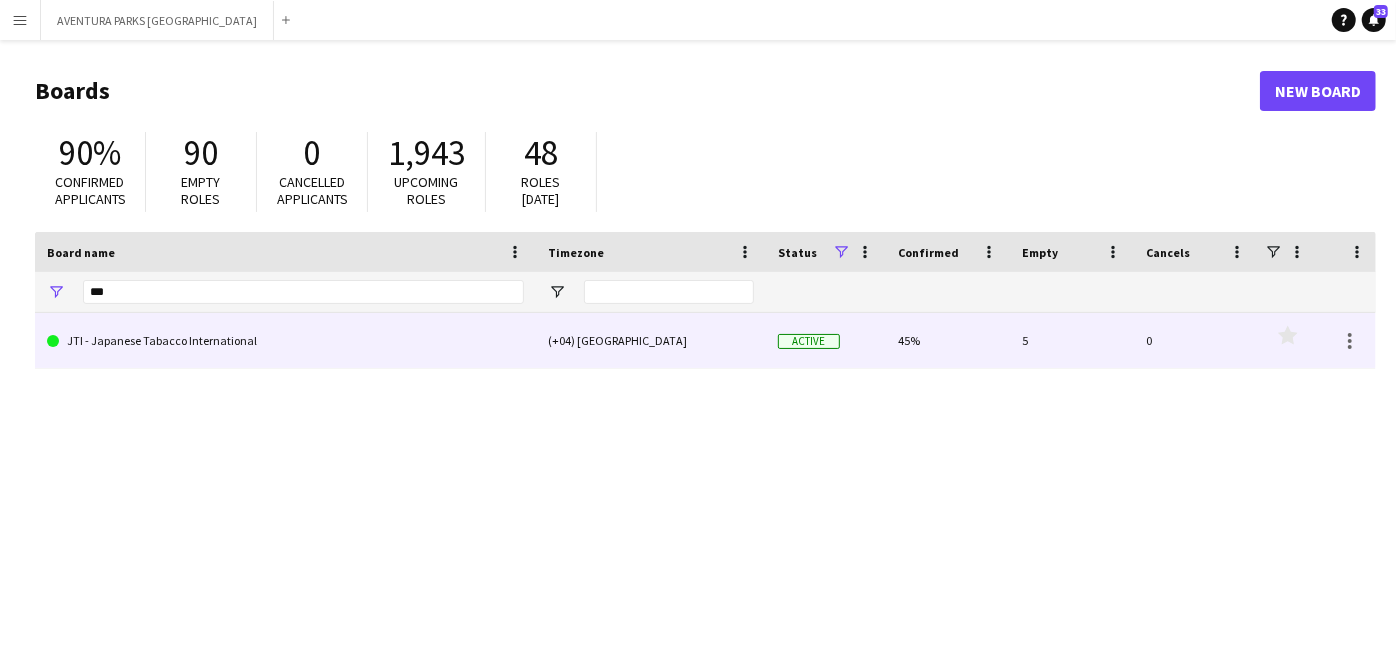 click on "JTI - Japanese Tabacco International" 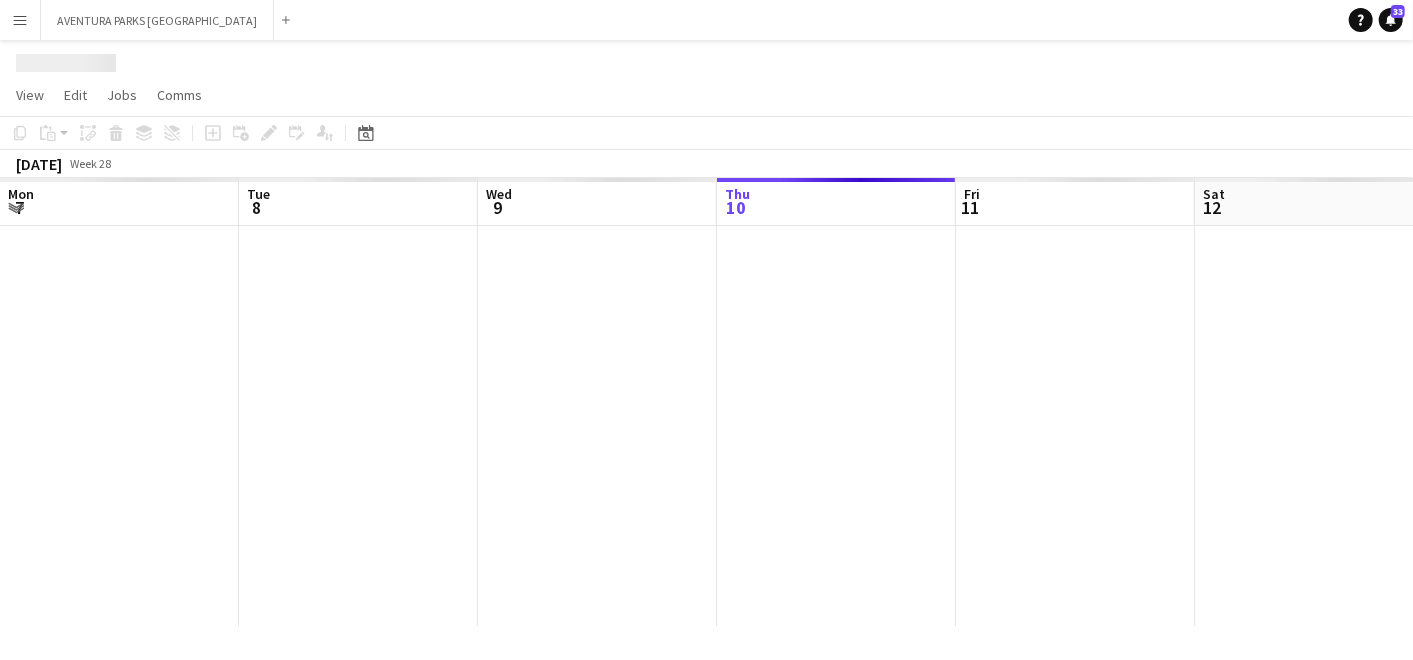 scroll, scrollTop: 0, scrollLeft: 477, axis: horizontal 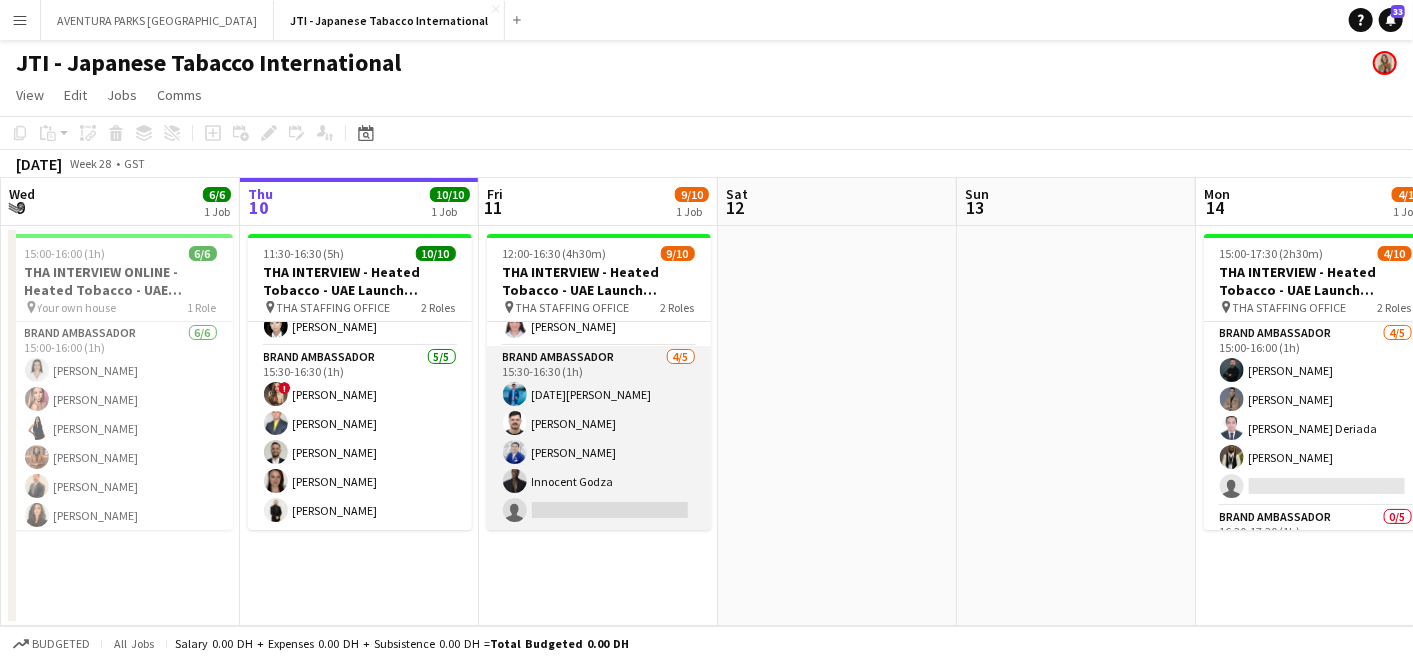 click on "Brand Ambassador    [DATE]   15:30-16:30 (1h)
[DATE][PERSON_NAME] [PERSON_NAME] [PERSON_NAME]
single-neutral-actions" at bounding box center (599, 438) 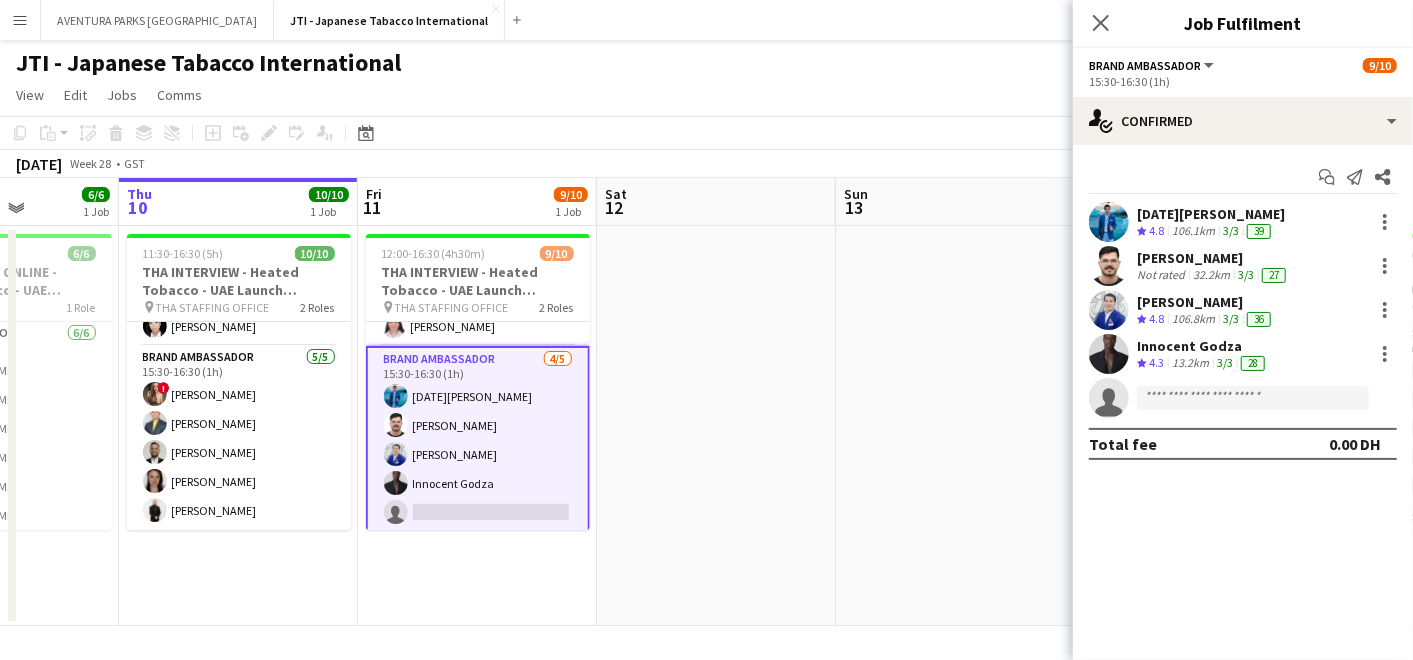 drag, startPoint x: 849, startPoint y: 442, endPoint x: 413, endPoint y: 407, distance: 437.40256 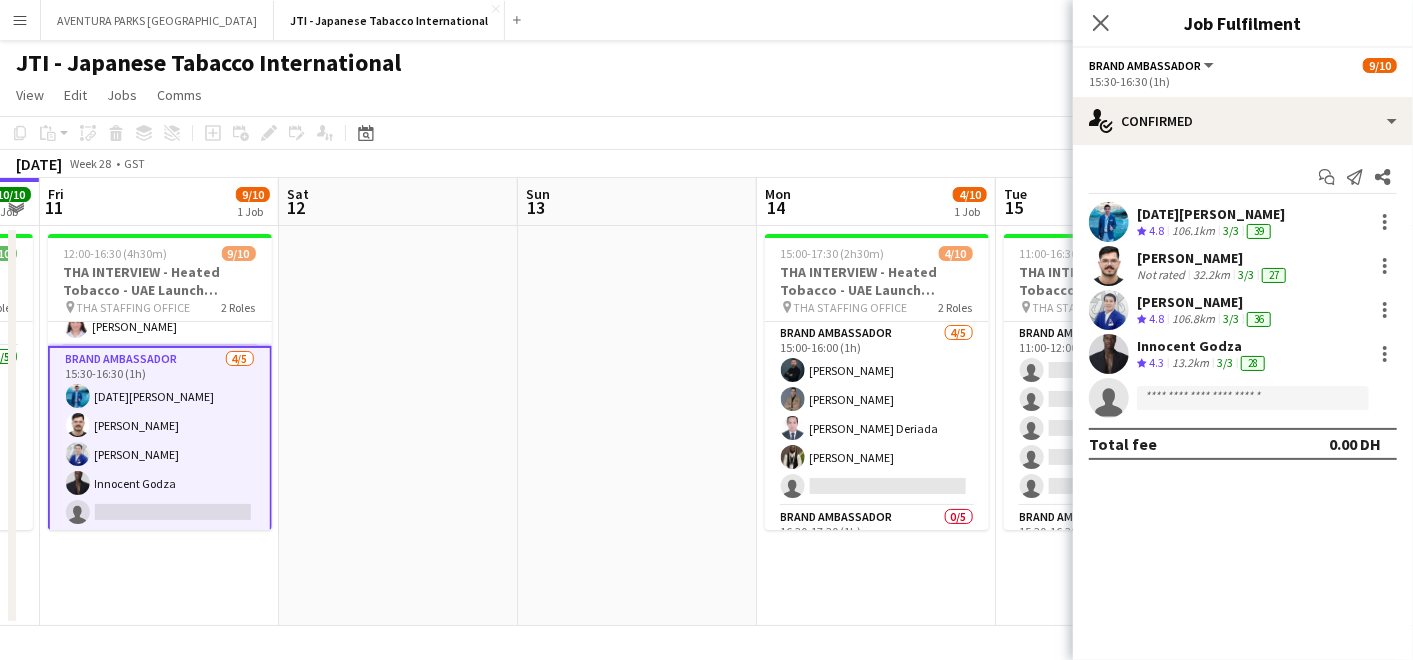 scroll, scrollTop: 0, scrollLeft: 814, axis: horizontal 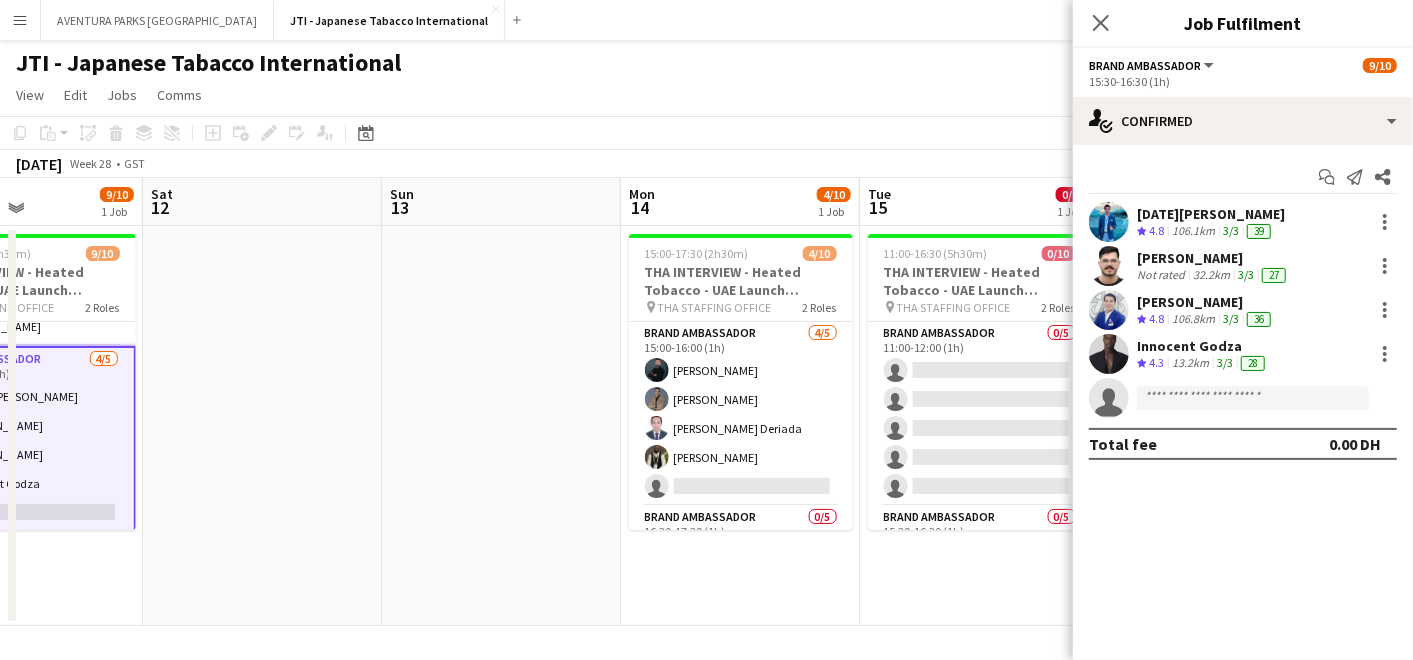 drag, startPoint x: 878, startPoint y: 468, endPoint x: 816, endPoint y: 465, distance: 62.072536 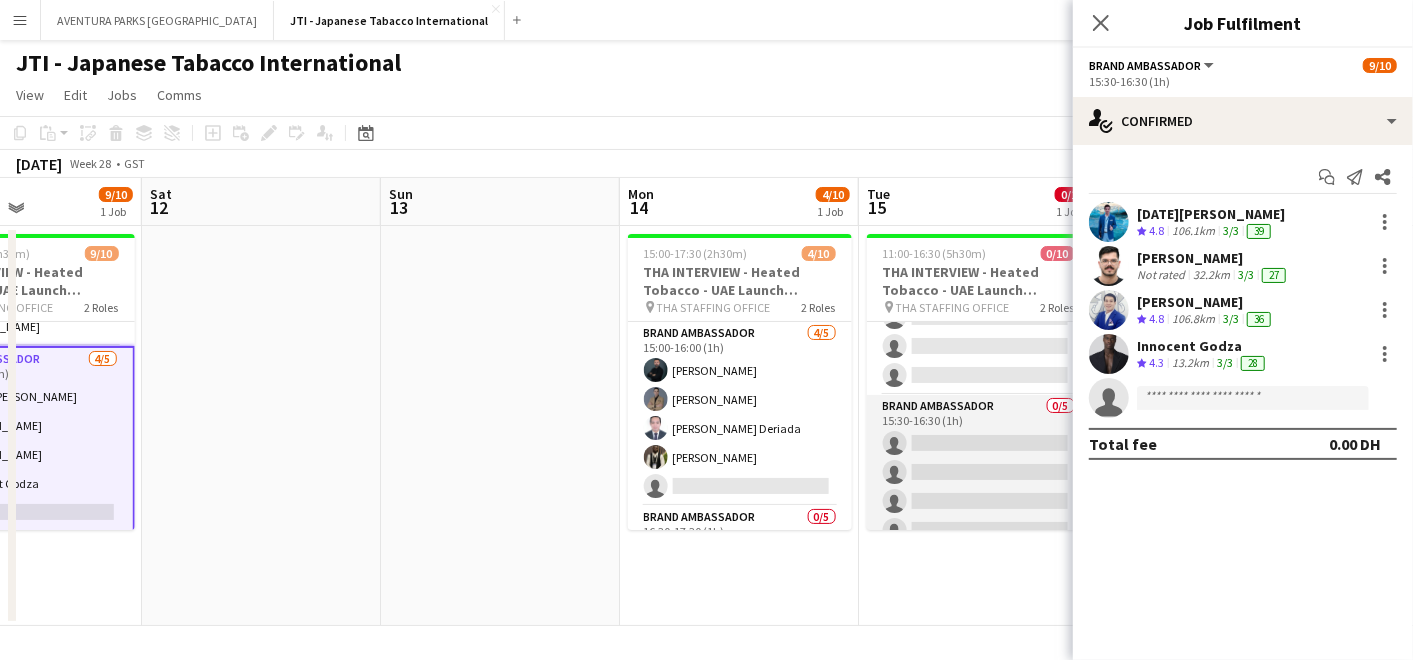 scroll, scrollTop: 160, scrollLeft: 0, axis: vertical 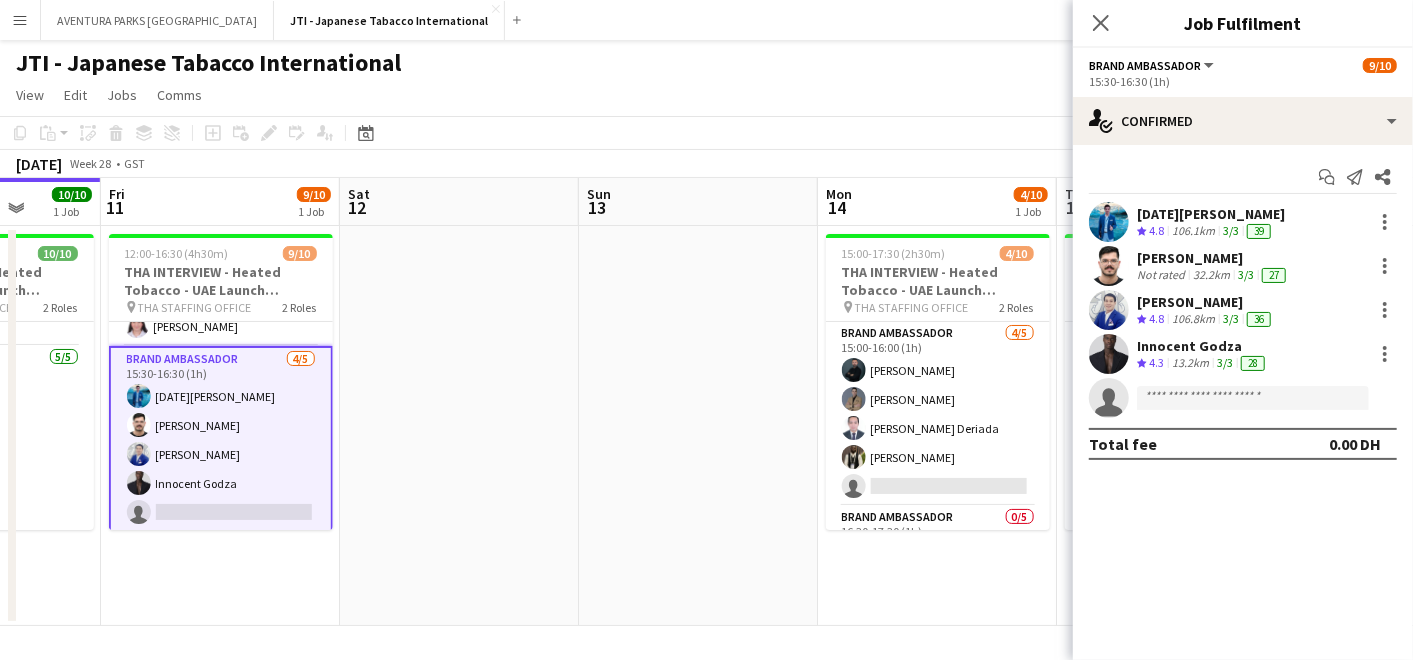 drag, startPoint x: 313, startPoint y: 412, endPoint x: 633, endPoint y: 395, distance: 320.45123 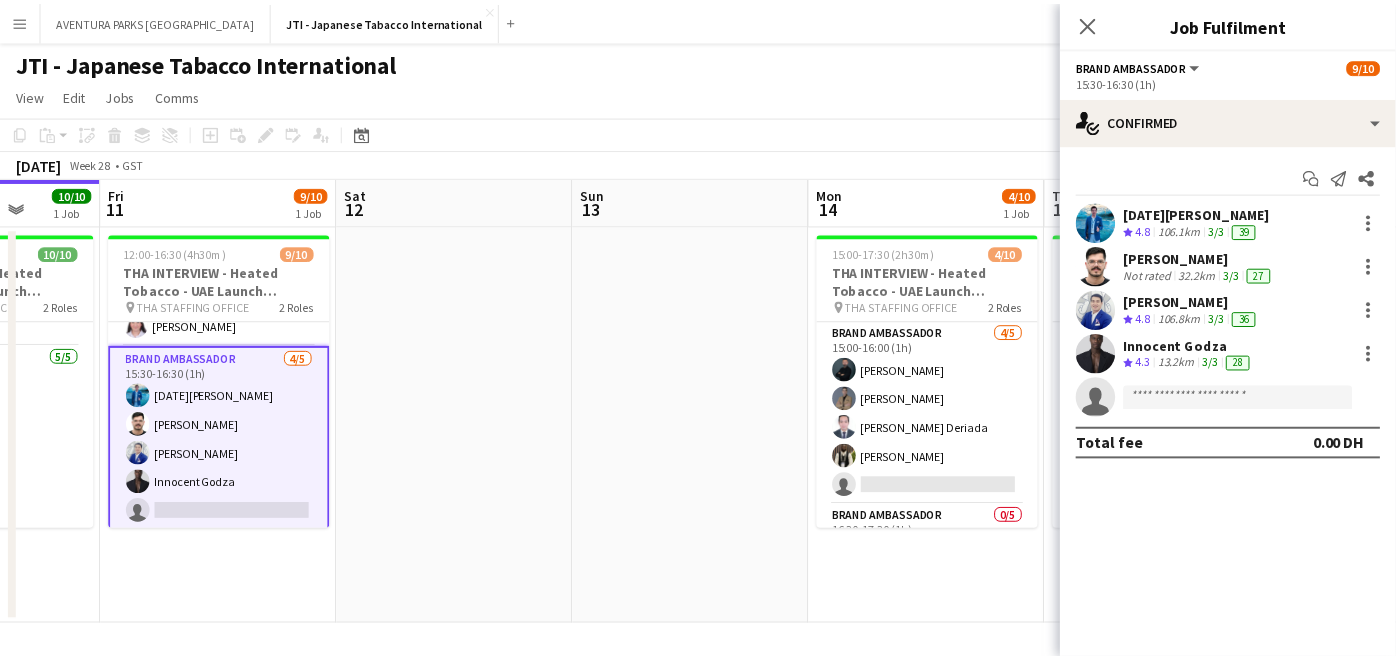 scroll, scrollTop: 0, scrollLeft: 494, axis: horizontal 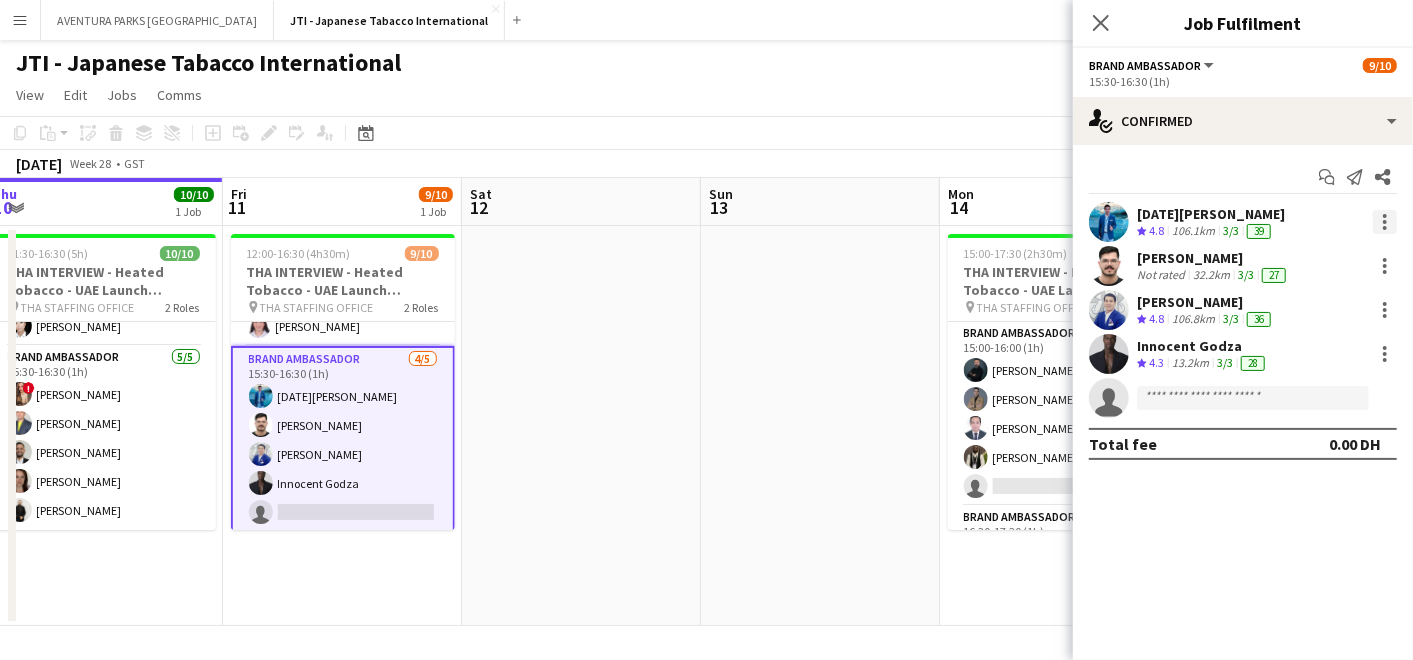 click at bounding box center (1385, 222) 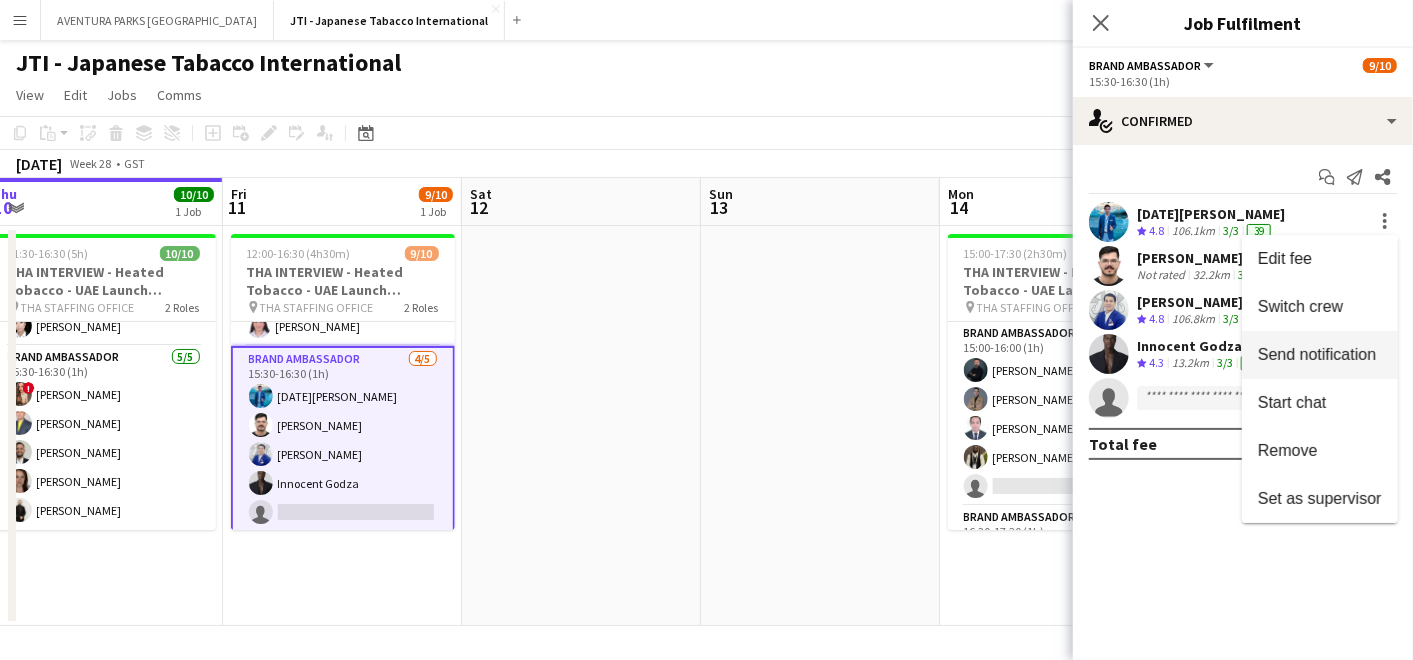 click on "Switch crew" at bounding box center (1300, 306) 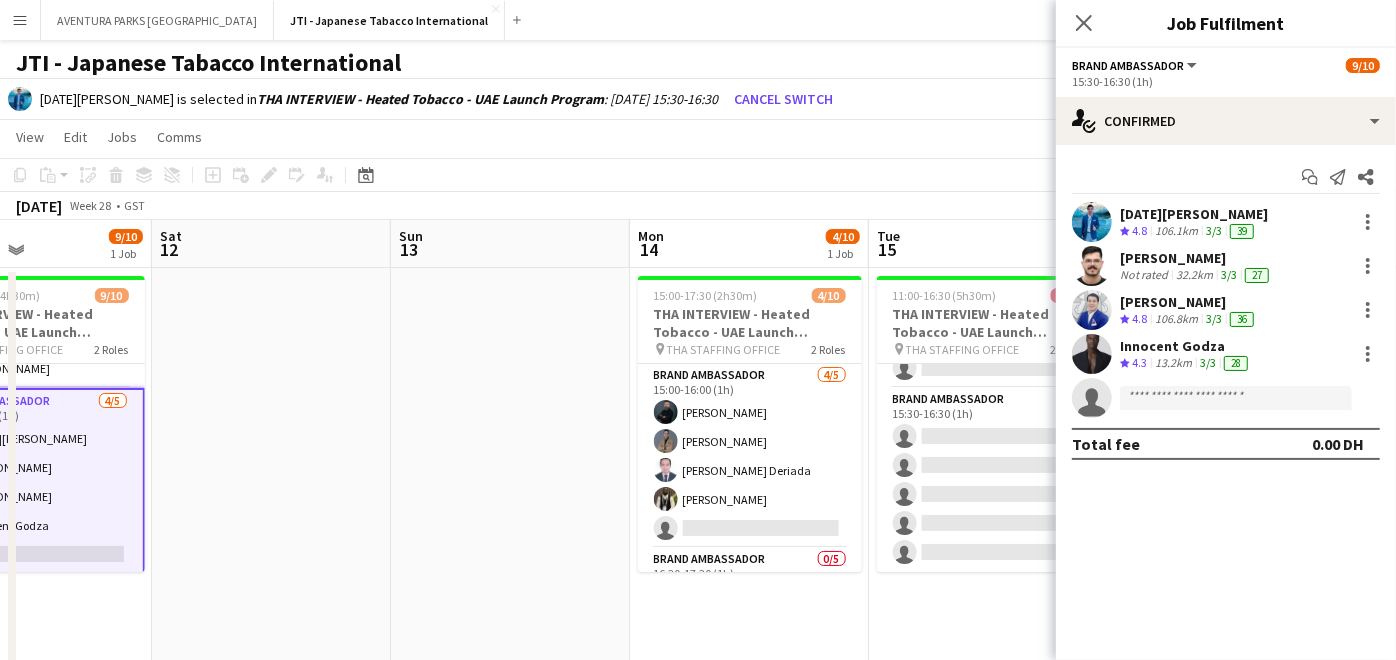drag, startPoint x: 950, startPoint y: 403, endPoint x: 605, endPoint y: 386, distance: 345.41858 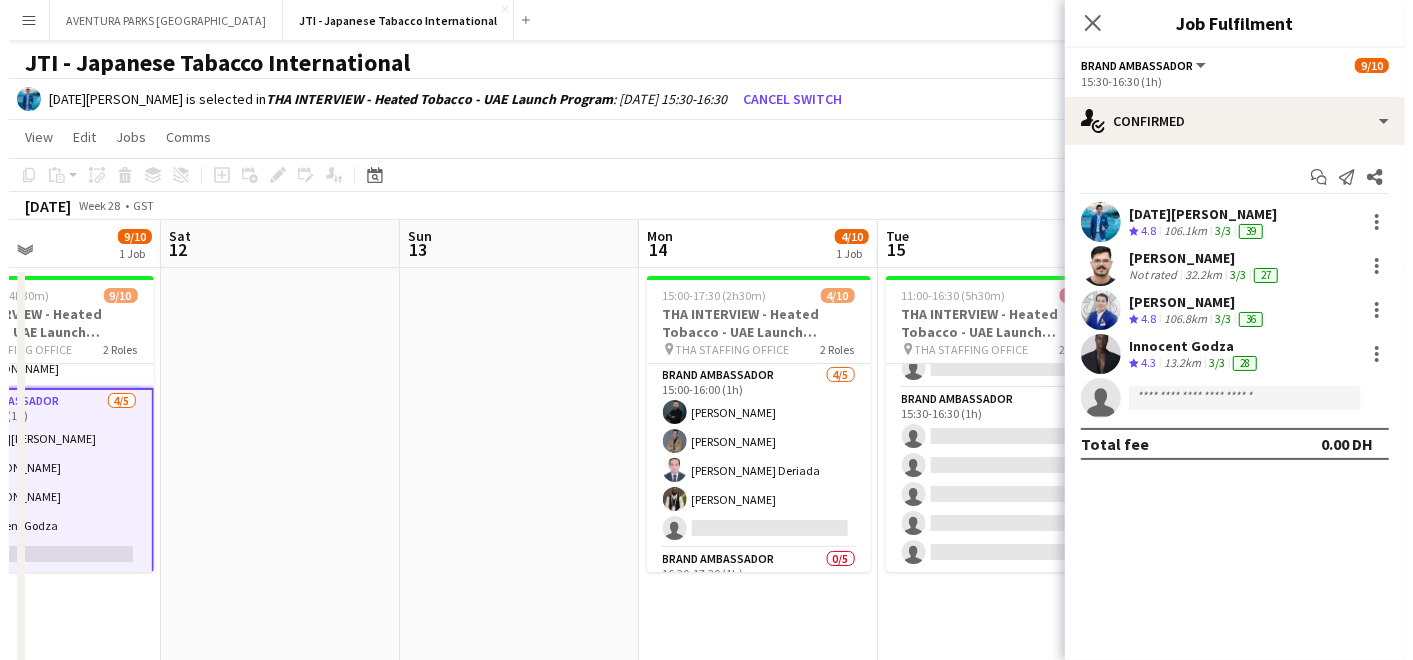 scroll, scrollTop: 0, scrollLeft: 600, axis: horizontal 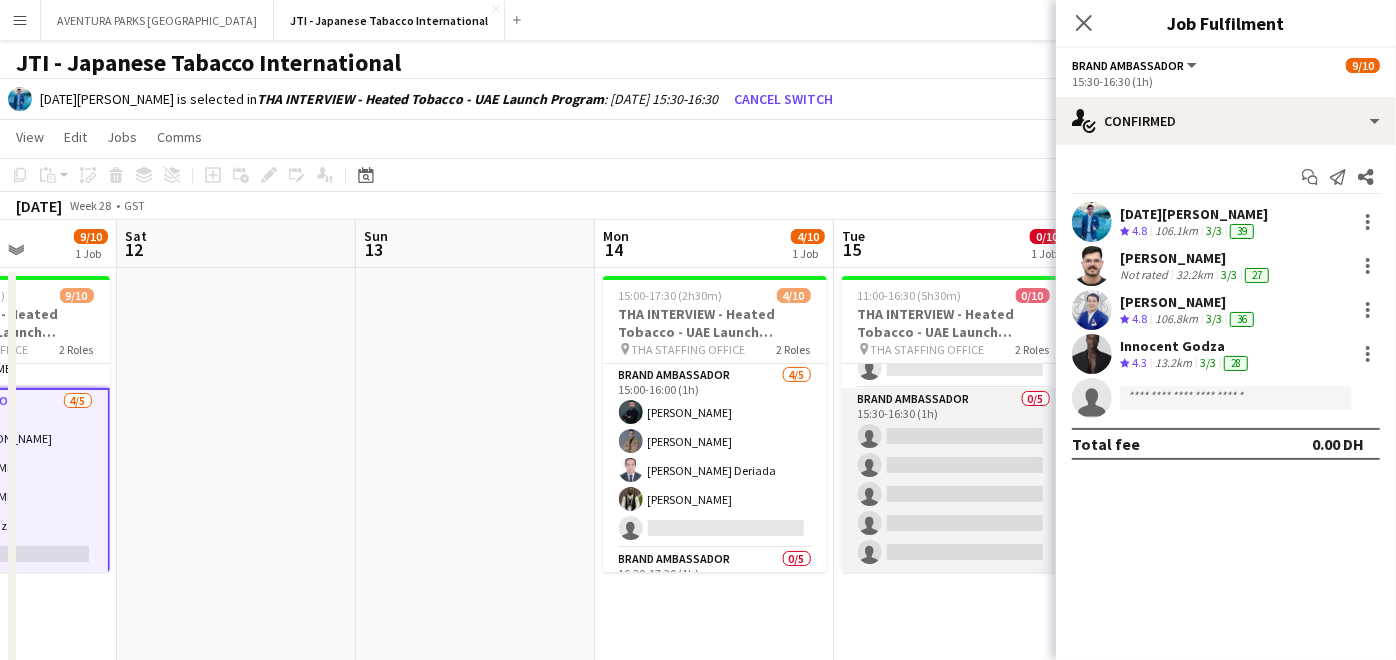 click on "Brand Ambassador    0/5   15:30-16:30 (1h)
single-neutral-actions
single-neutral-actions
single-neutral-actions
single-neutral-actions
single-neutral-actions" at bounding box center (954, 480) 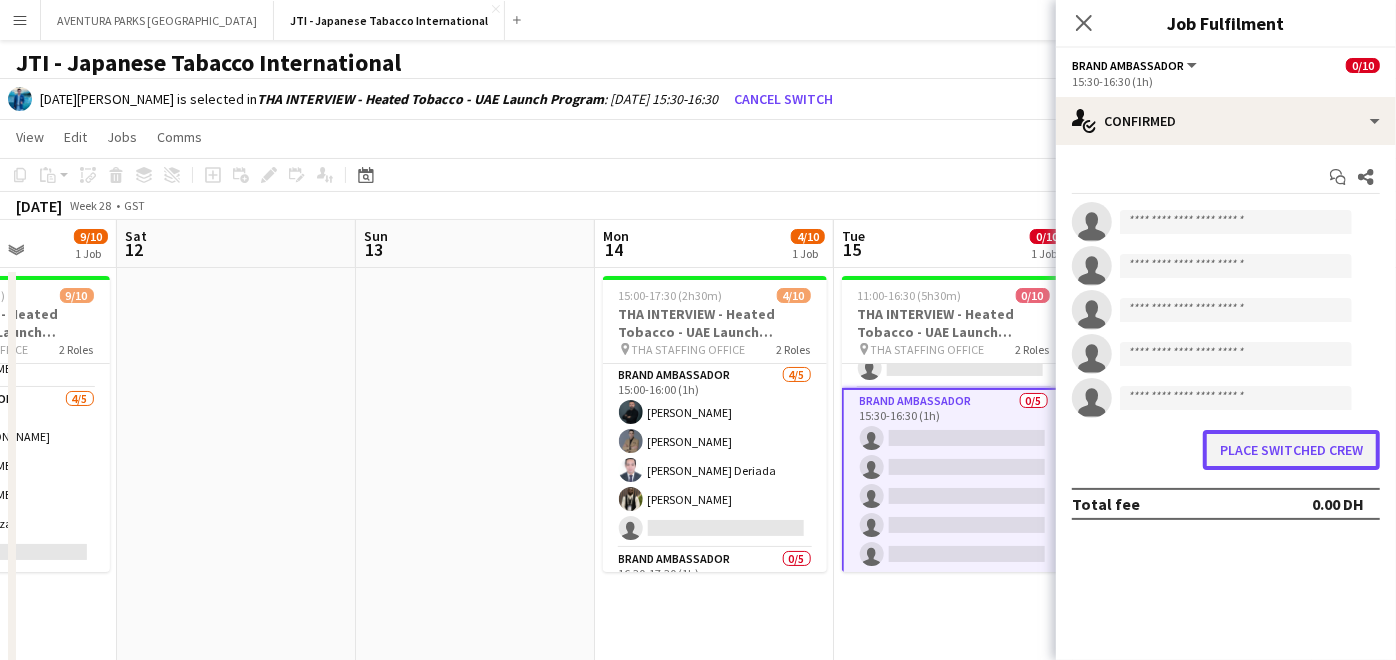click on "Place switched crew" at bounding box center [1291, 450] 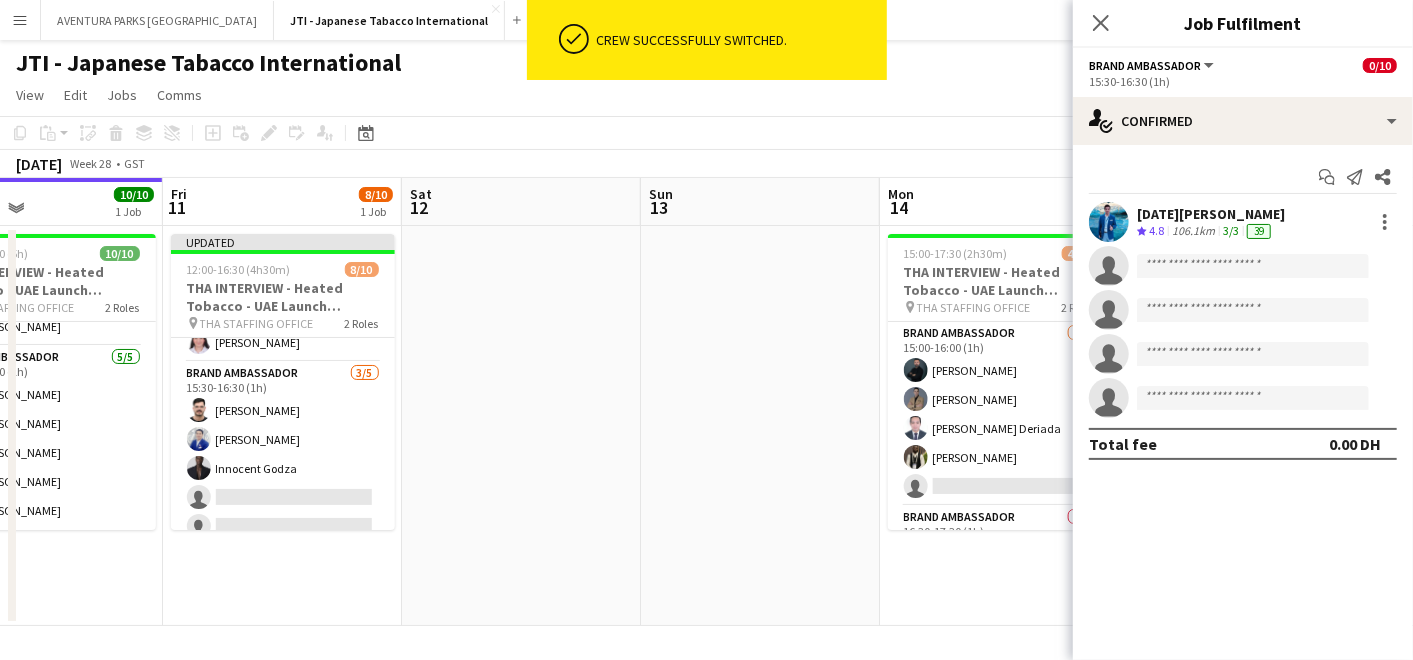 drag, startPoint x: 614, startPoint y: 440, endPoint x: 635, endPoint y: 445, distance: 21.587032 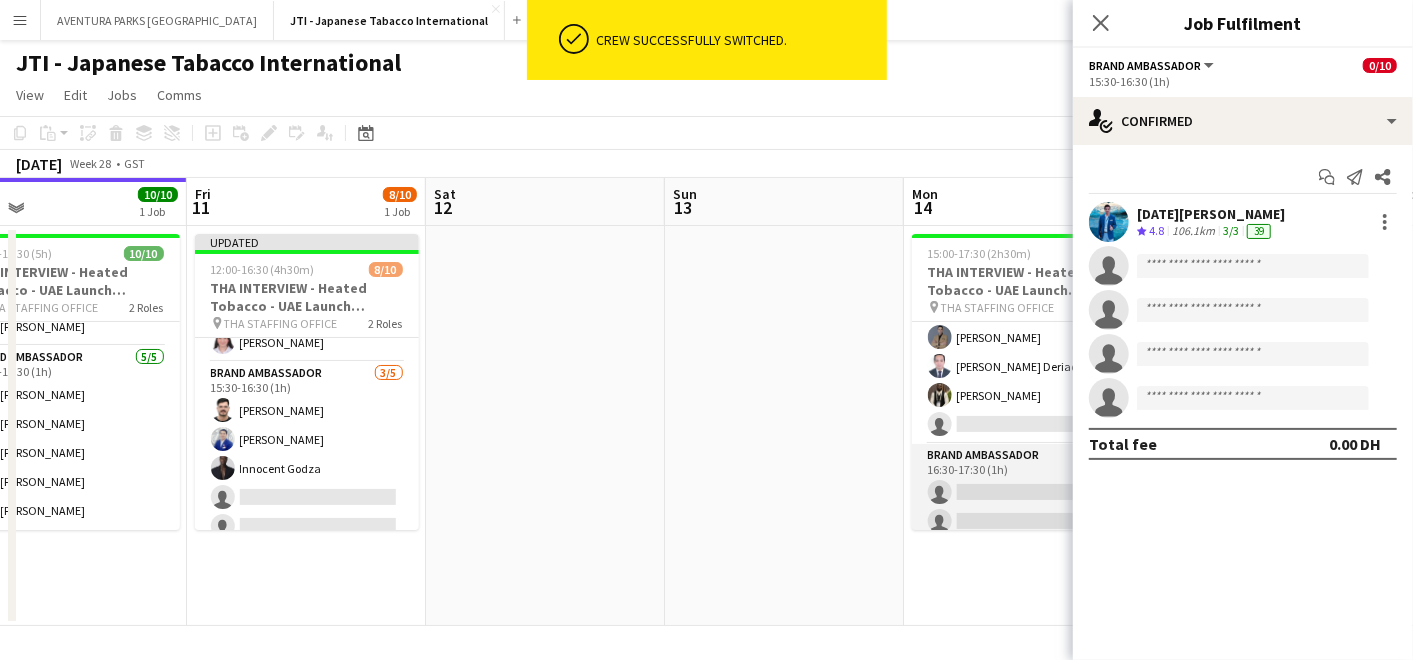 scroll, scrollTop: 0, scrollLeft: 0, axis: both 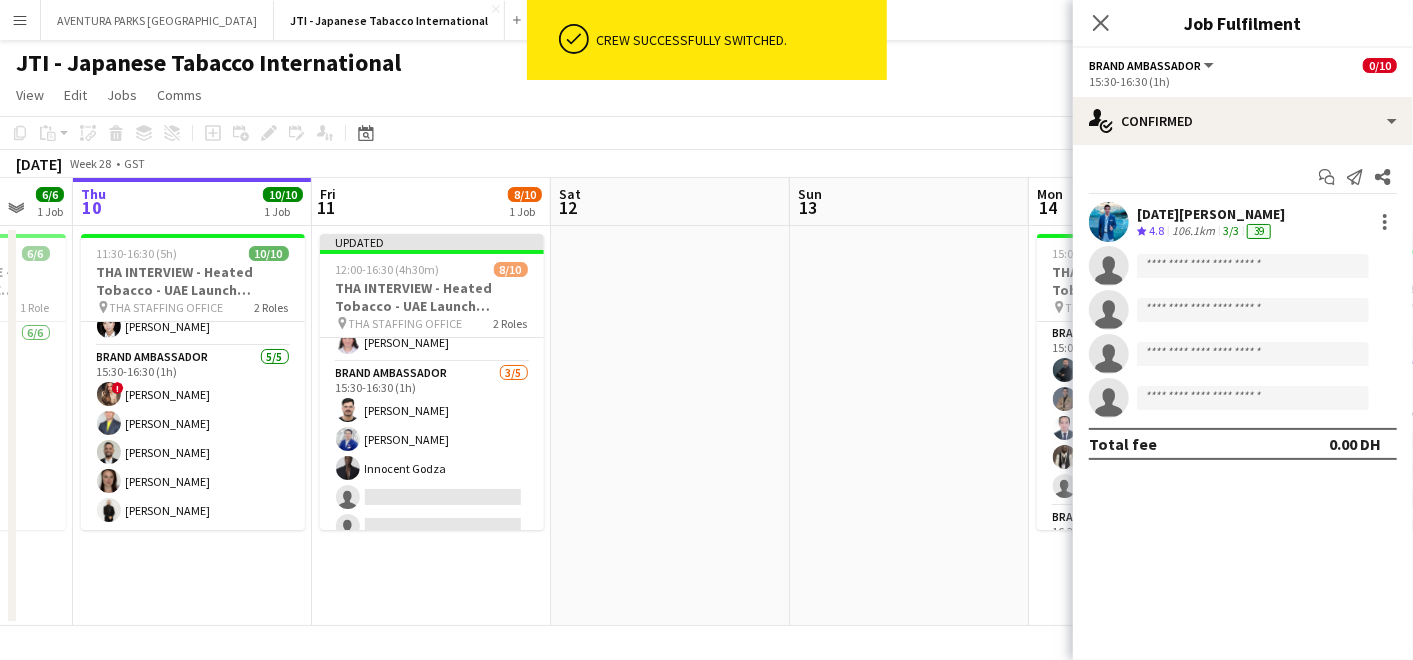 drag, startPoint x: 560, startPoint y: 423, endPoint x: 712, endPoint y: 423, distance: 152 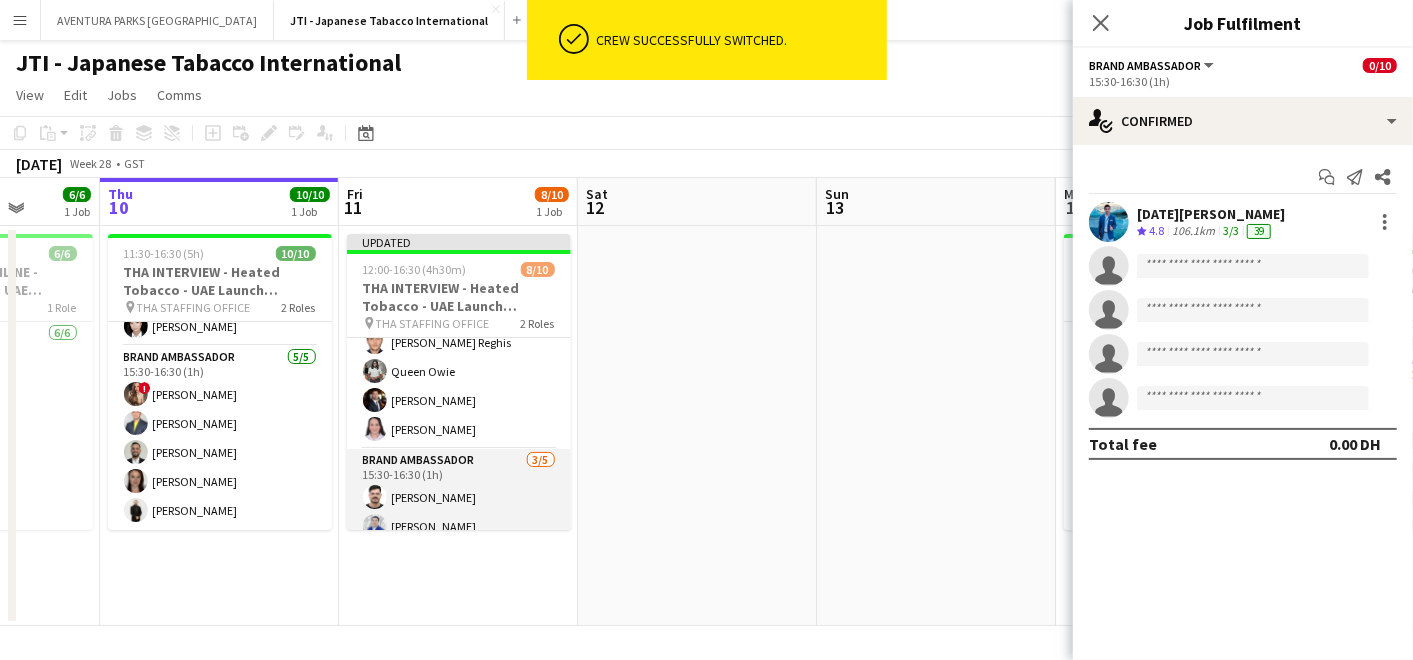 scroll, scrollTop: 0, scrollLeft: 0, axis: both 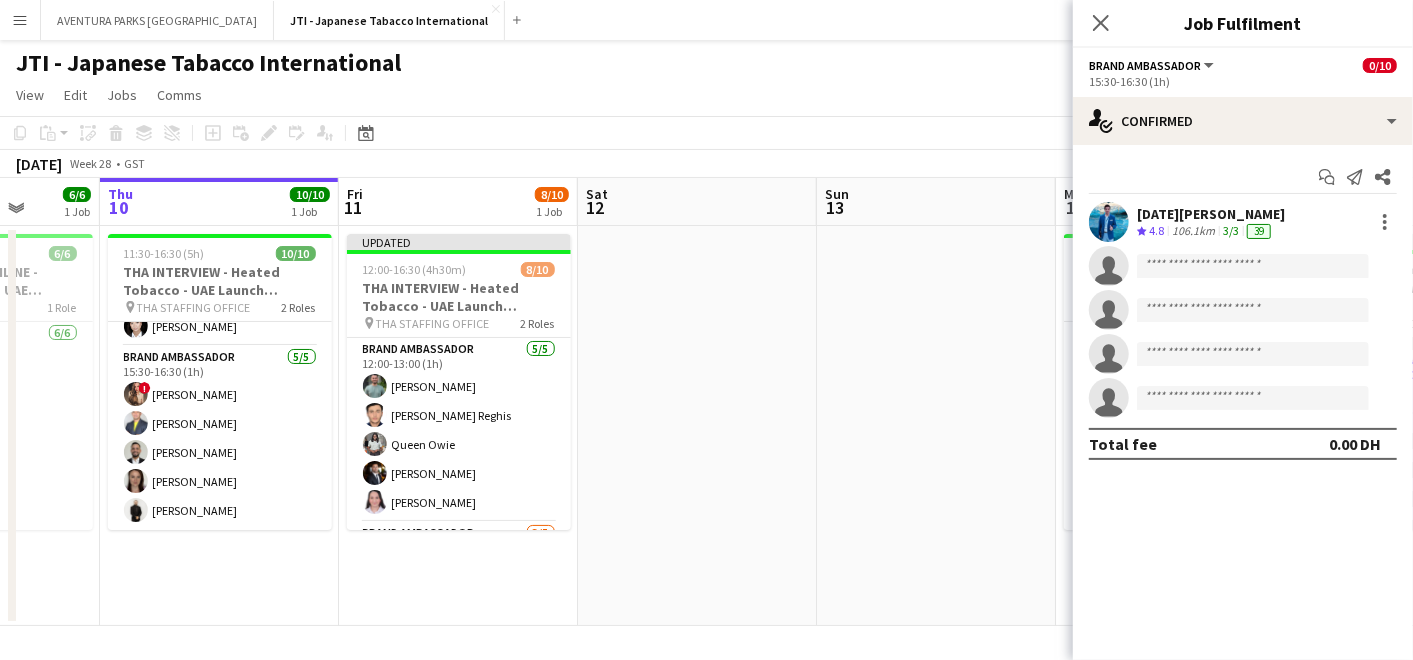 click at bounding box center [697, 426] 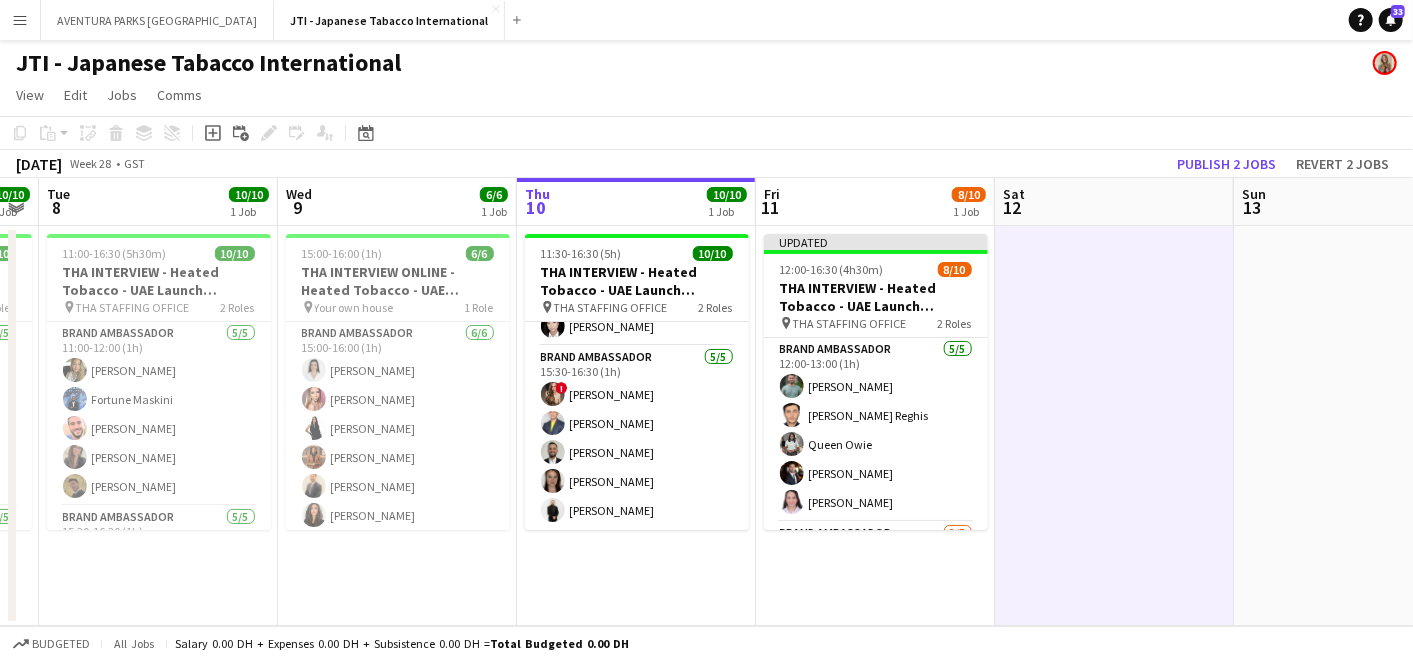 drag, startPoint x: 475, startPoint y: 407, endPoint x: 740, endPoint y: 408, distance: 265.0019 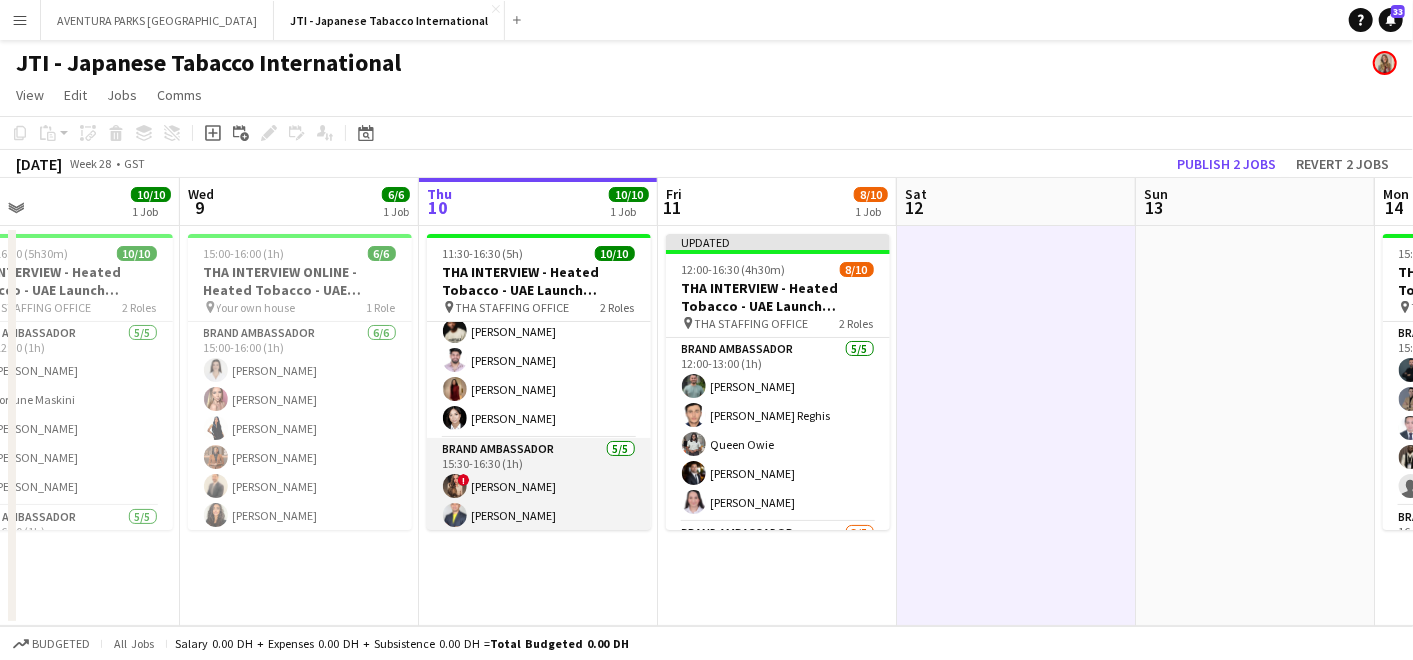 scroll, scrollTop: 0, scrollLeft: 0, axis: both 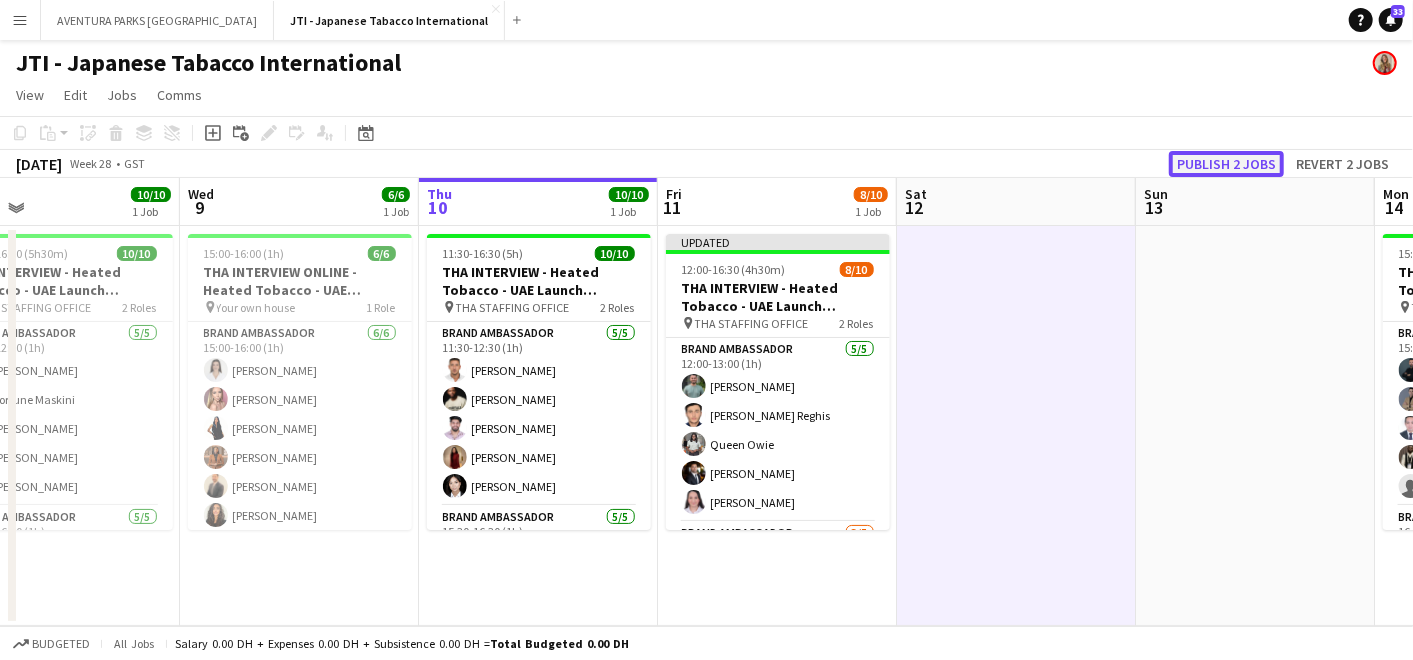 click on "Publish 2 jobs" 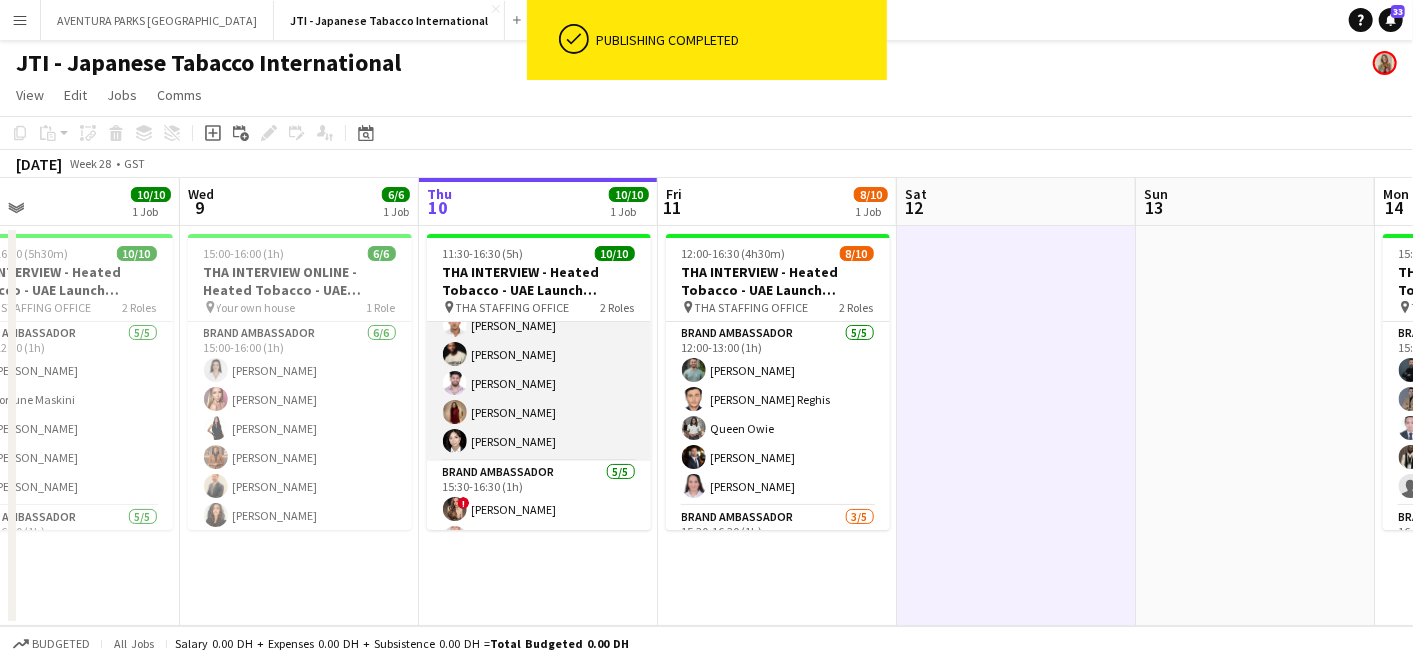 scroll, scrollTop: 111, scrollLeft: 0, axis: vertical 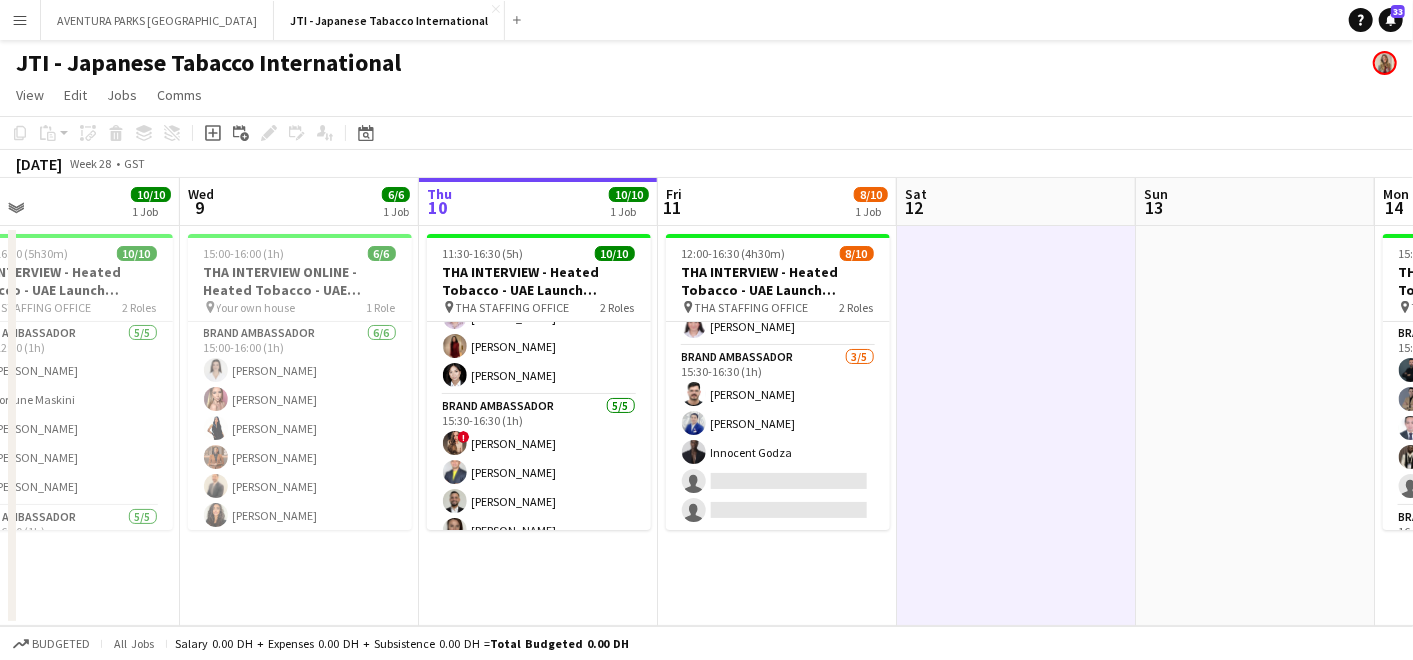 click at bounding box center (1016, 426) 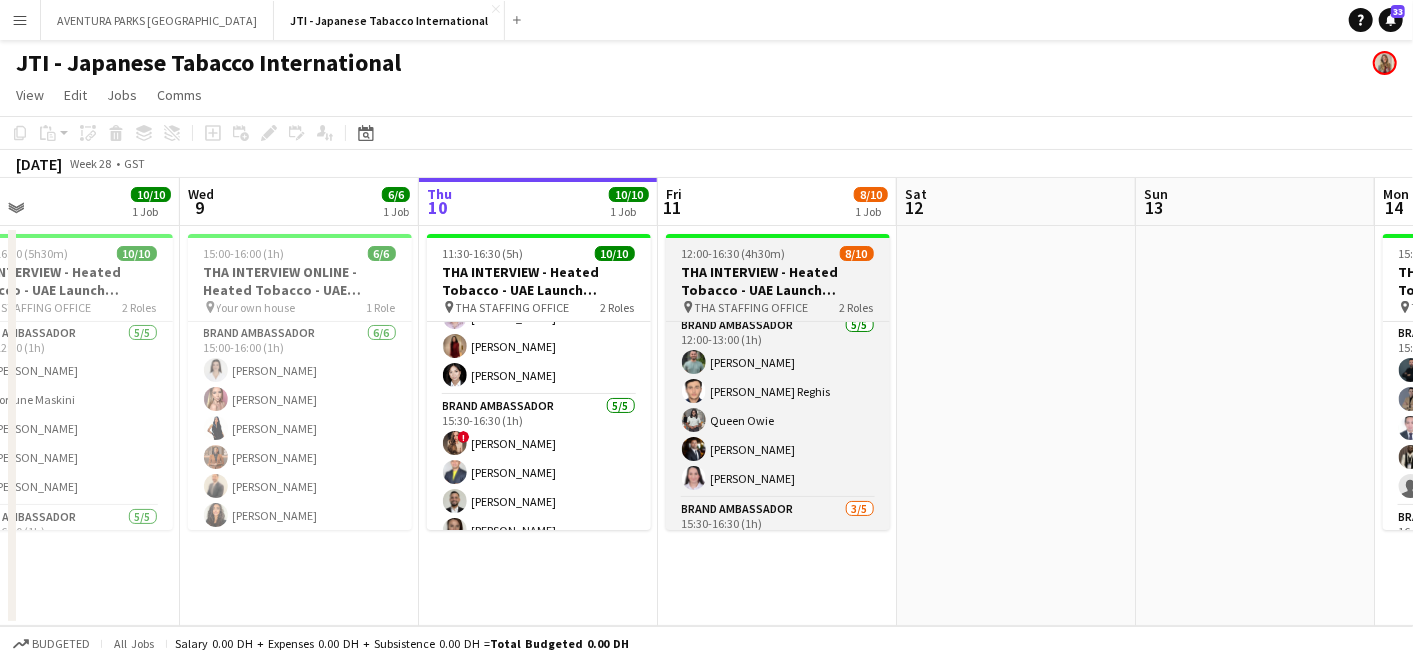 scroll, scrollTop: 0, scrollLeft: 0, axis: both 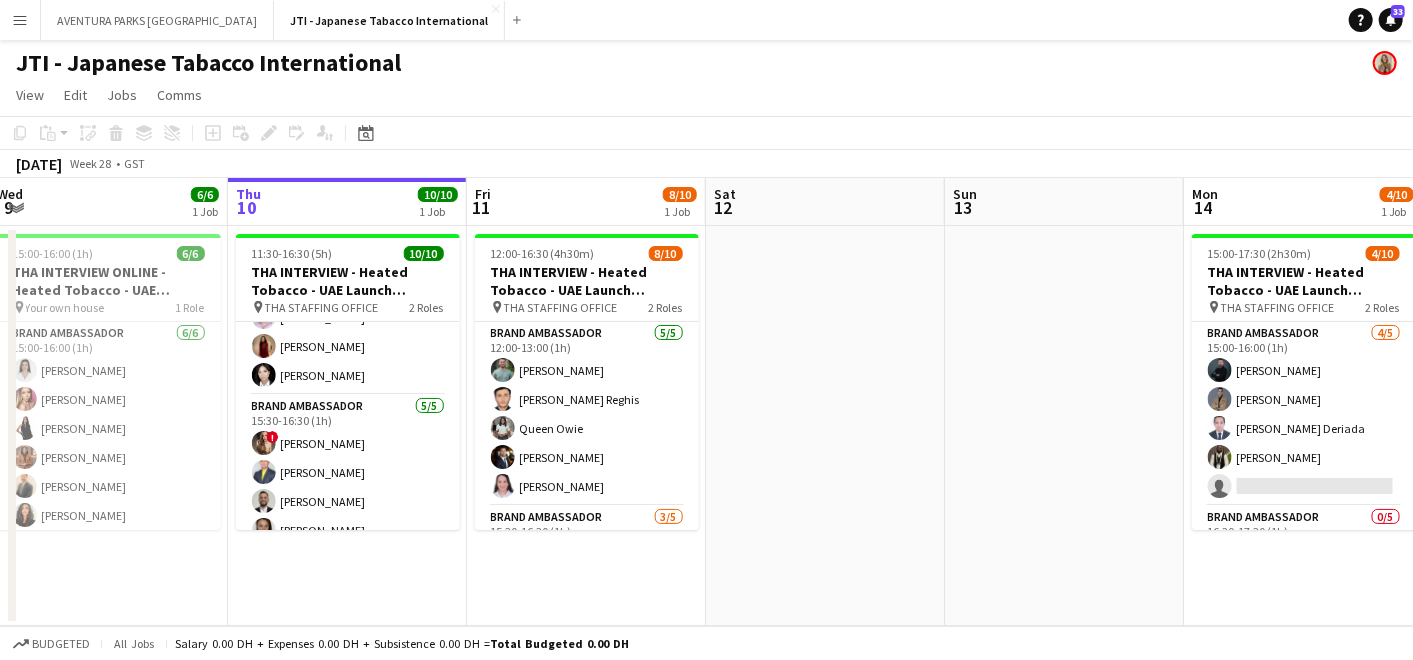 drag, startPoint x: 1081, startPoint y: 393, endPoint x: 874, endPoint y: 401, distance: 207.15453 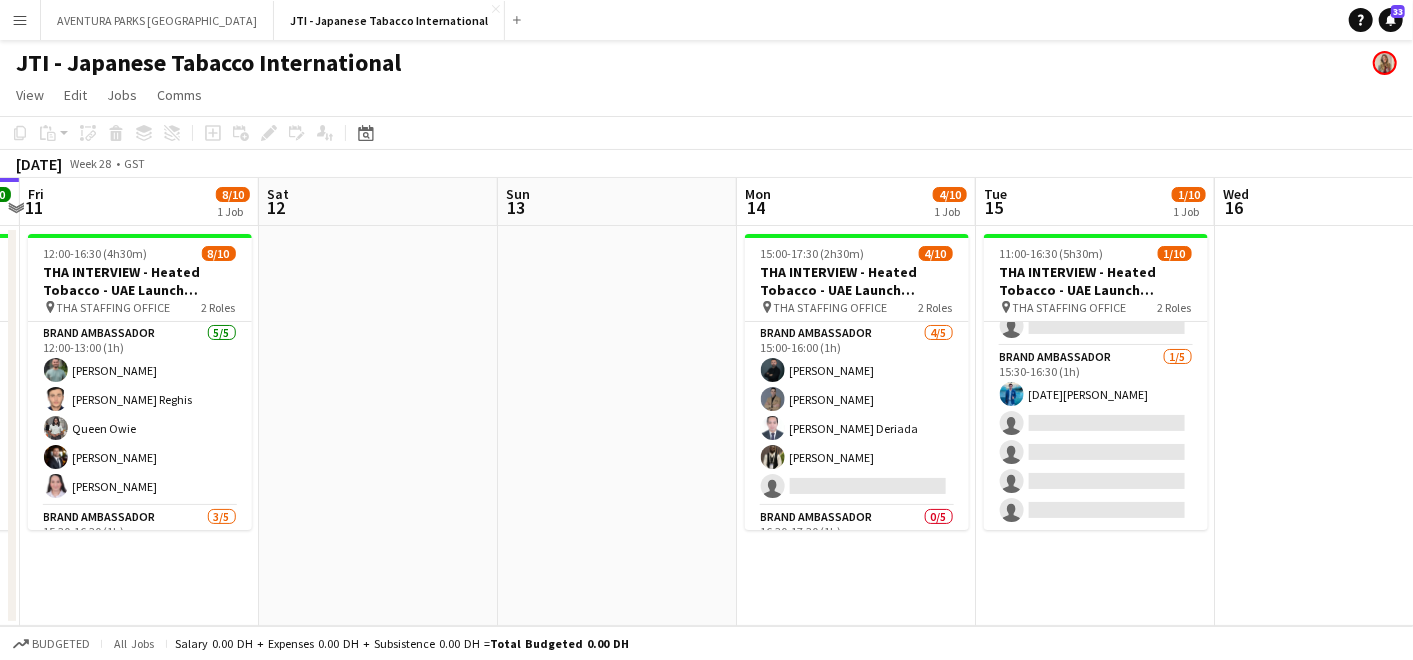drag, startPoint x: 982, startPoint y: 388, endPoint x: 874, endPoint y: 387, distance: 108.00463 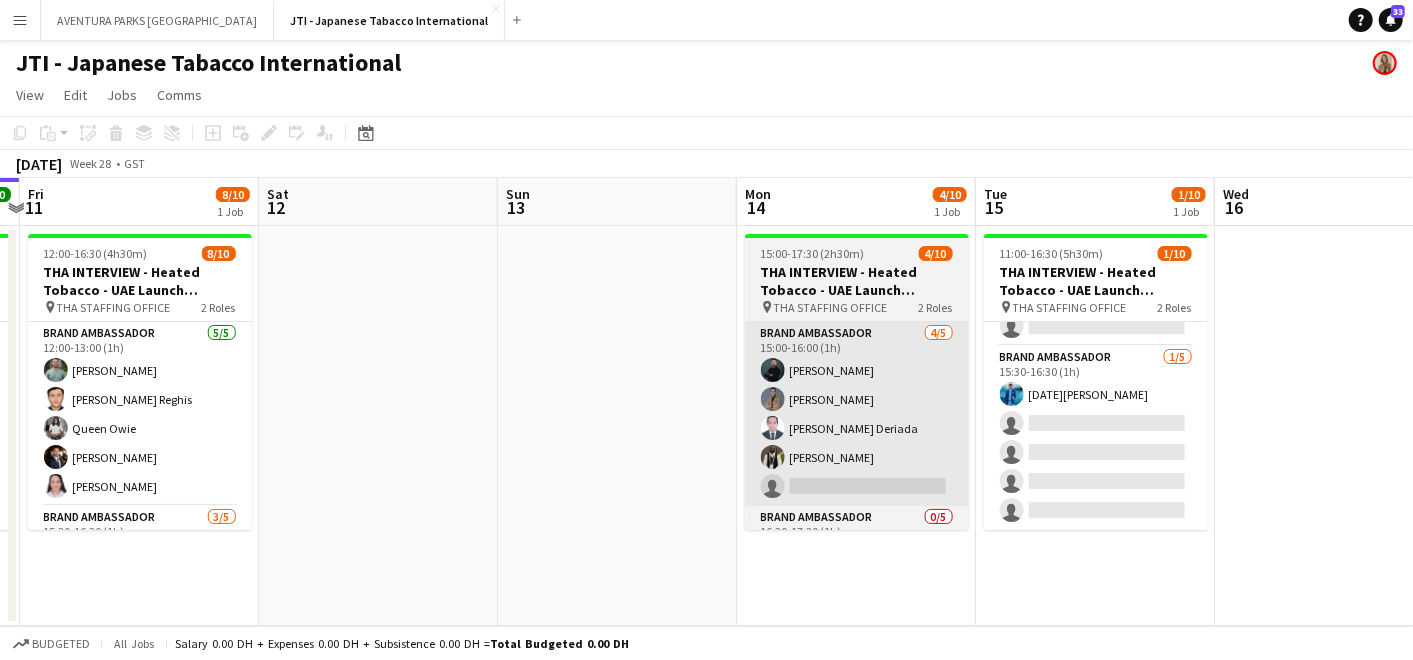 scroll, scrollTop: 0, scrollLeft: 699, axis: horizontal 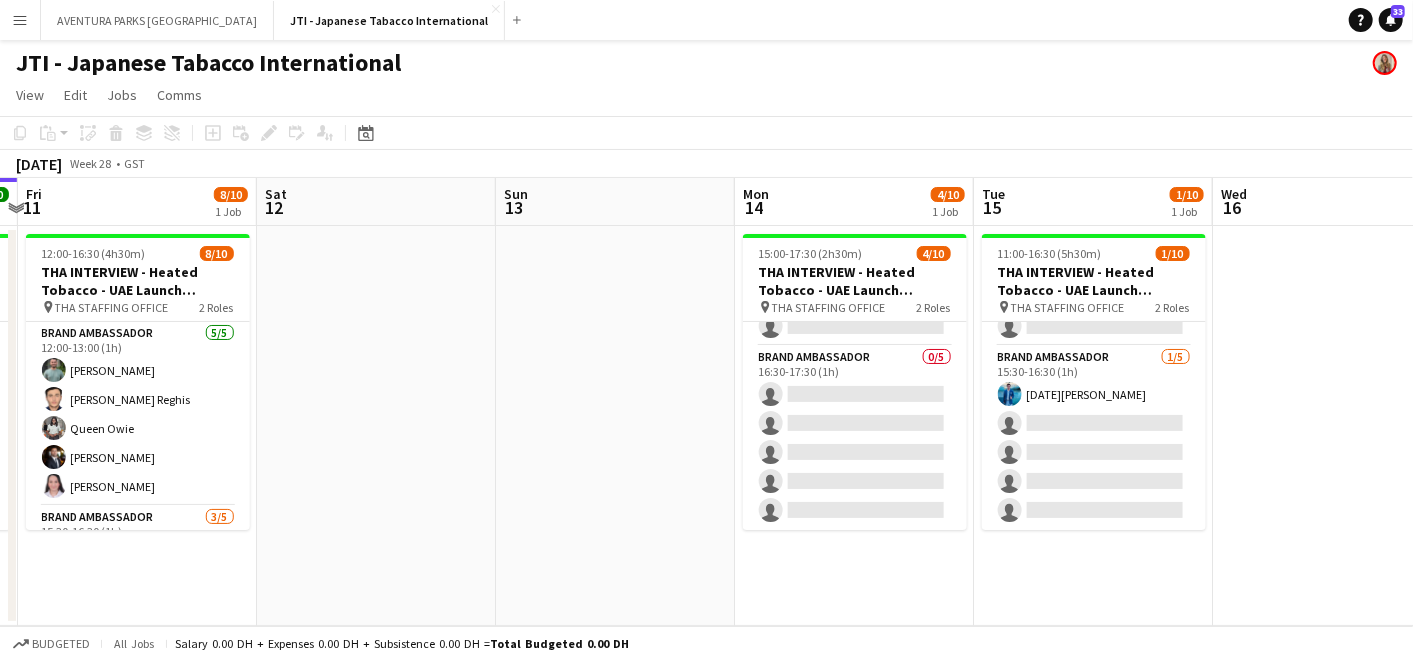 click at bounding box center (376, 426) 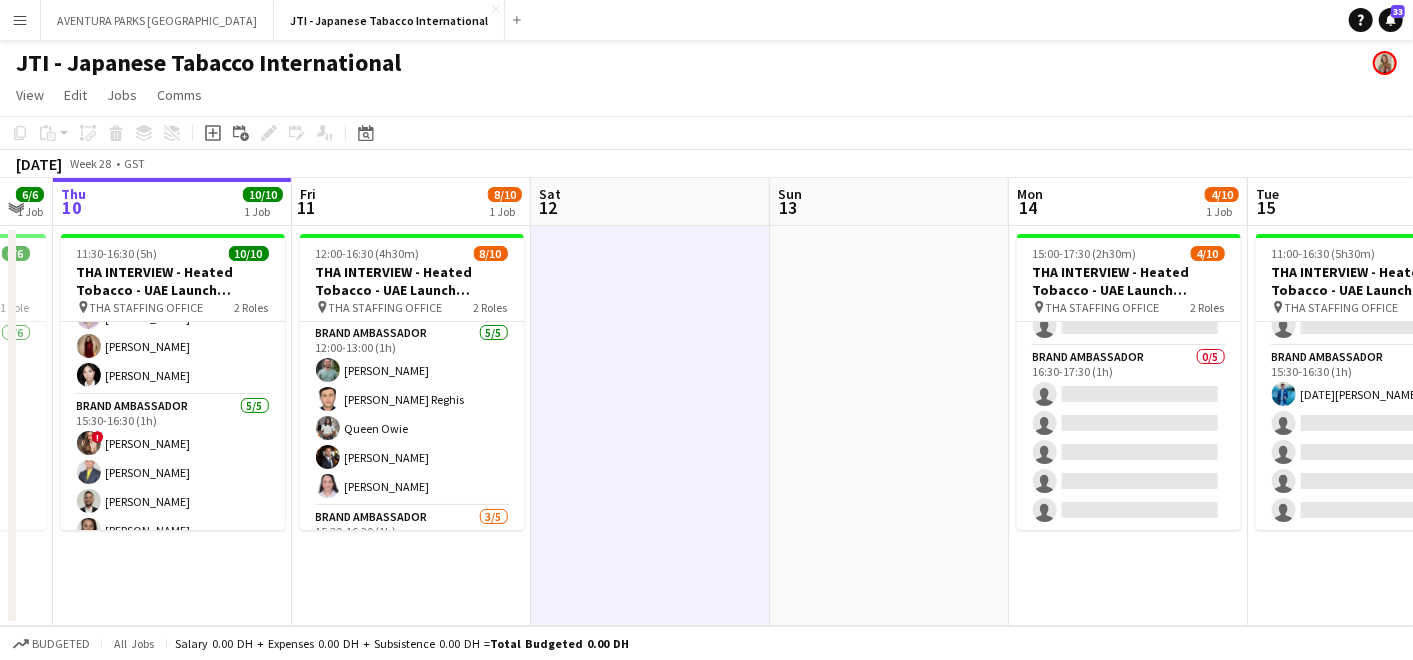 drag, startPoint x: 661, startPoint y: 418, endPoint x: 808, endPoint y: 414, distance: 147.05441 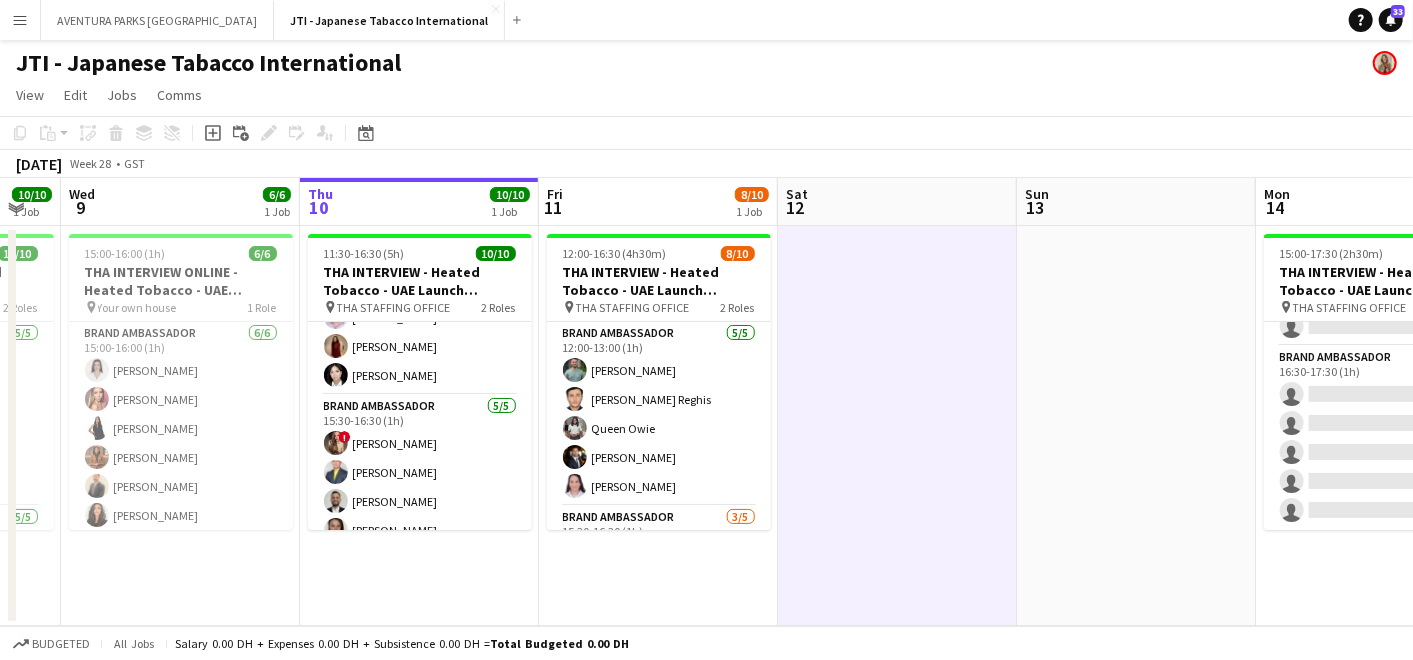 drag, startPoint x: 462, startPoint y: 437, endPoint x: 571, endPoint y: 424, distance: 109.77249 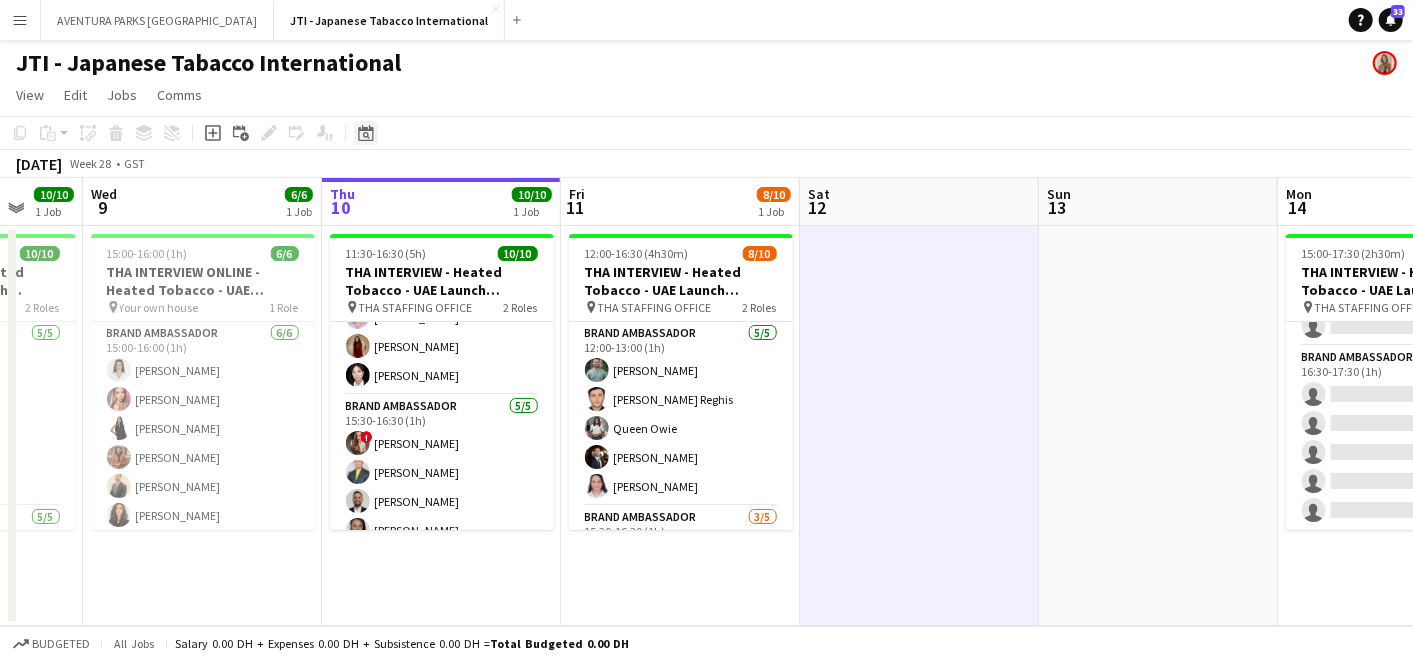 click 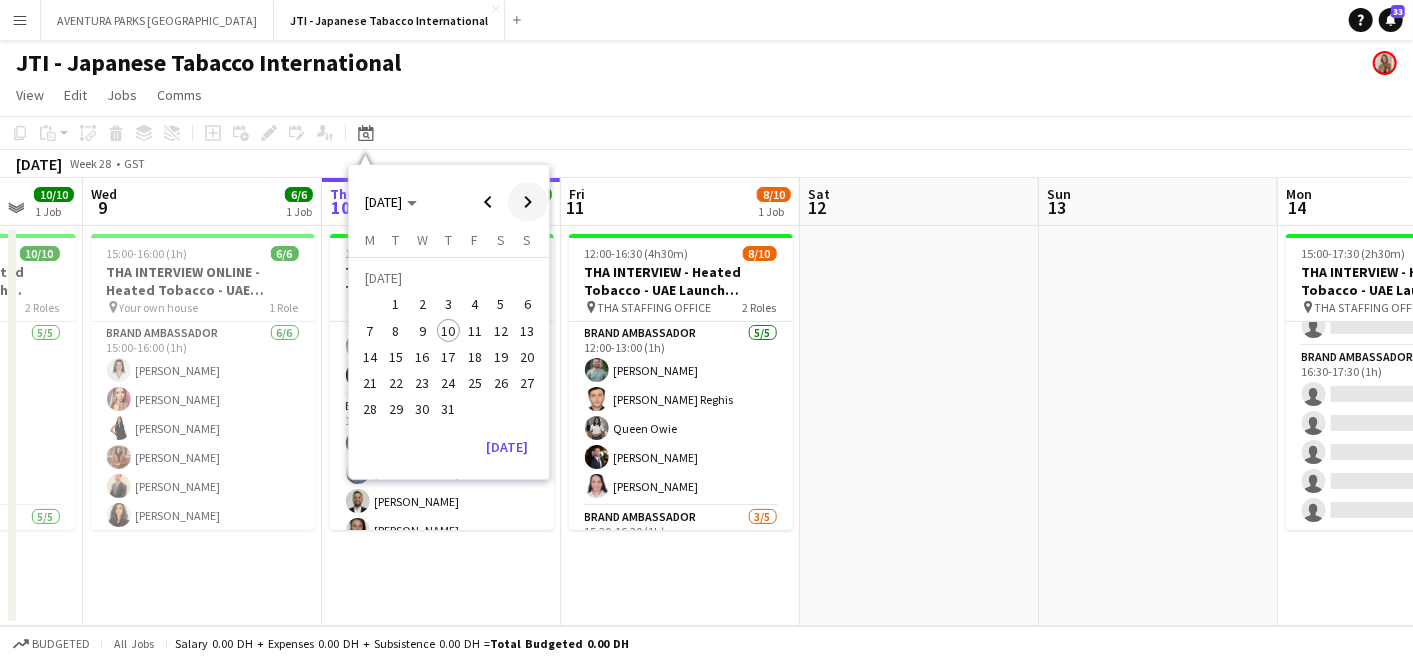 click at bounding box center (528, 202) 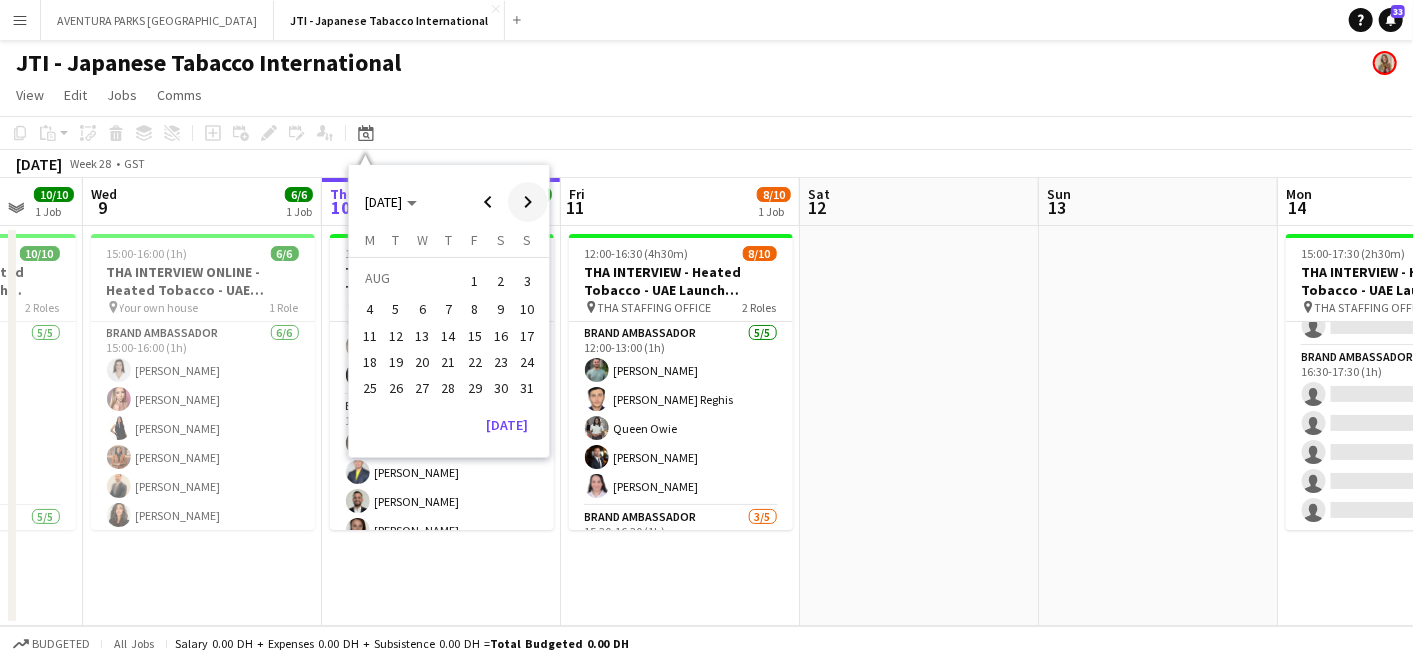 click at bounding box center (528, 202) 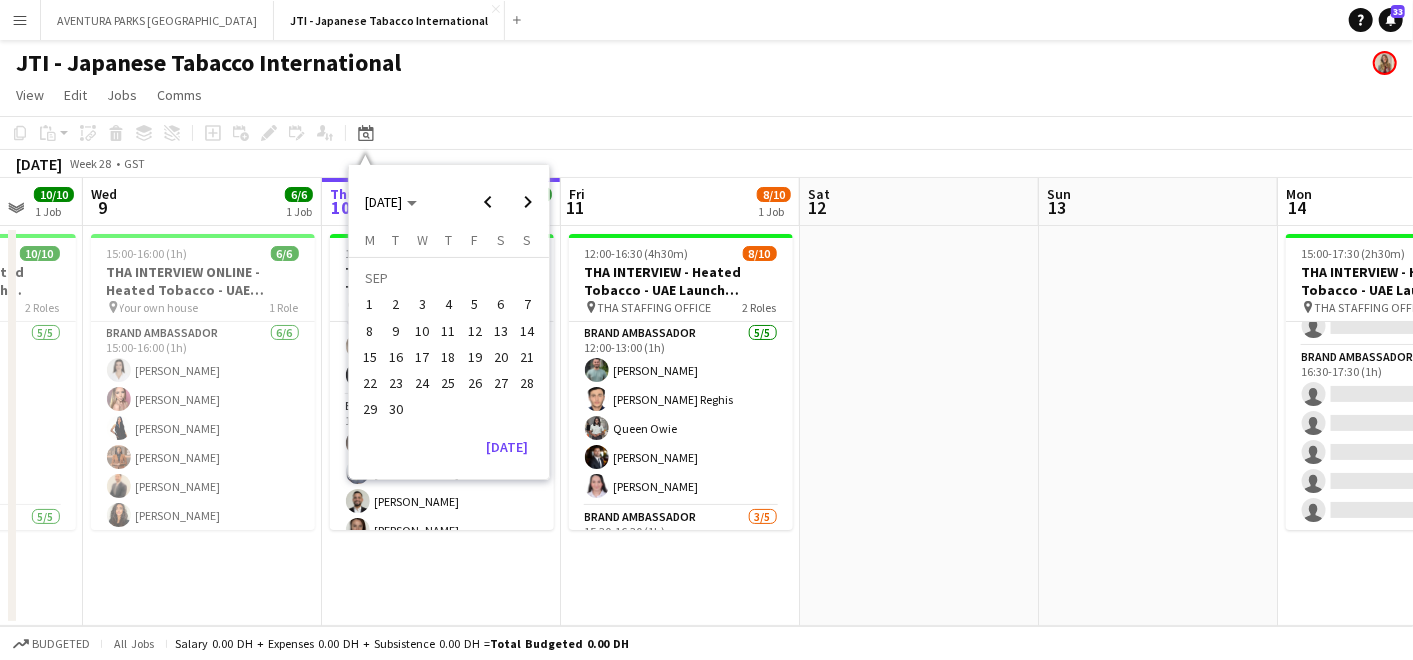 click on "1" at bounding box center [370, 305] 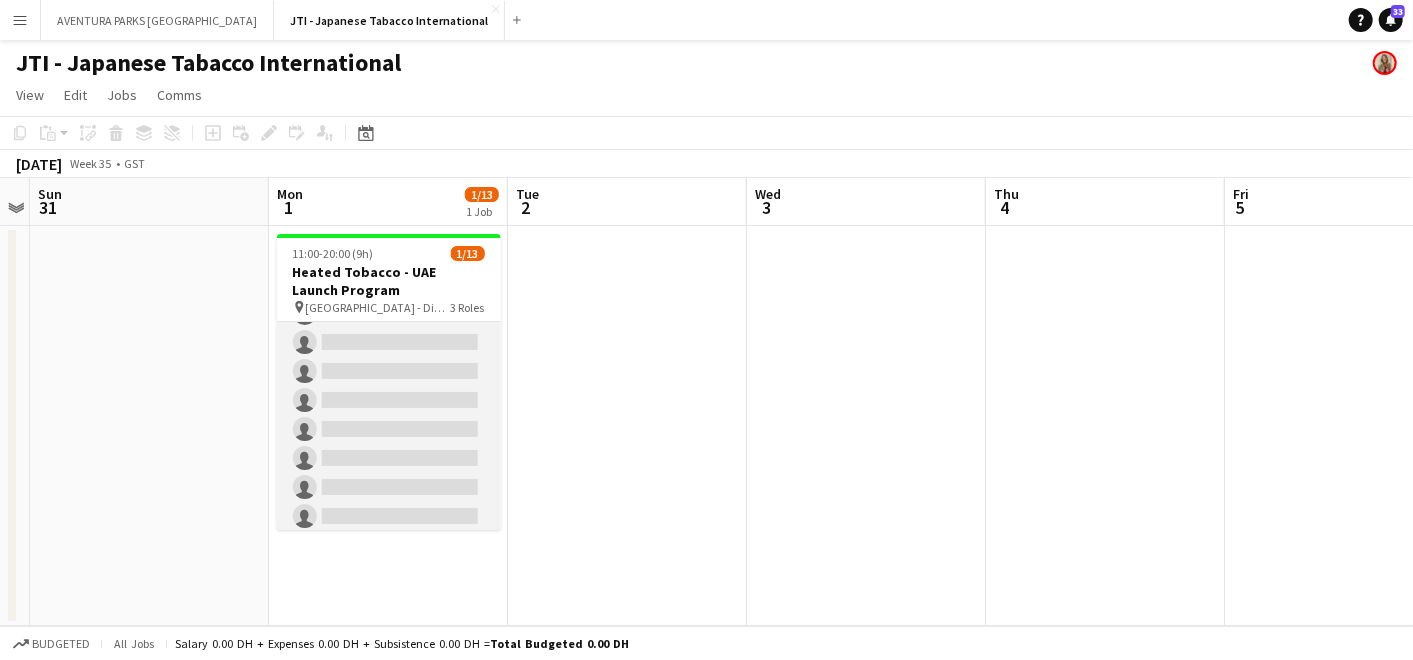 click on "Brand Ambassador    130A   0/10   12:00-20:00 (8h)
single-neutral-actions
single-neutral-actions
single-neutral-actions
single-neutral-actions
single-neutral-actions
single-neutral-actions
single-neutral-actions
single-neutral-actions
single-neutral-actions
single-neutral-actions" at bounding box center [389, 429] 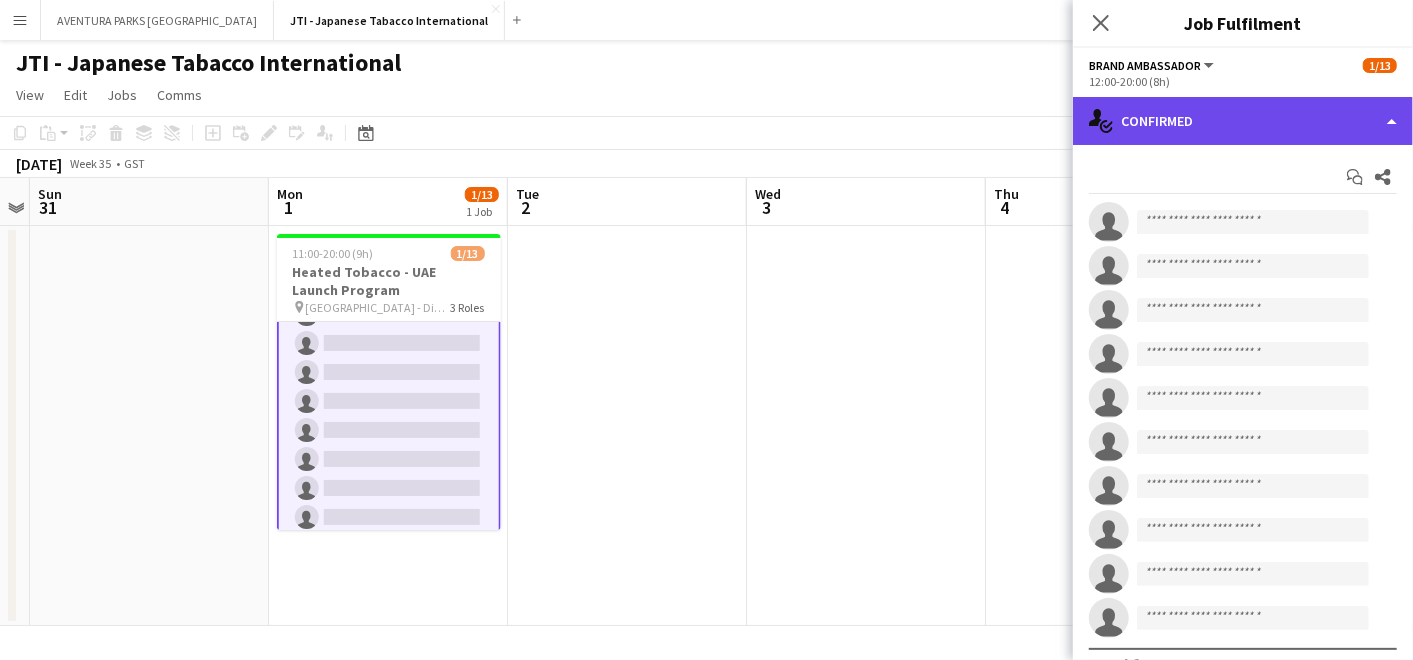 click on "single-neutral-actions-check-2
Confirmed" 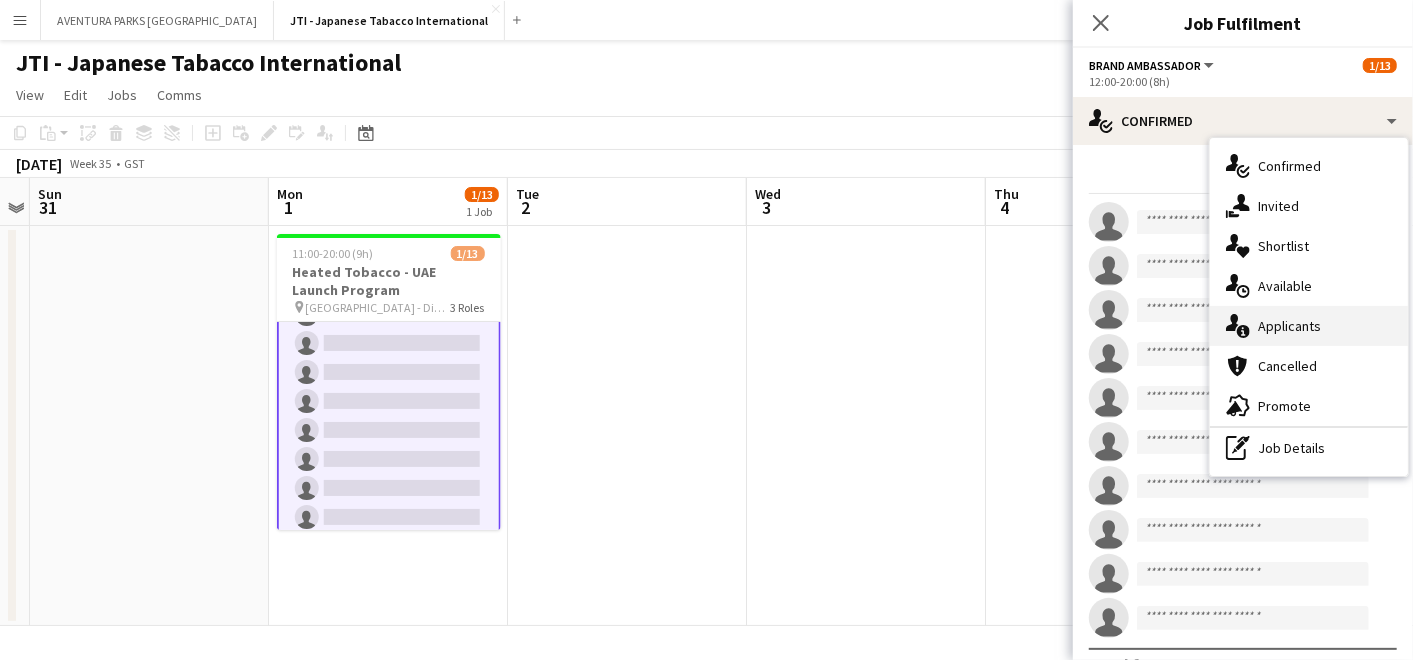 click on "single-neutral-actions-information
Applicants" at bounding box center [1309, 326] 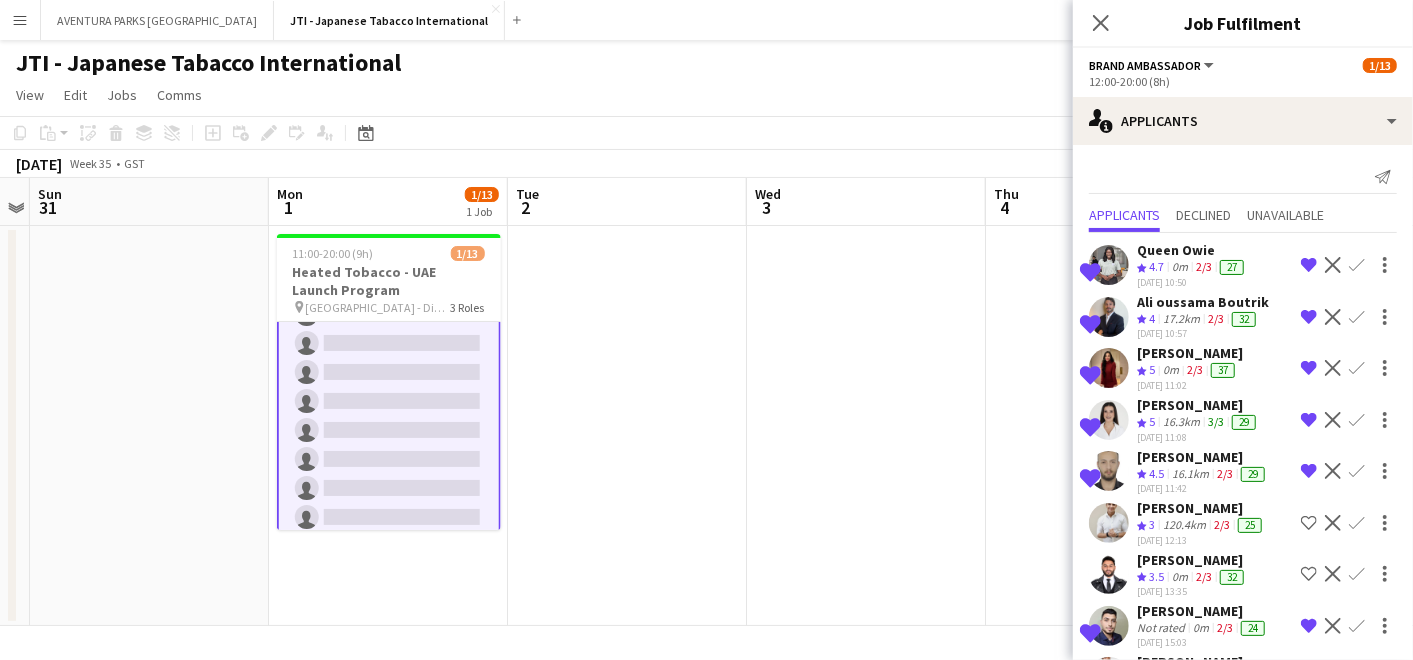 click on "Remove crew from shortlist" at bounding box center [1309, 368] 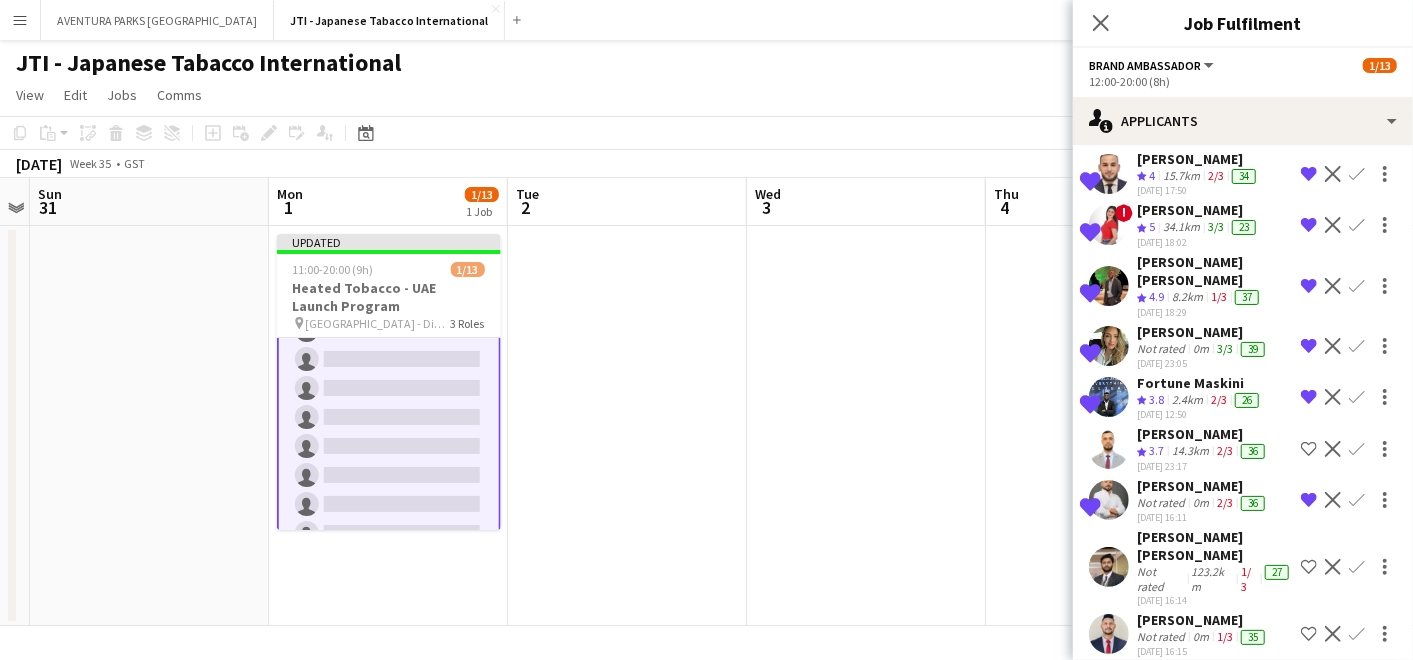 scroll, scrollTop: 444, scrollLeft: 0, axis: vertical 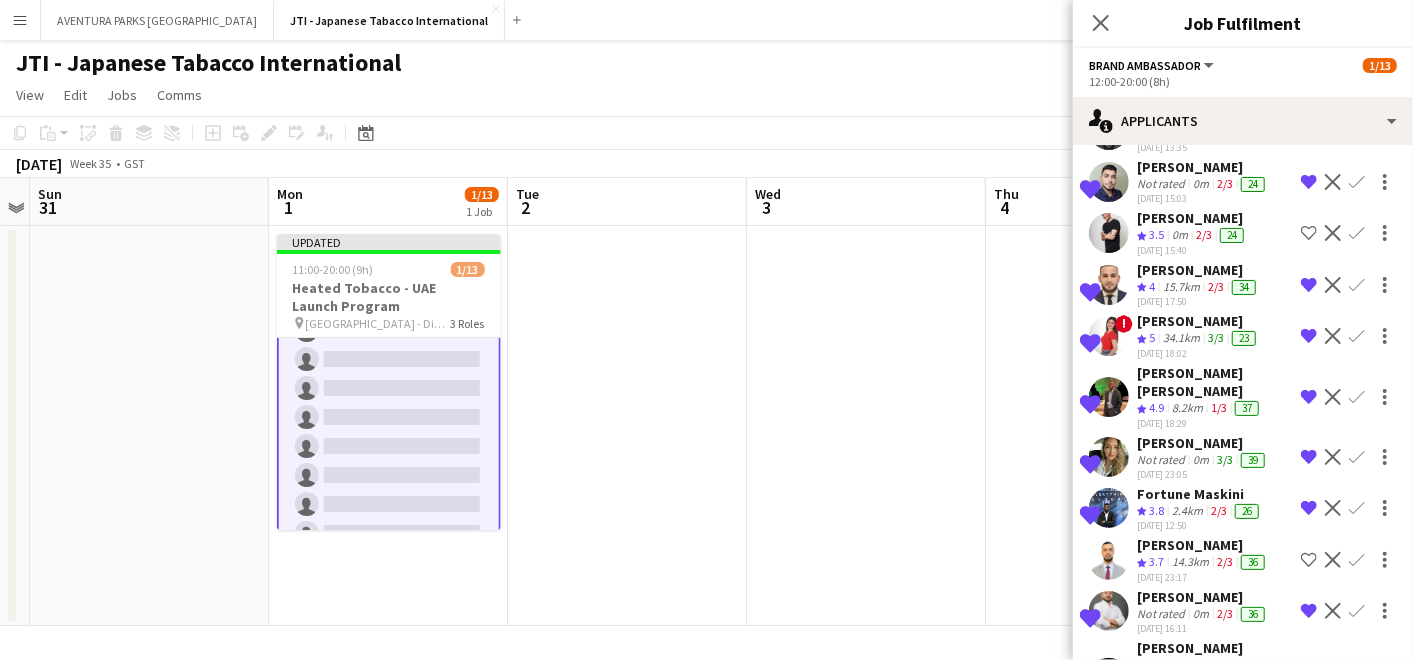 drag, startPoint x: 1262, startPoint y: 260, endPoint x: 1126, endPoint y: 262, distance: 136.01471 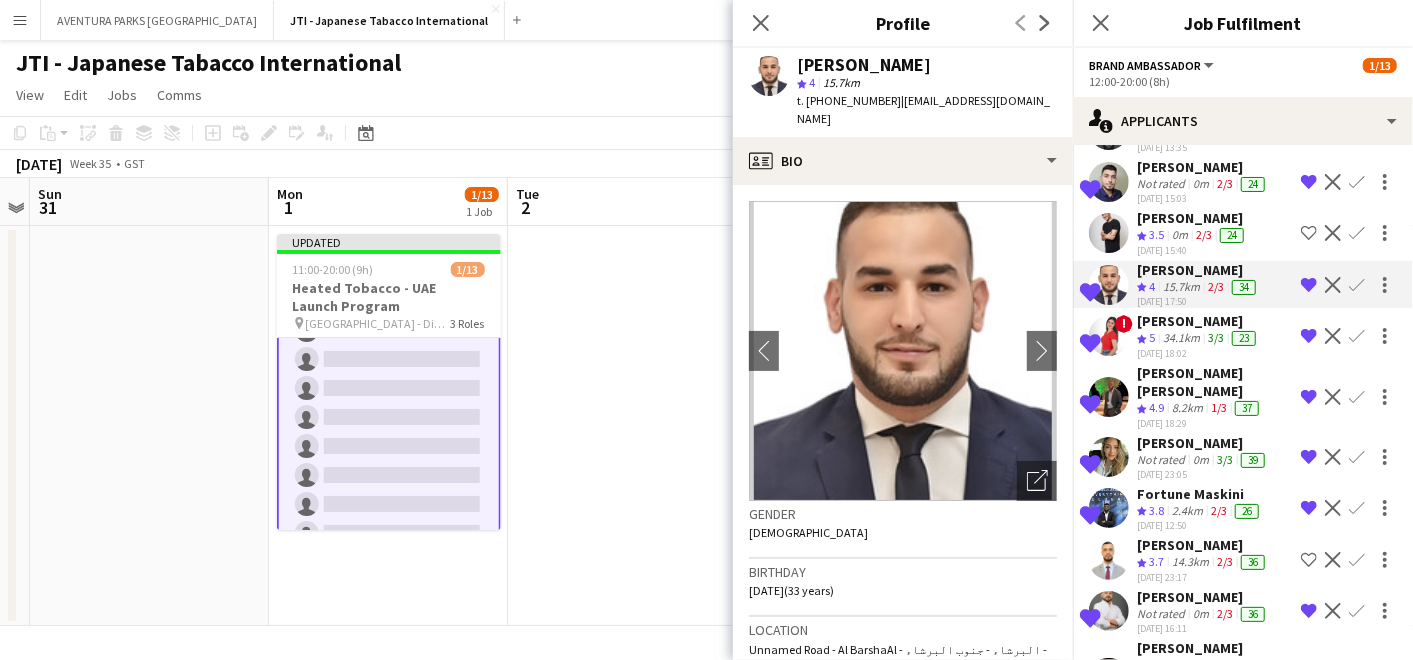 drag, startPoint x: 1126, startPoint y: 262, endPoint x: 1155, endPoint y: 266, distance: 29.274563 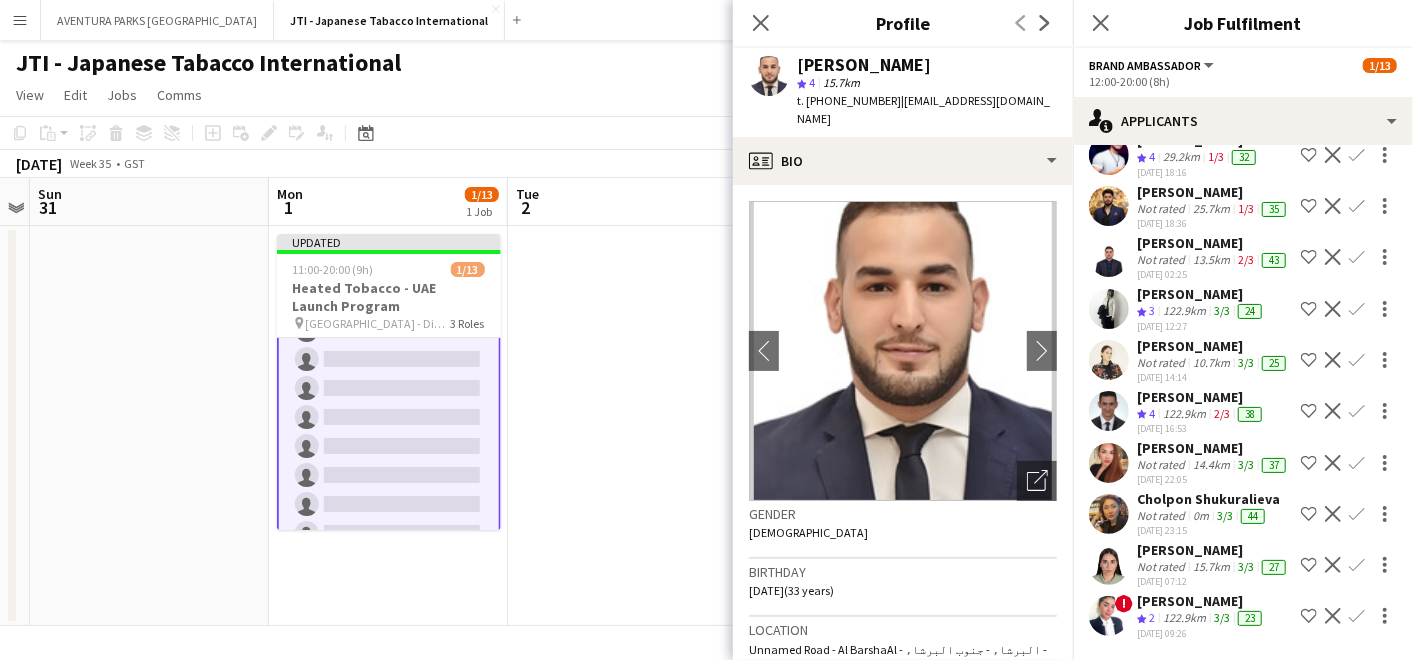 scroll, scrollTop: 7000, scrollLeft: 0, axis: vertical 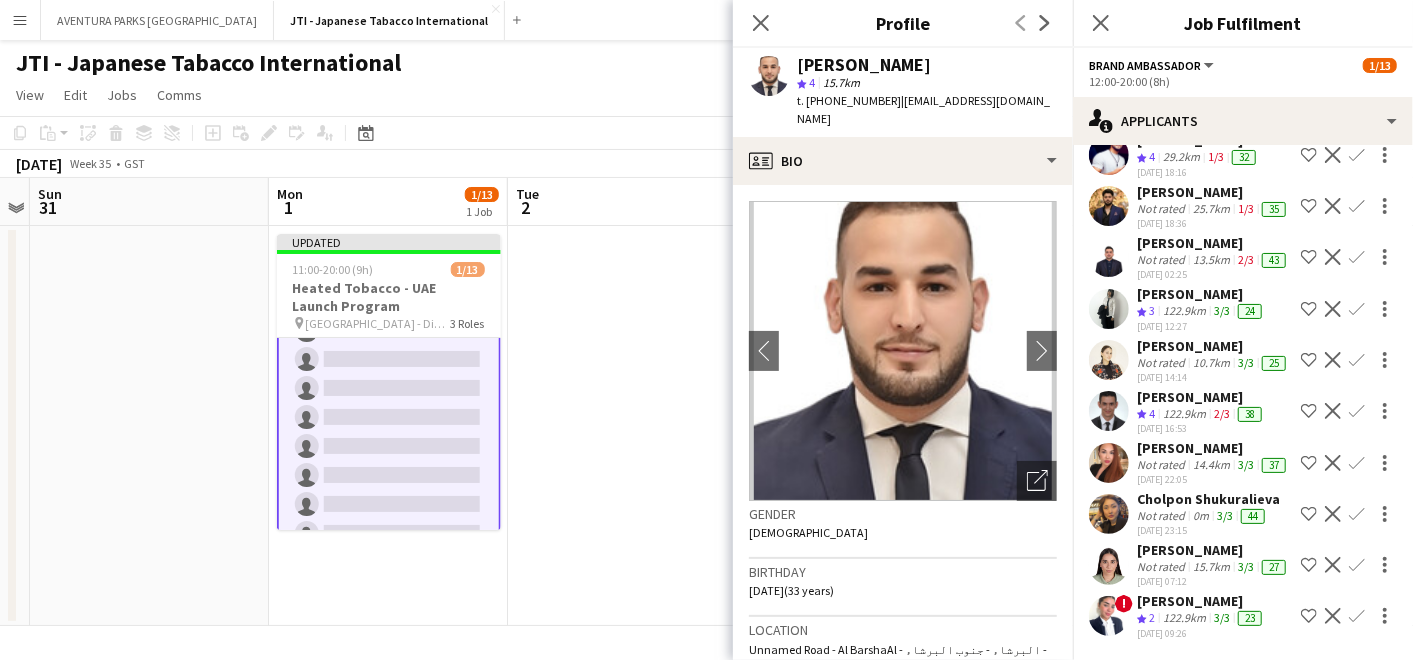 click on "Shortlist crew" at bounding box center [1309, 411] 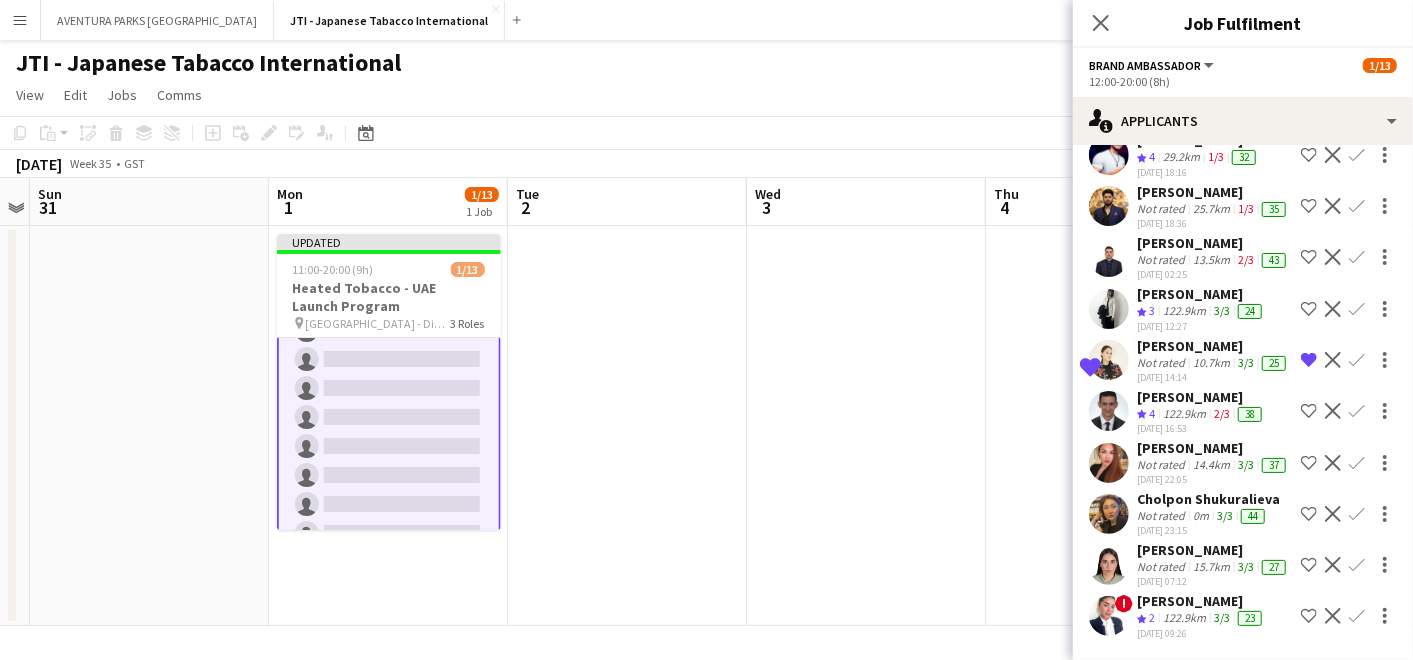 click on "Not rated" 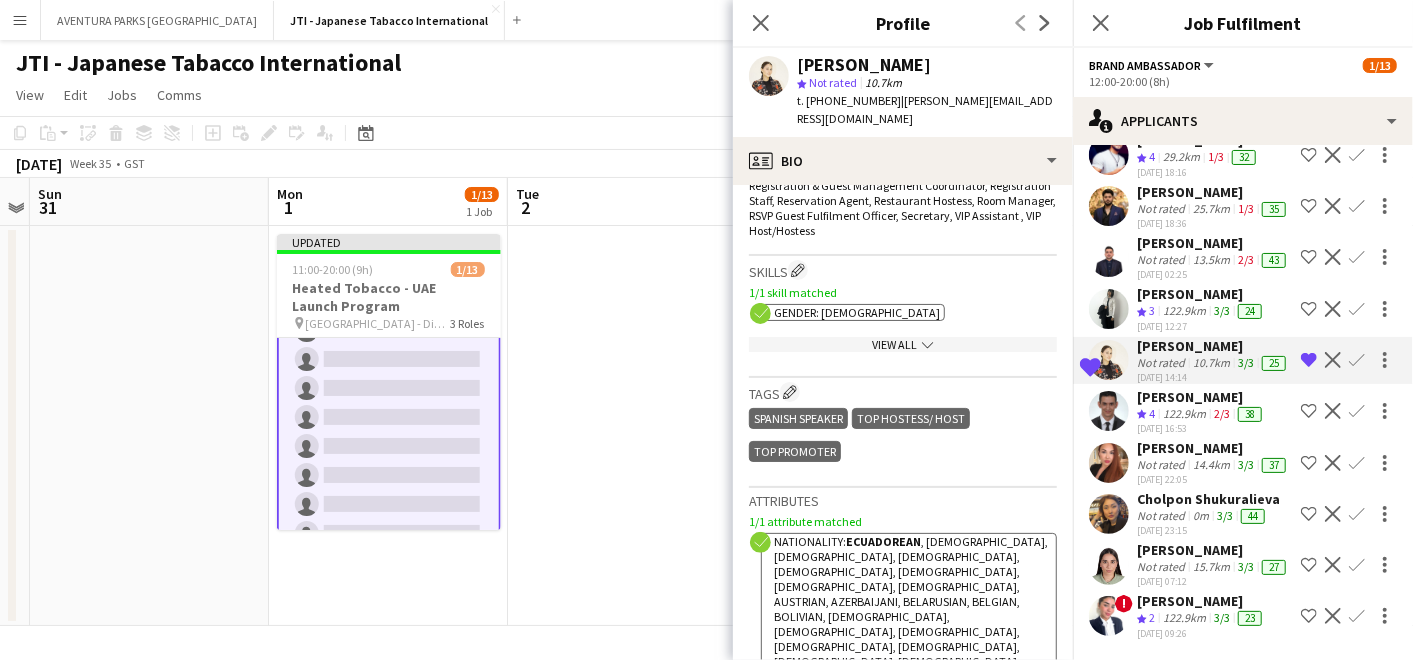 scroll, scrollTop: 777, scrollLeft: 0, axis: vertical 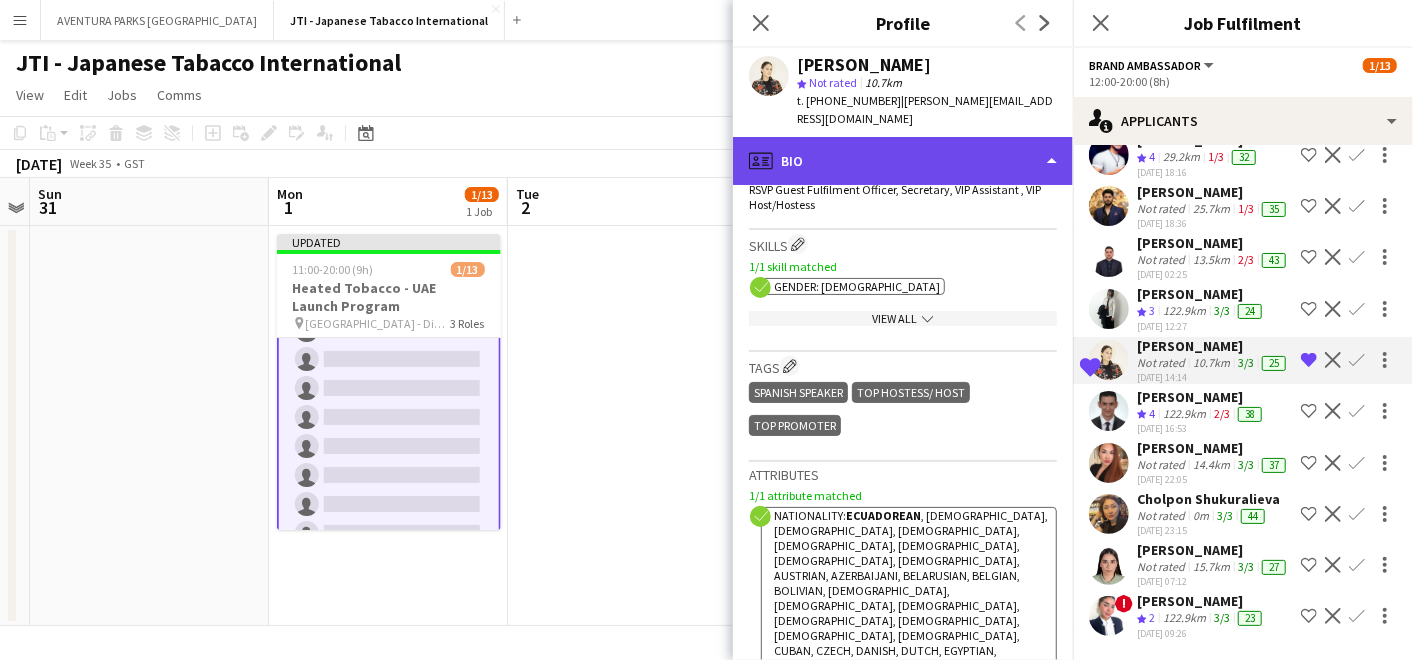 click on "profile
Bio" 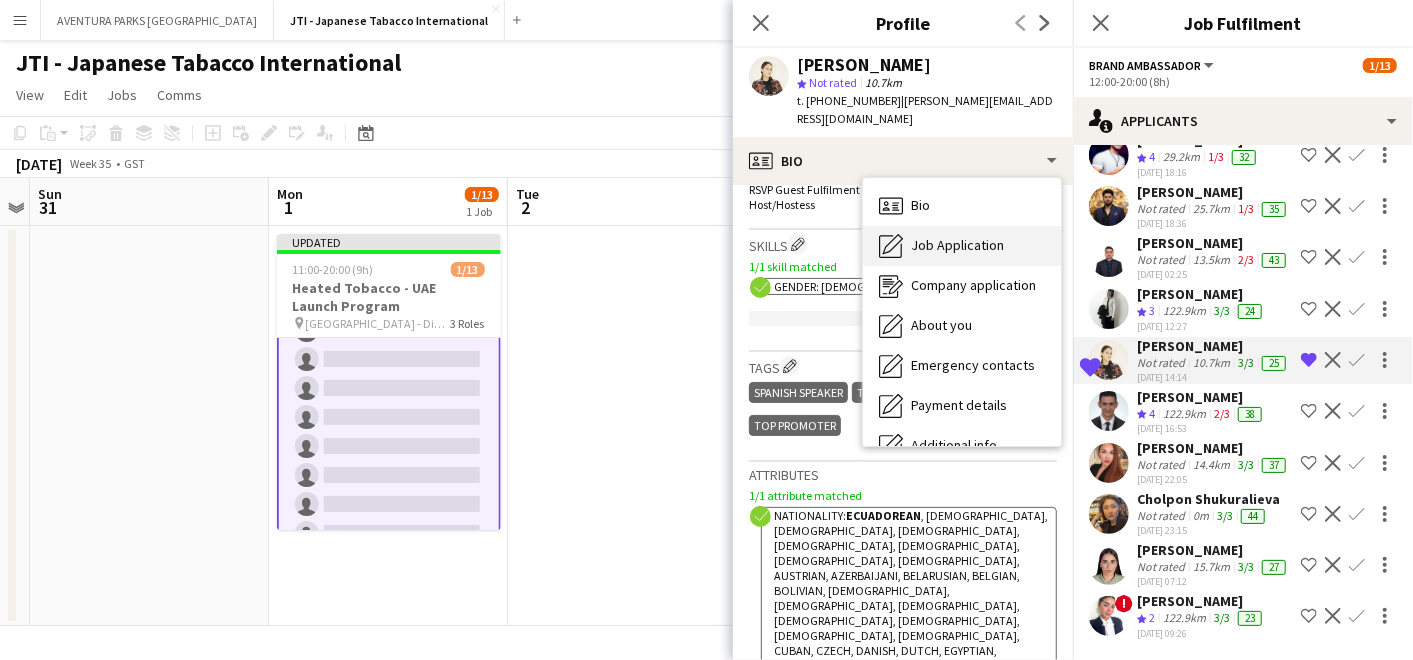 click on "Job Application" at bounding box center (957, 245) 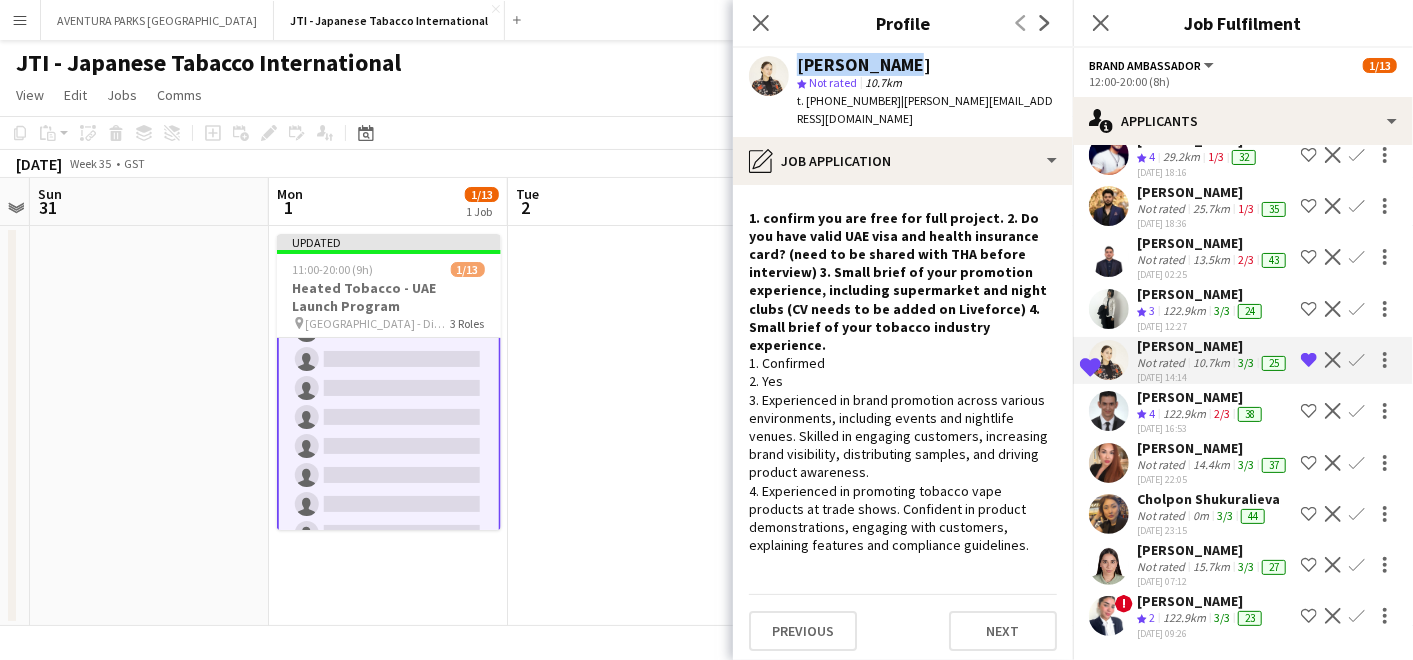drag, startPoint x: 914, startPoint y: 67, endPoint x: 791, endPoint y: 65, distance: 123.01626 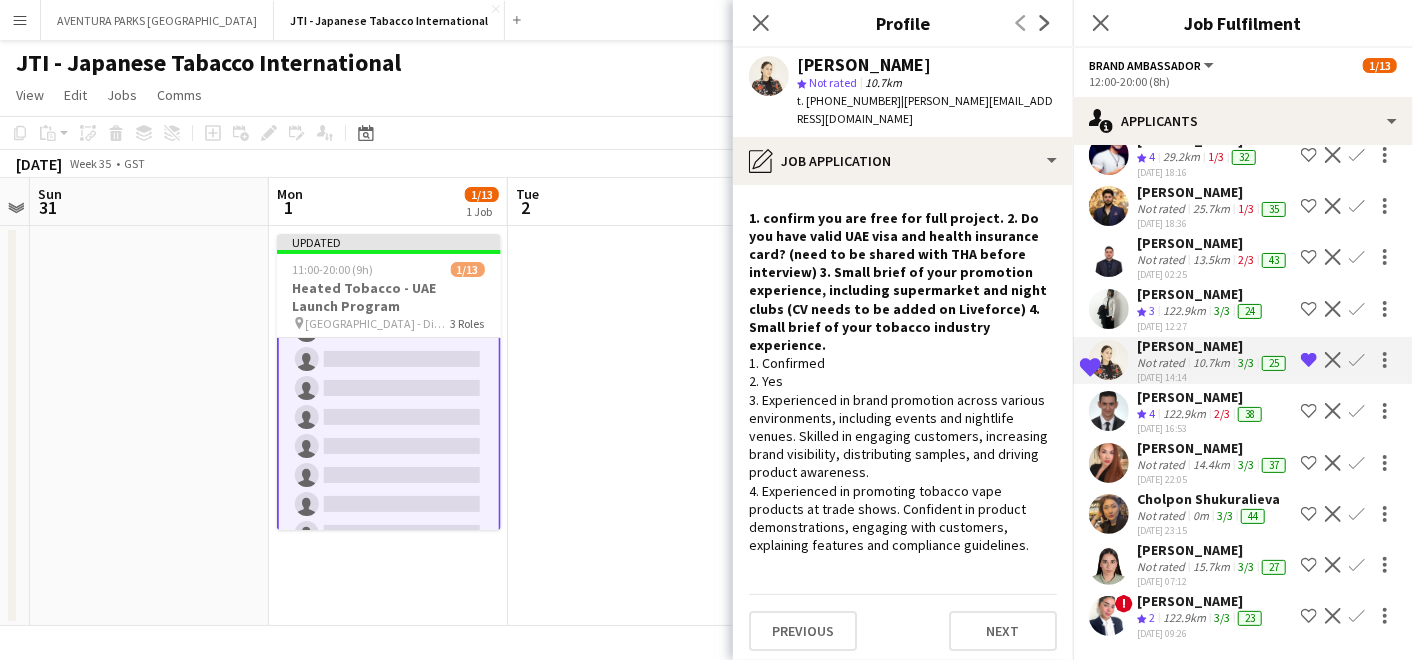 click on "15.7km" at bounding box center (1184, 618) 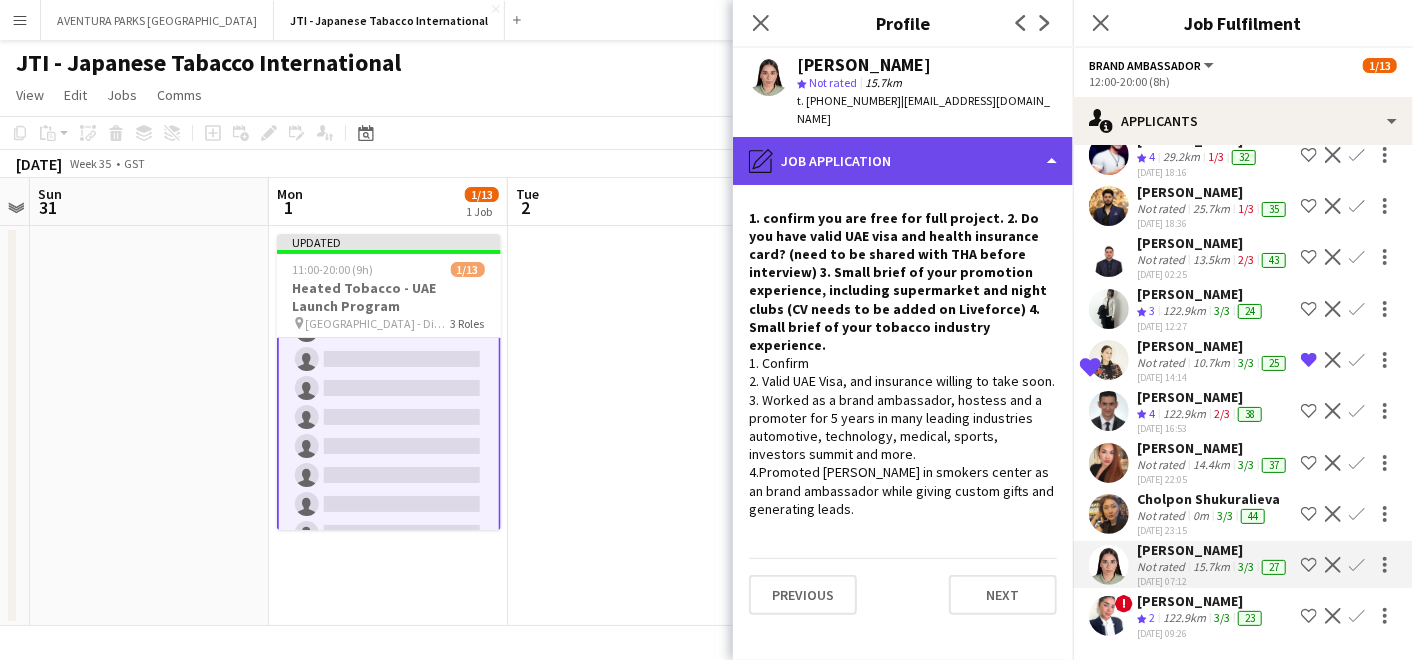 click on "pencil4
Job Application" 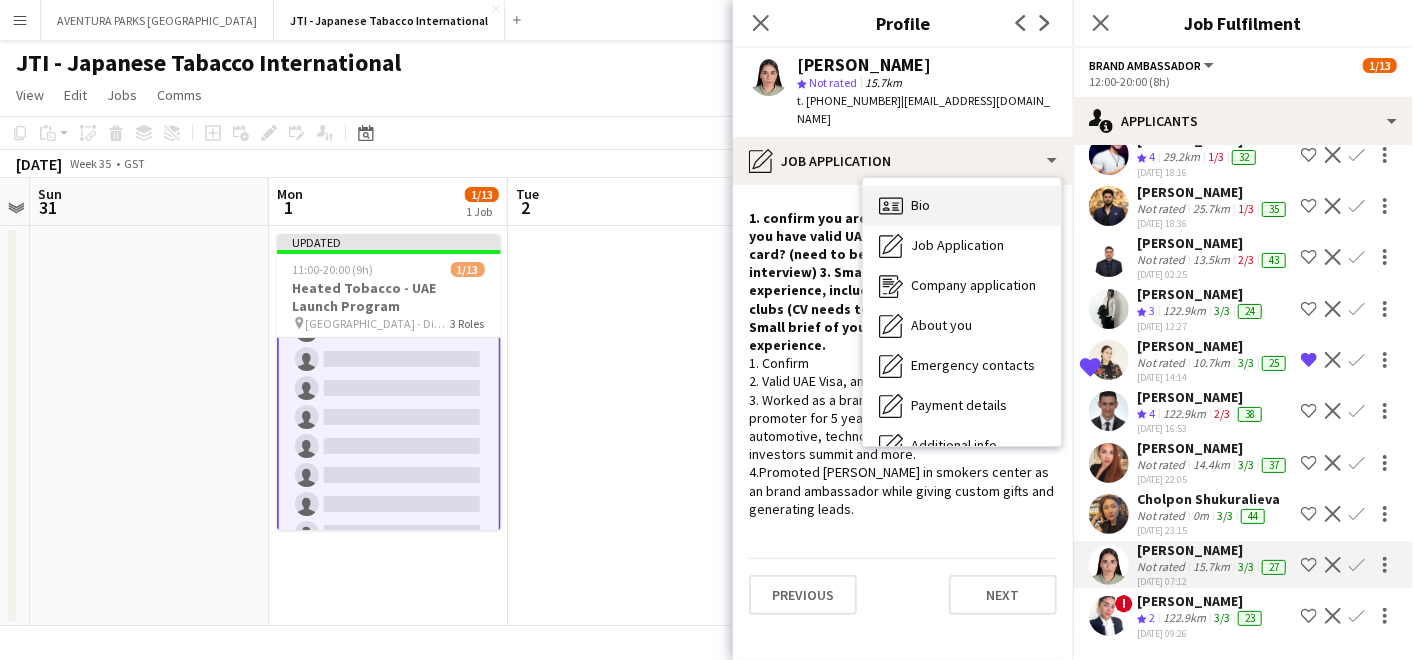 click on "Bio
Bio" at bounding box center [962, 206] 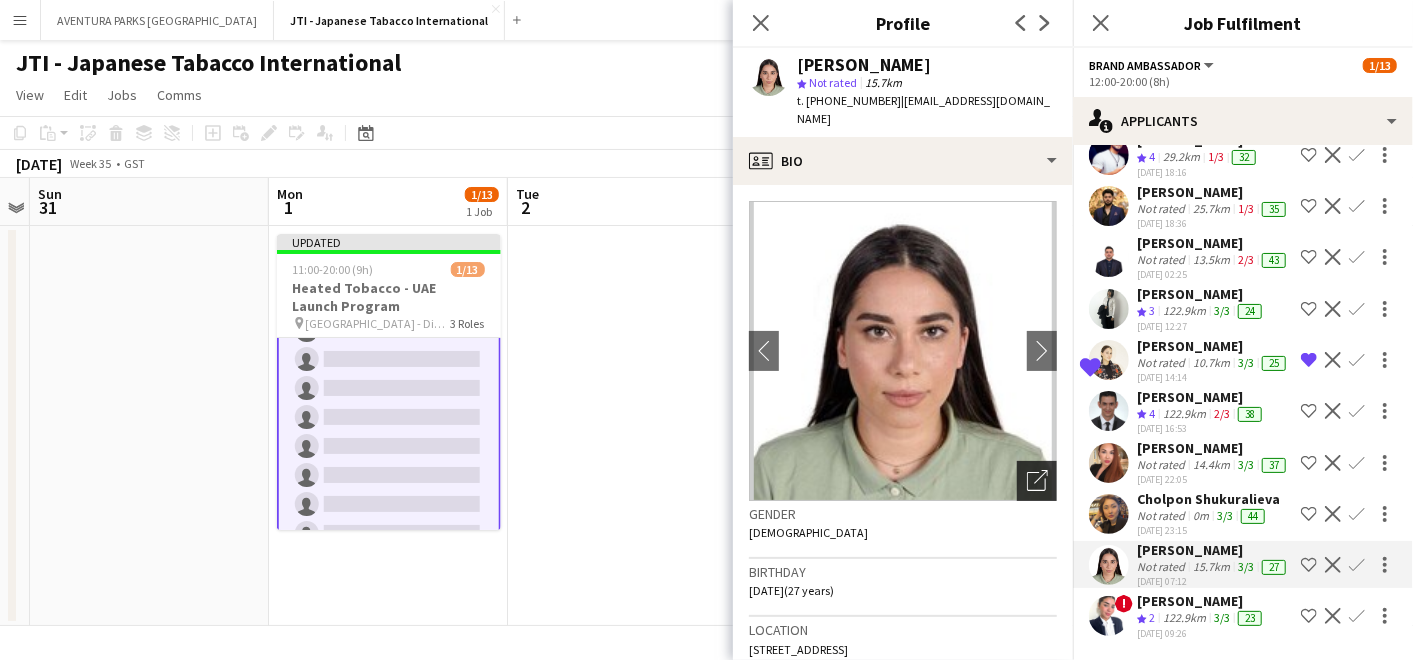 click on "Open photos pop-in" 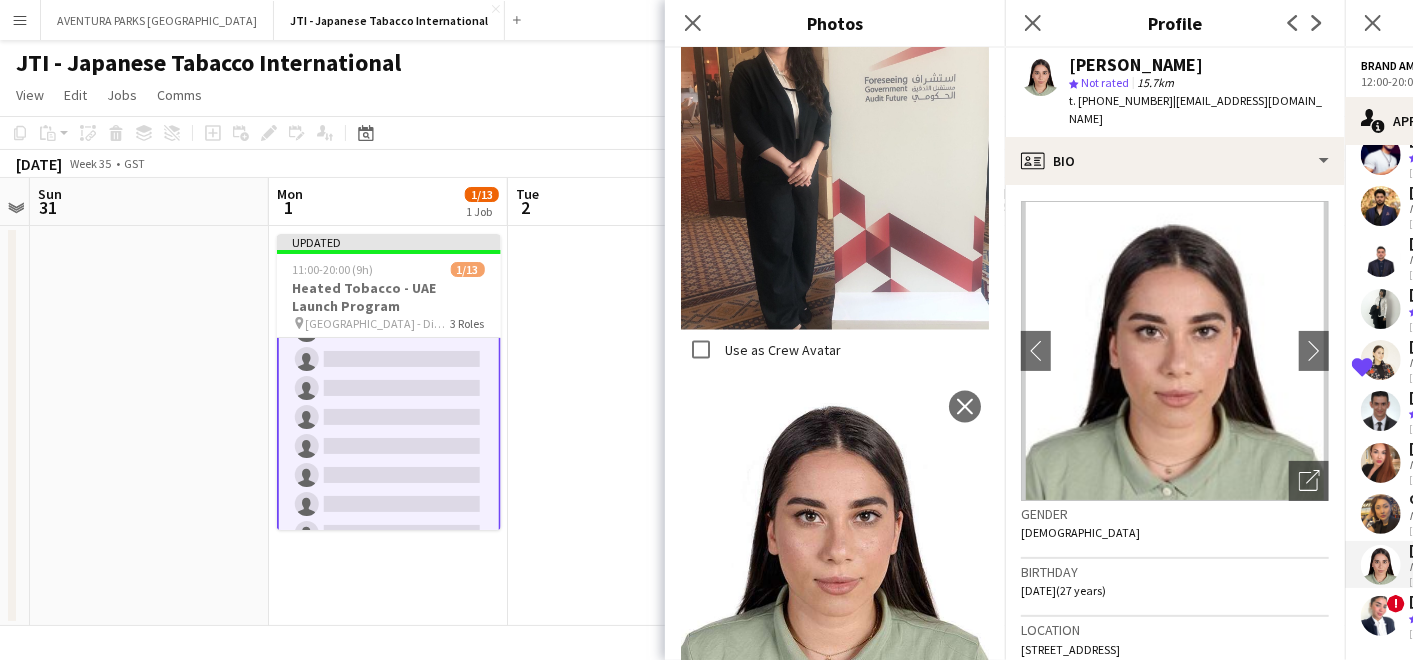 scroll, scrollTop: 1888, scrollLeft: 0, axis: vertical 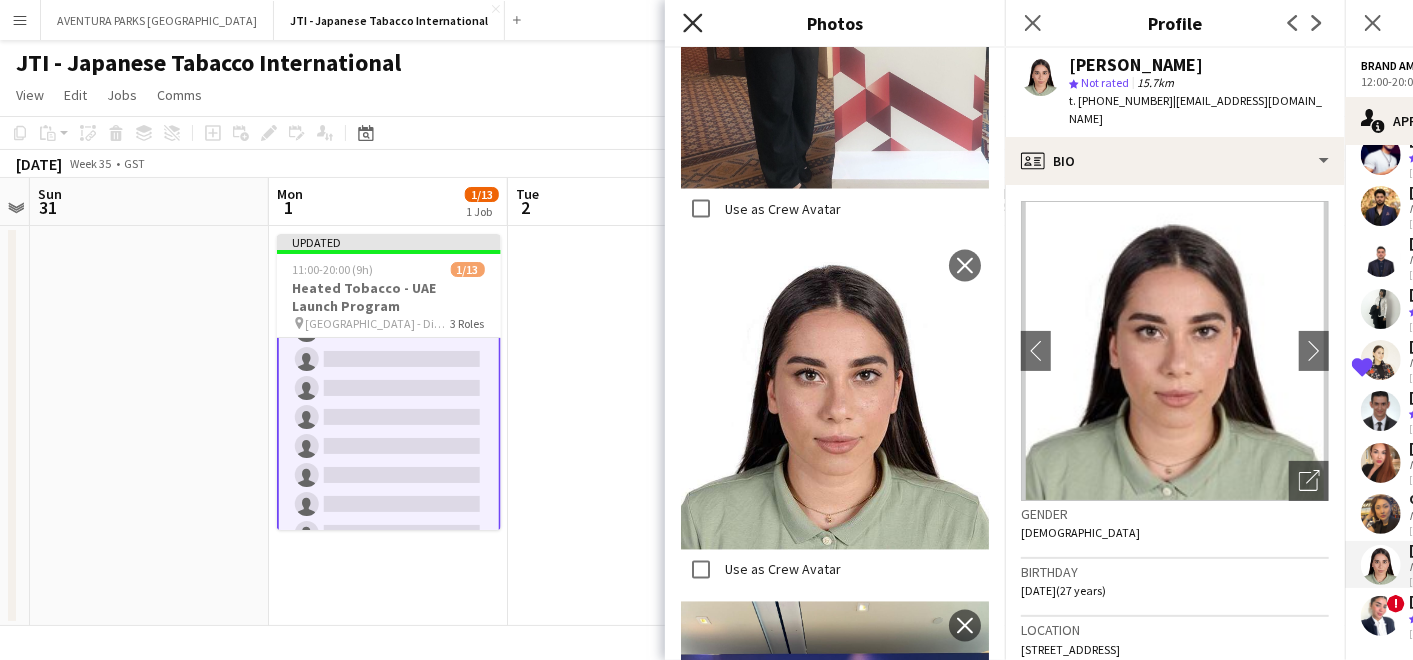 click on "Close pop-in" 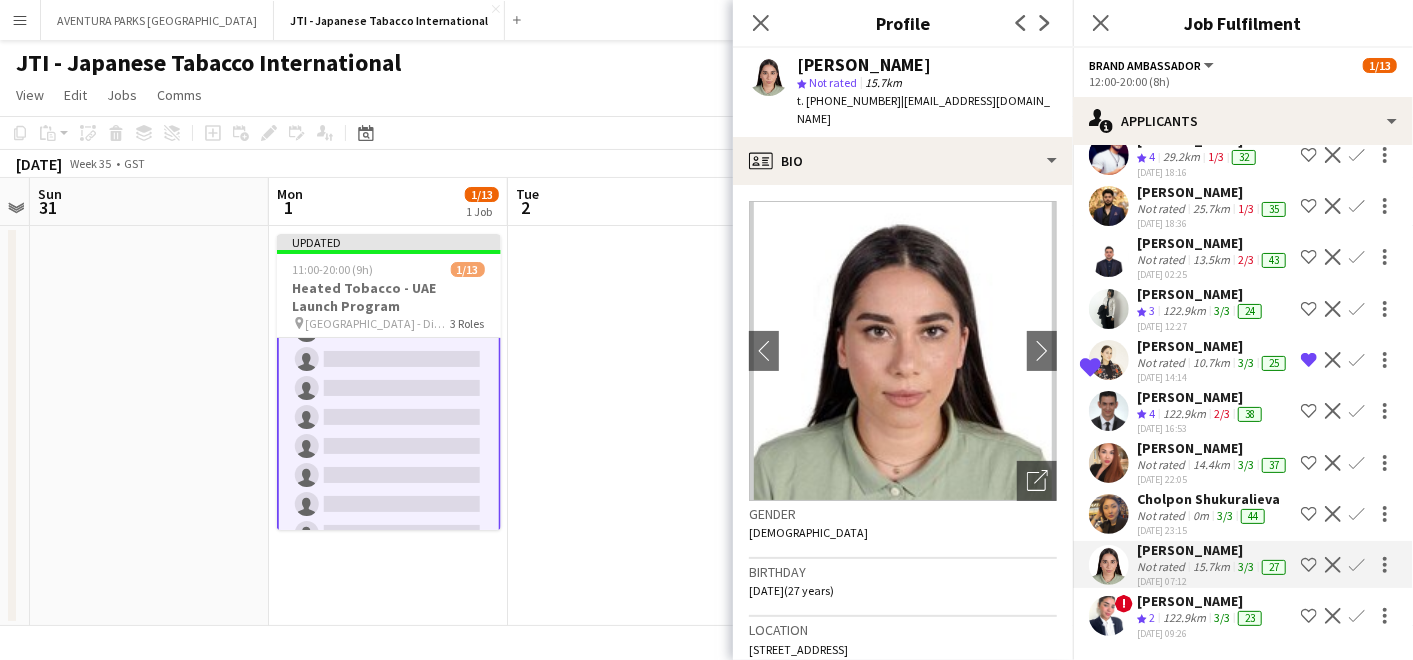 click on "Not rated" at bounding box center (1163, 567) 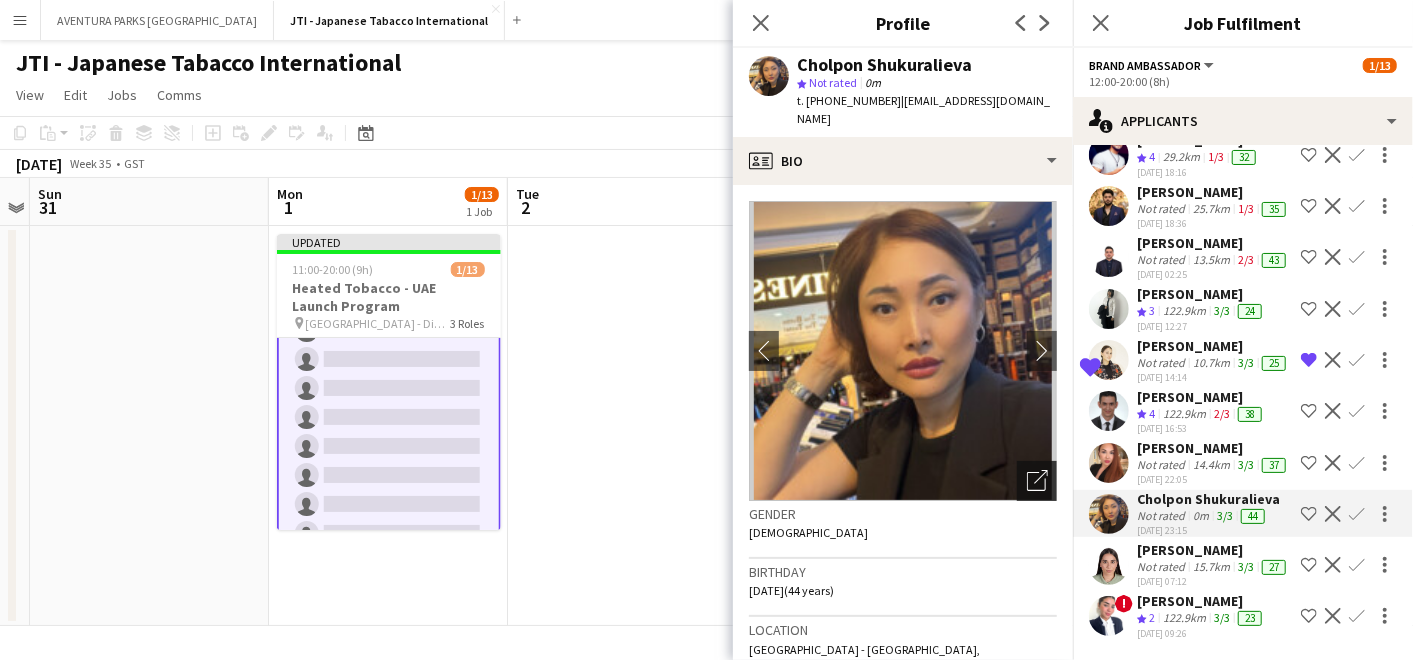 click on "Open photos pop-in" 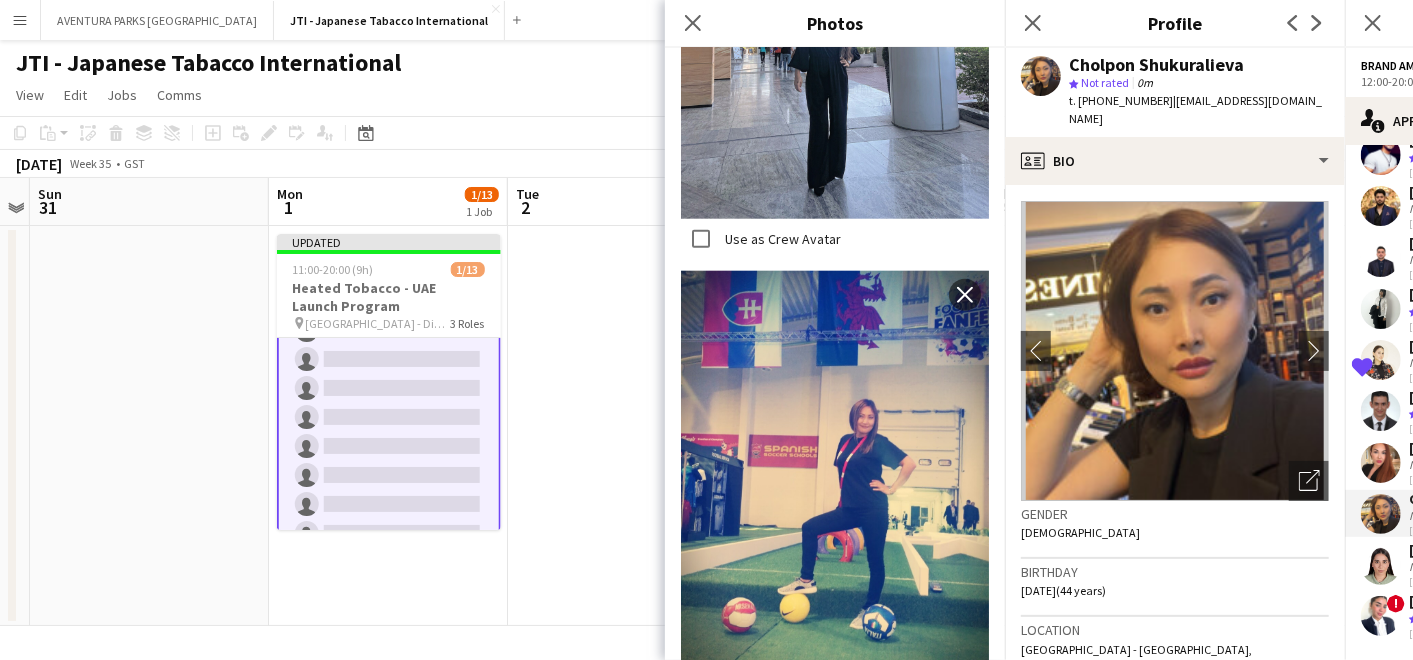 scroll, scrollTop: 444, scrollLeft: 0, axis: vertical 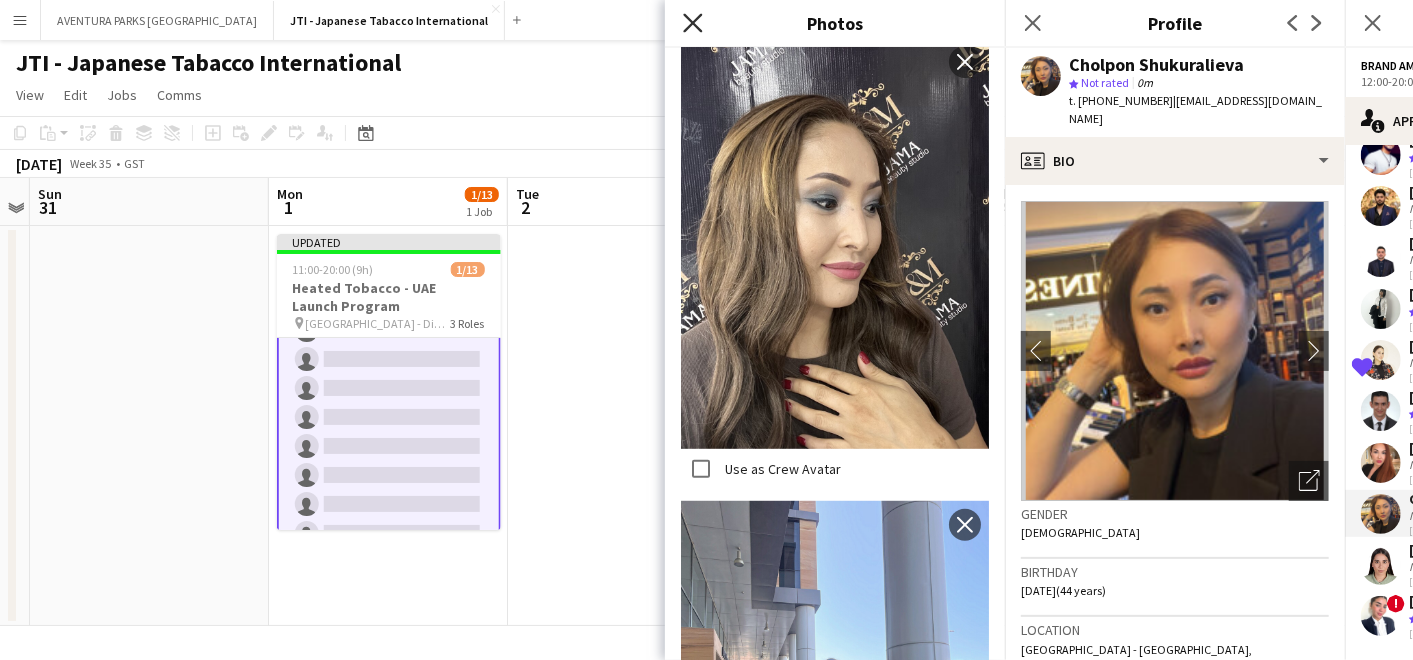 click on "Close pop-in" 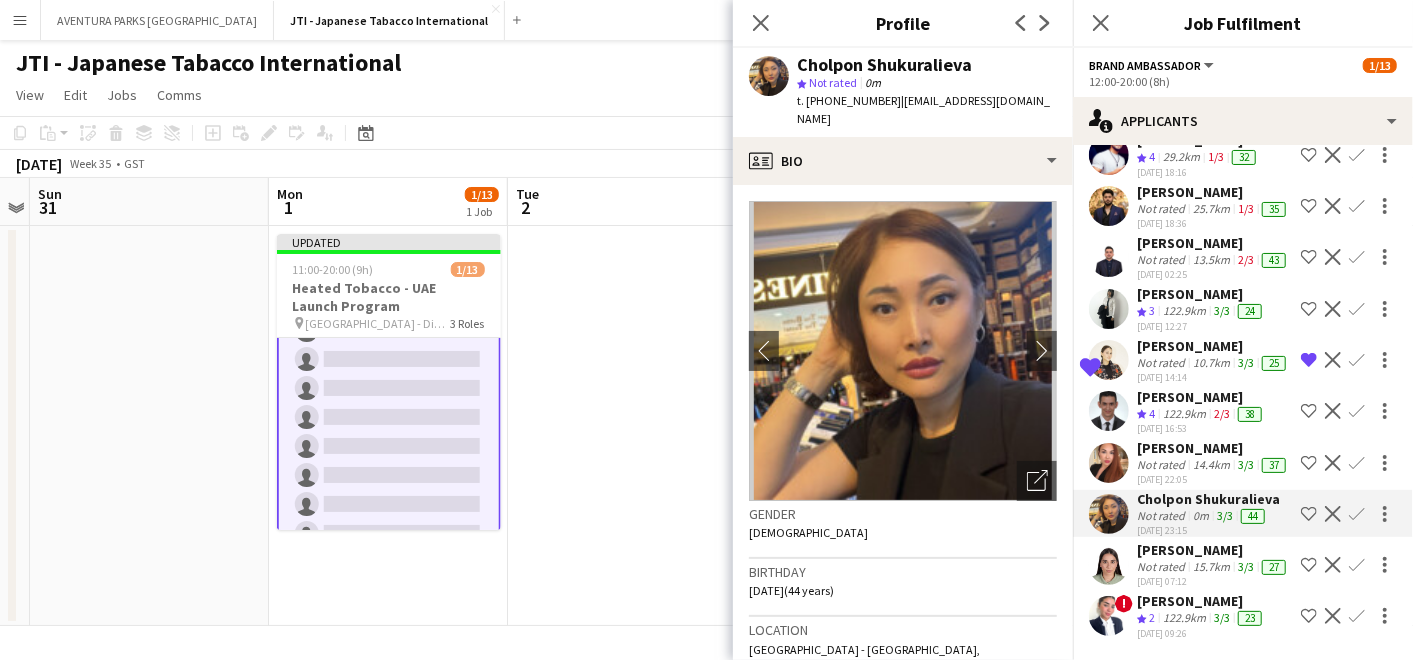 scroll, scrollTop: 7003, scrollLeft: 0, axis: vertical 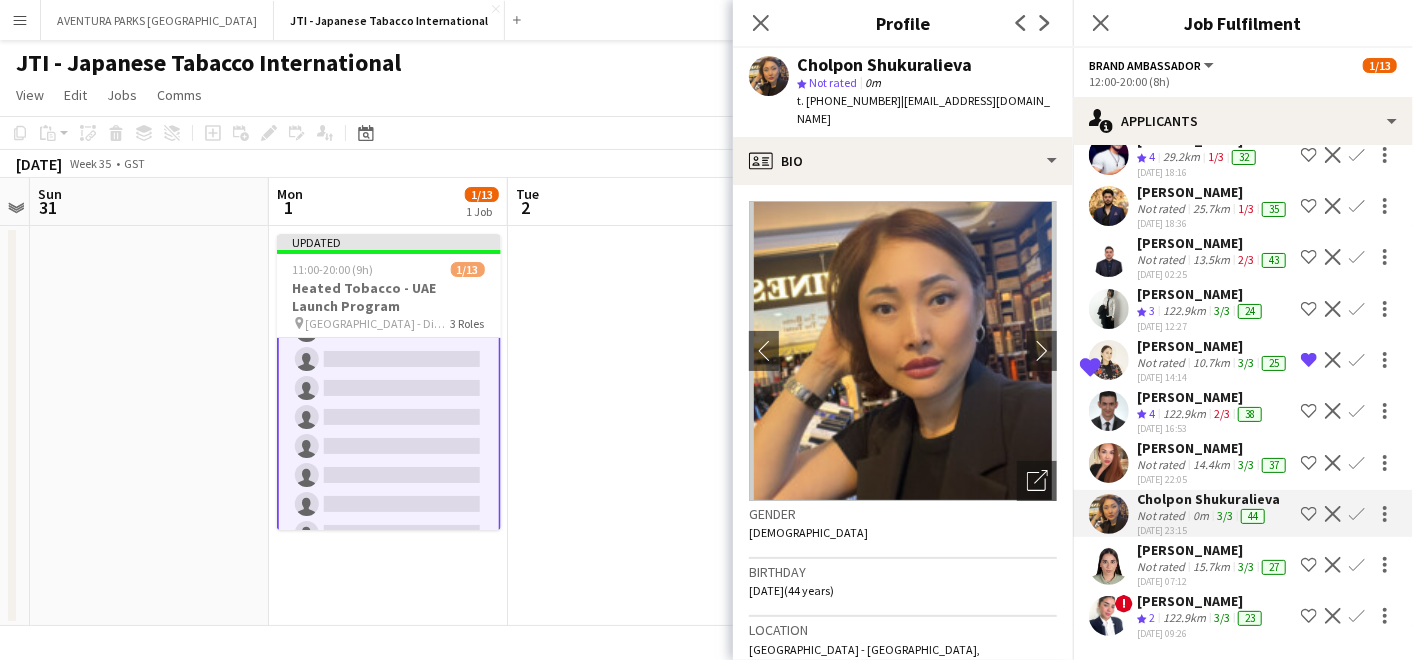 click on "Not rated" at bounding box center [1163, 516] 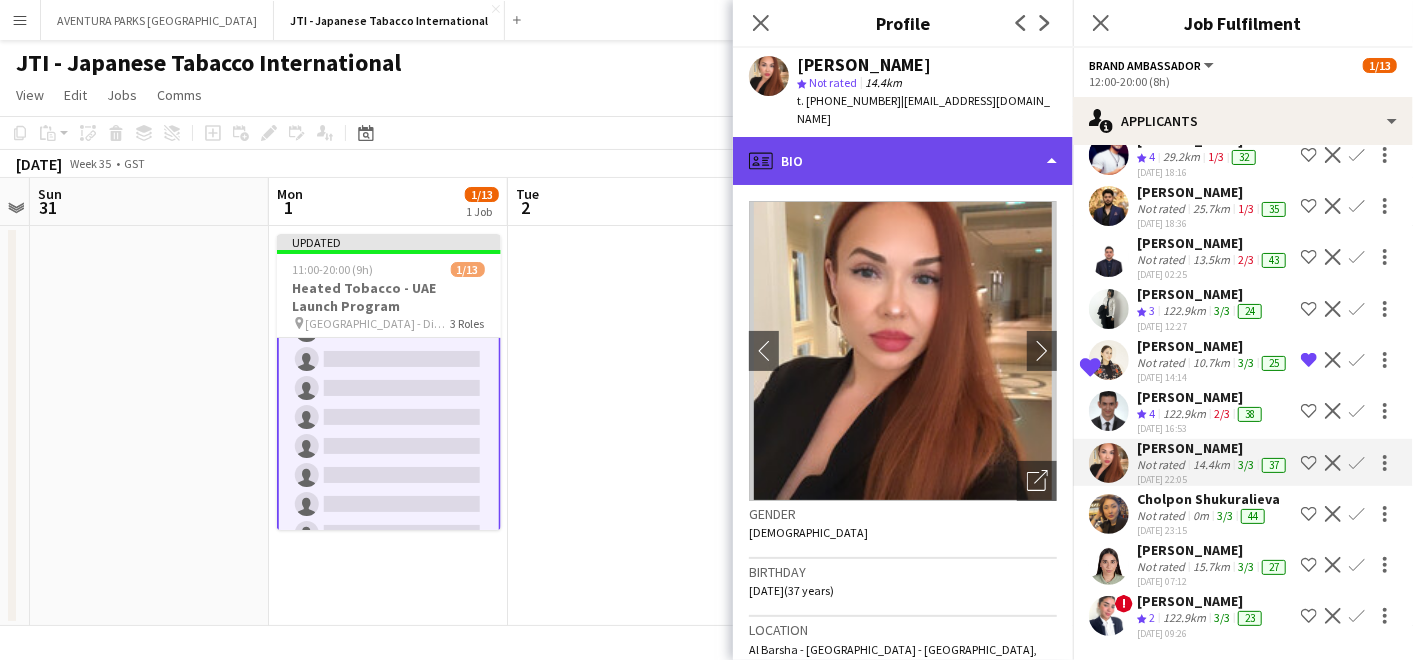 click on "profile
Bio" 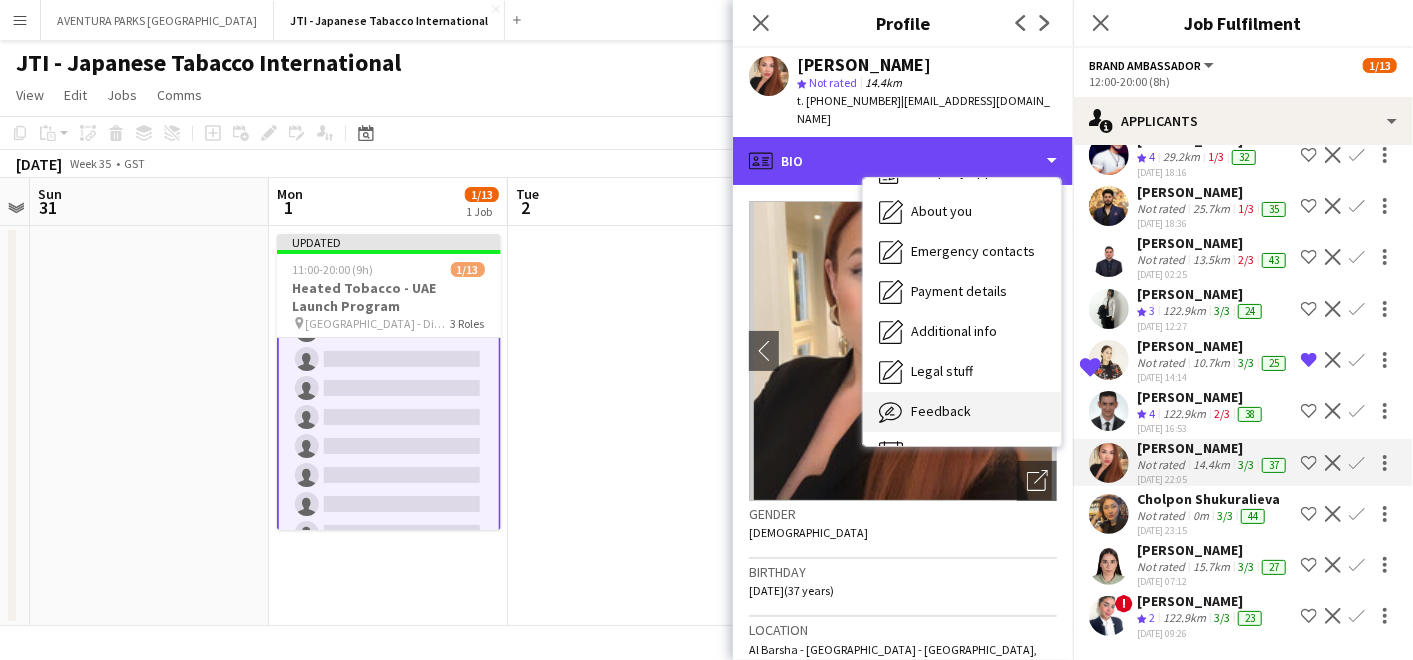 scroll, scrollTop: 147, scrollLeft: 0, axis: vertical 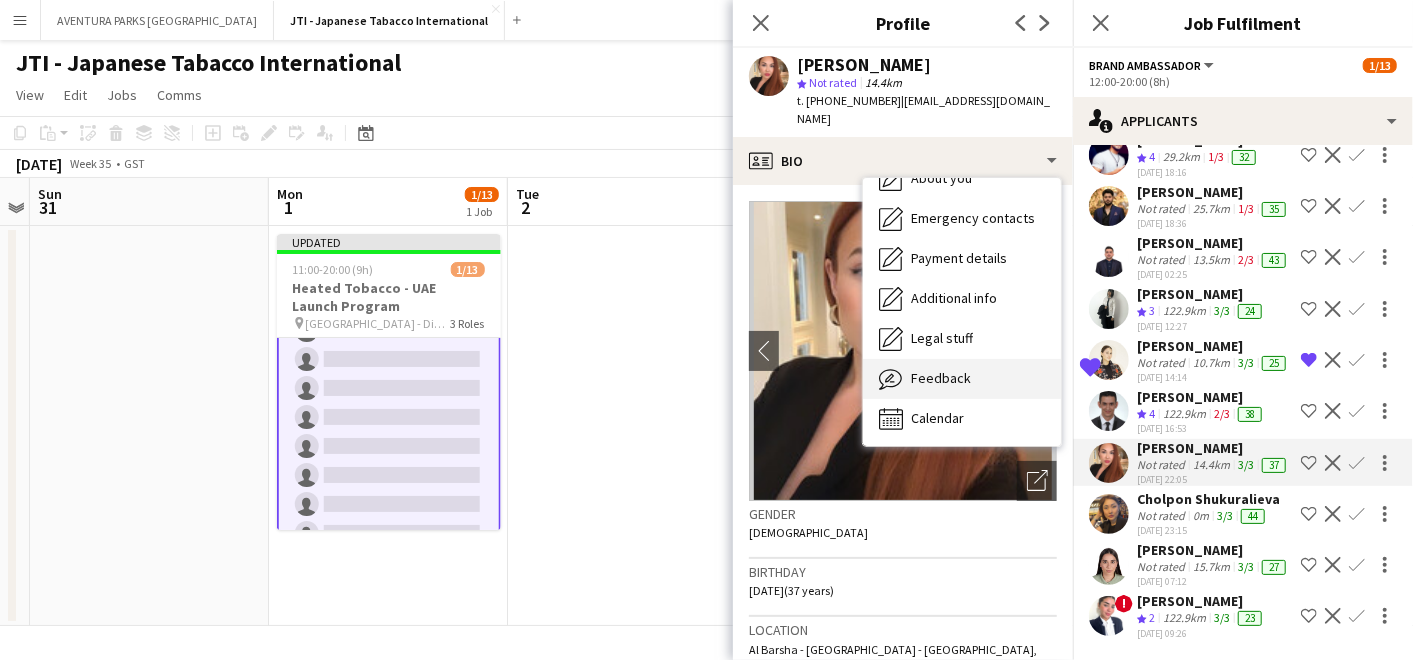 click on "Feedback
Feedback" at bounding box center [962, 379] 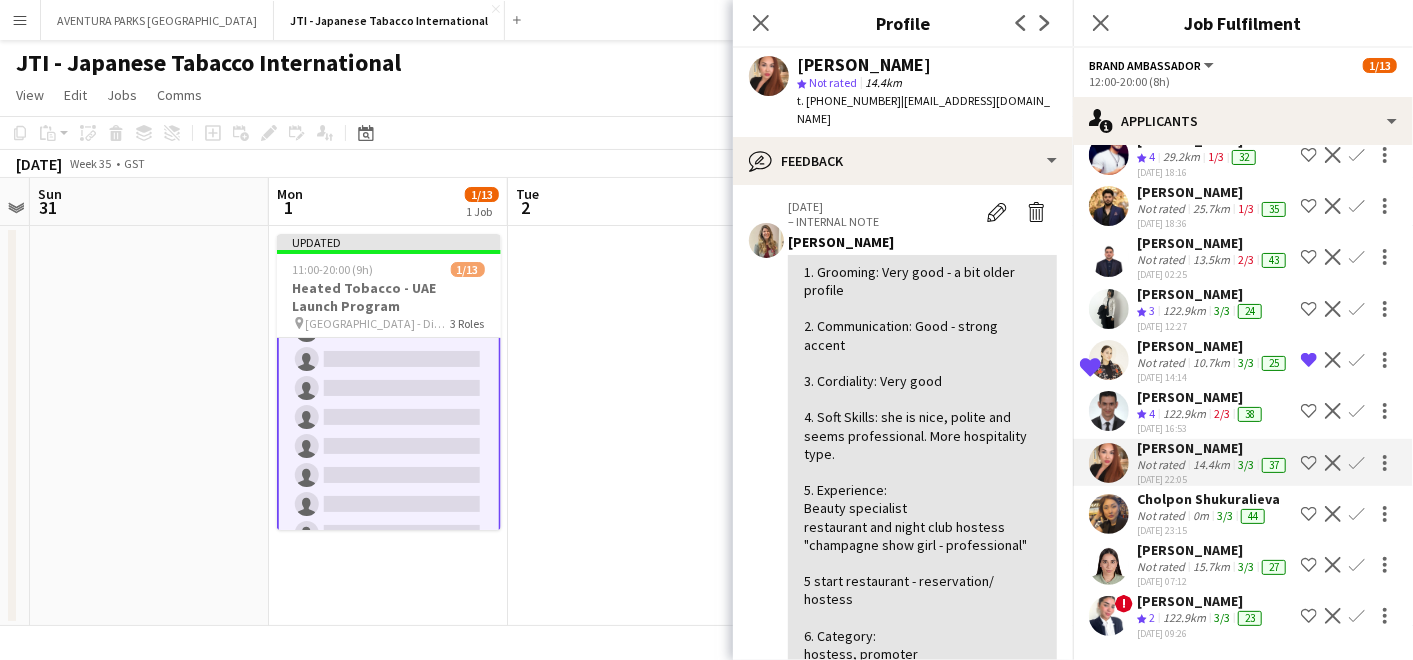 scroll, scrollTop: 111, scrollLeft: 0, axis: vertical 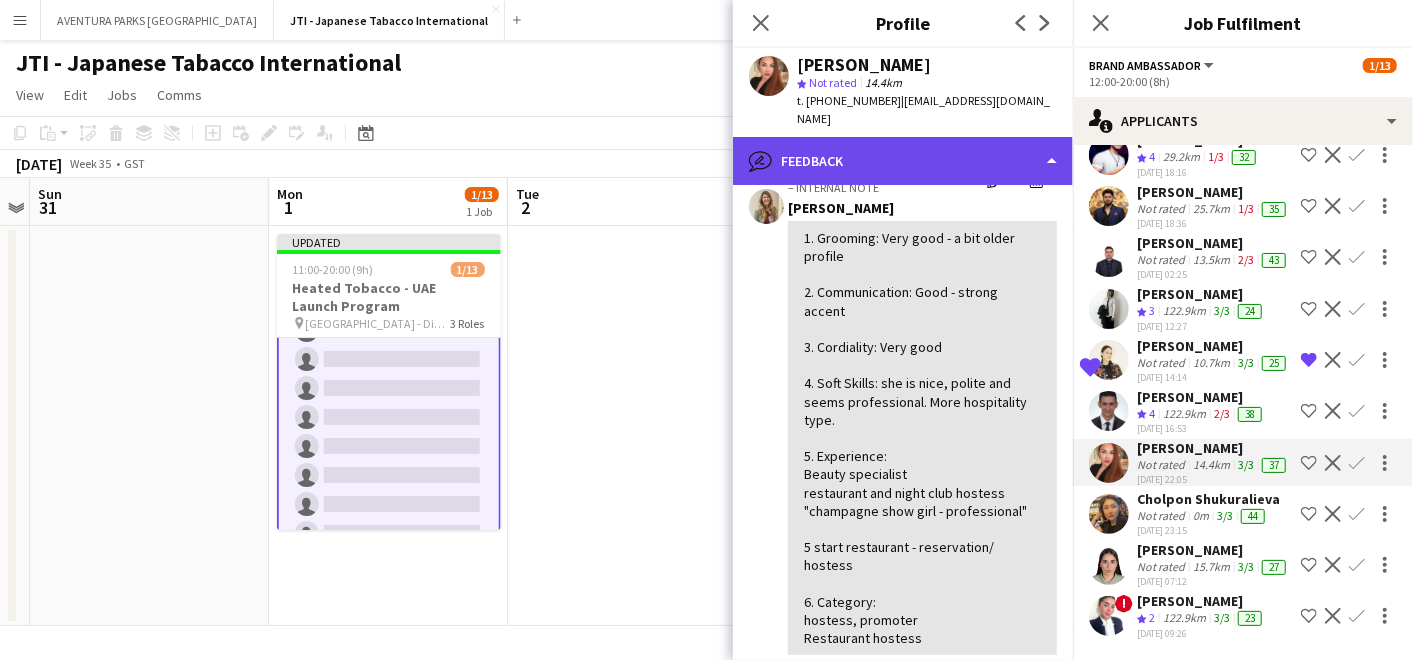 click on "bubble-pencil
Feedback" 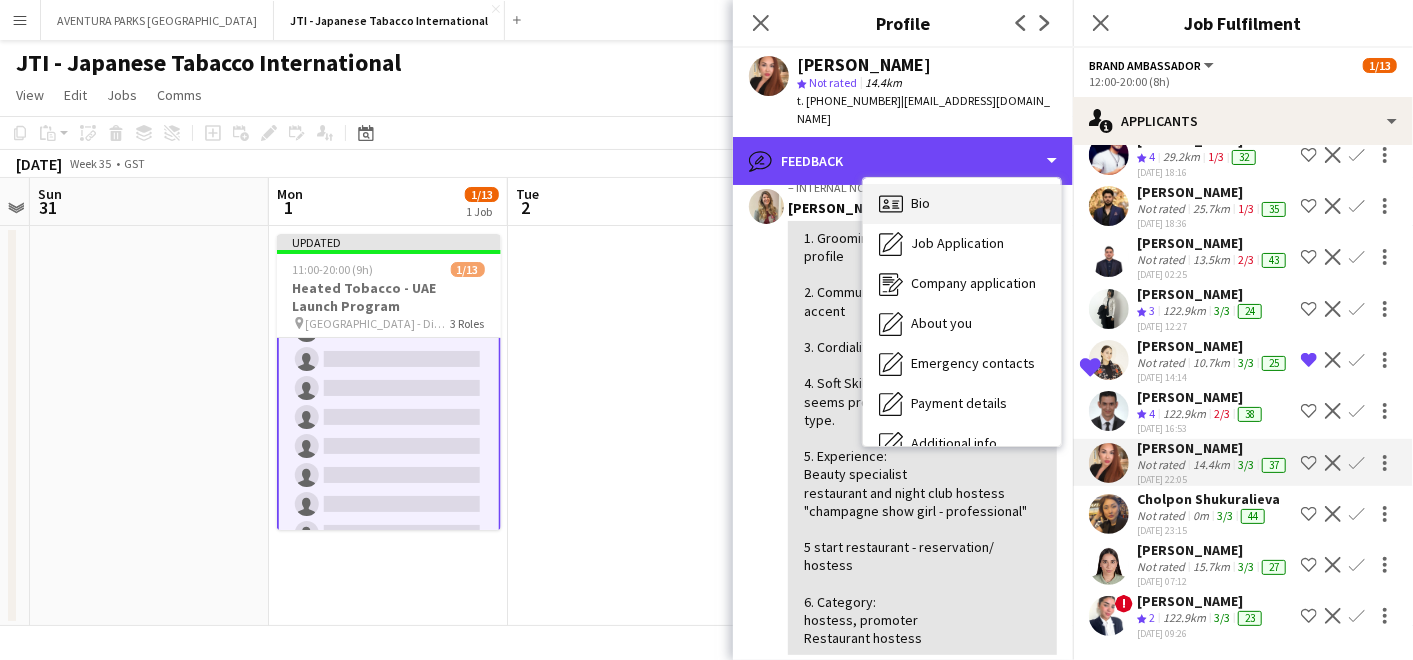 scroll, scrollTop: 0, scrollLeft: 0, axis: both 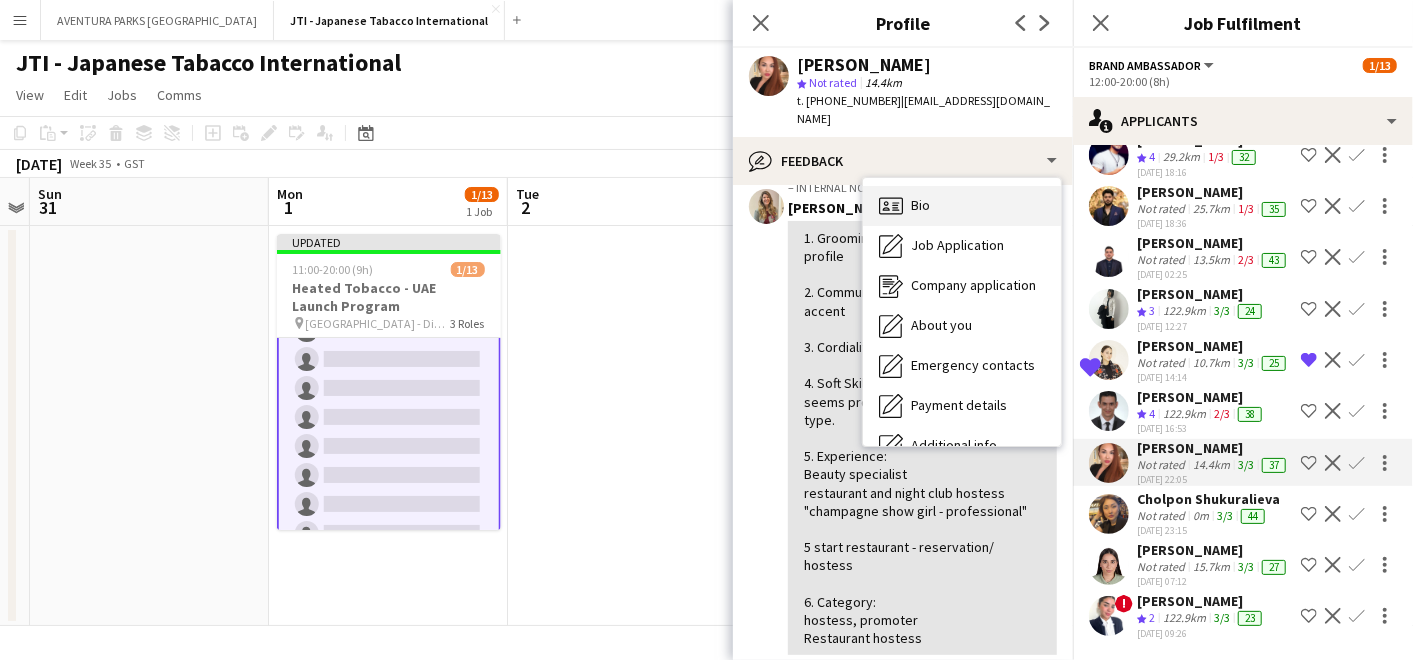 click on "Bio
Bio" at bounding box center (962, 206) 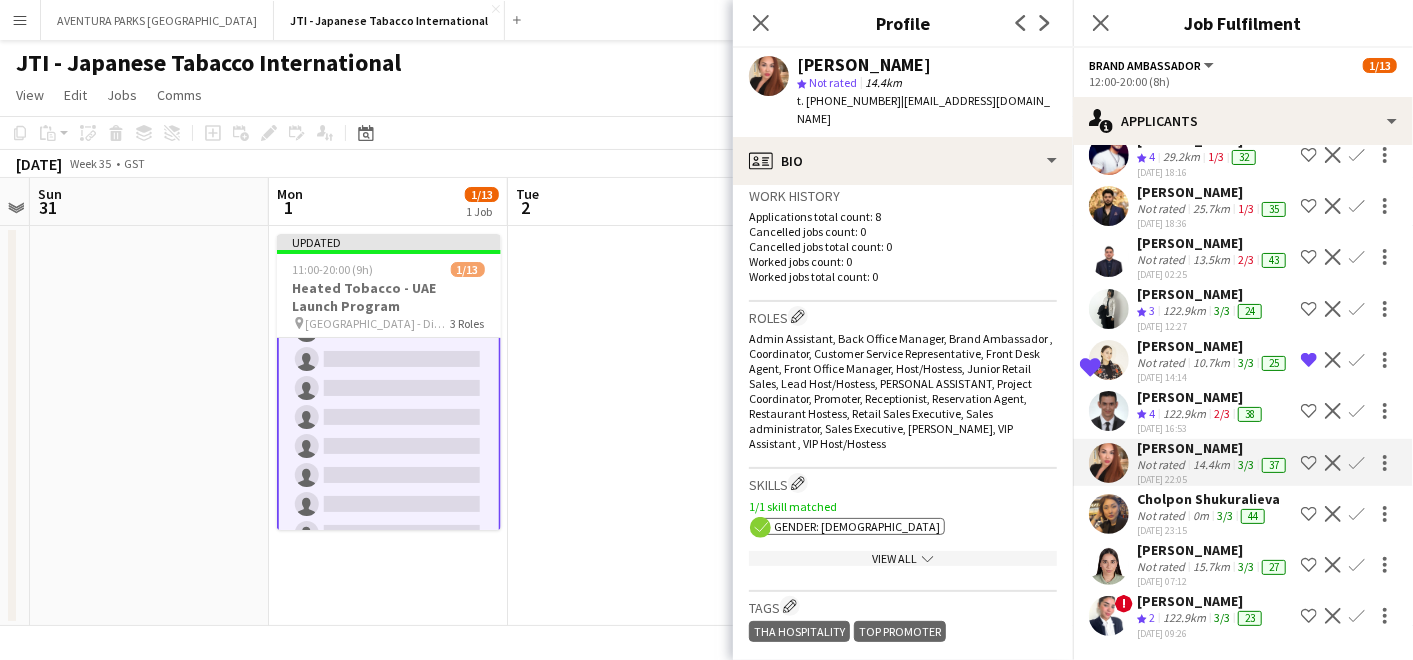 scroll, scrollTop: 666, scrollLeft: 0, axis: vertical 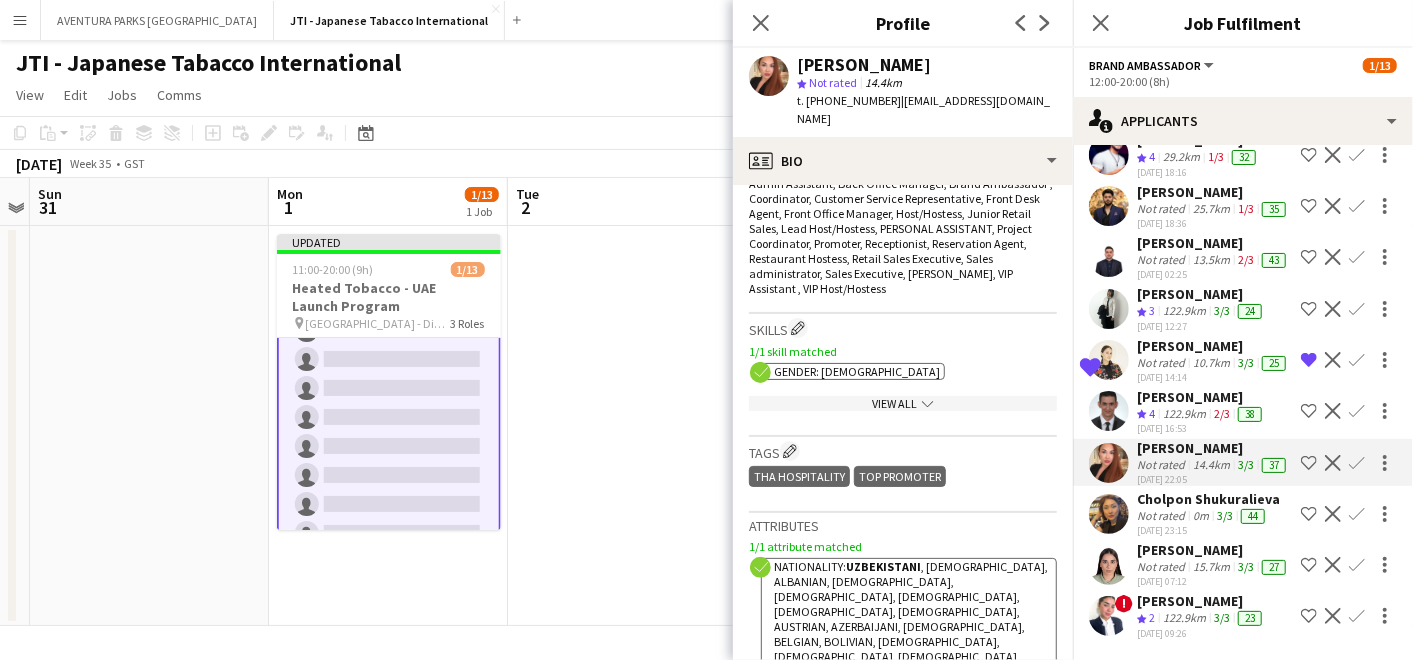 click on "Shortlist crew" 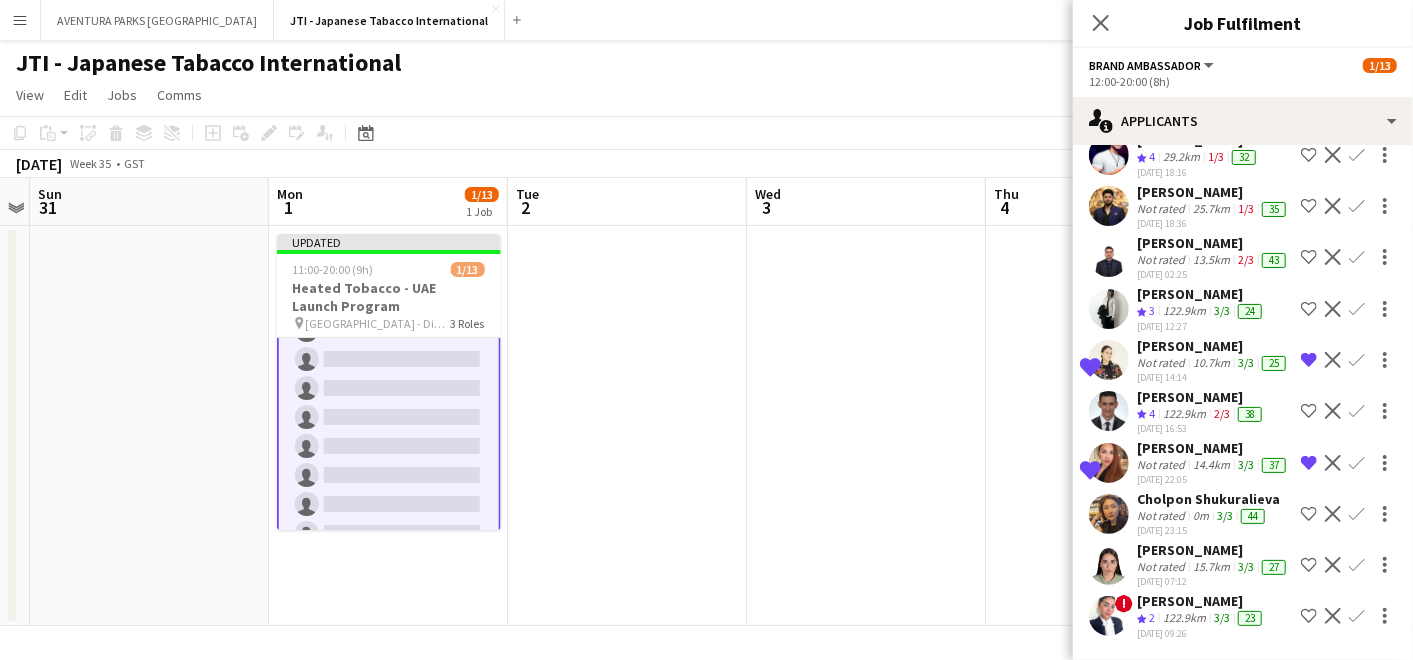 click at bounding box center [866, 426] 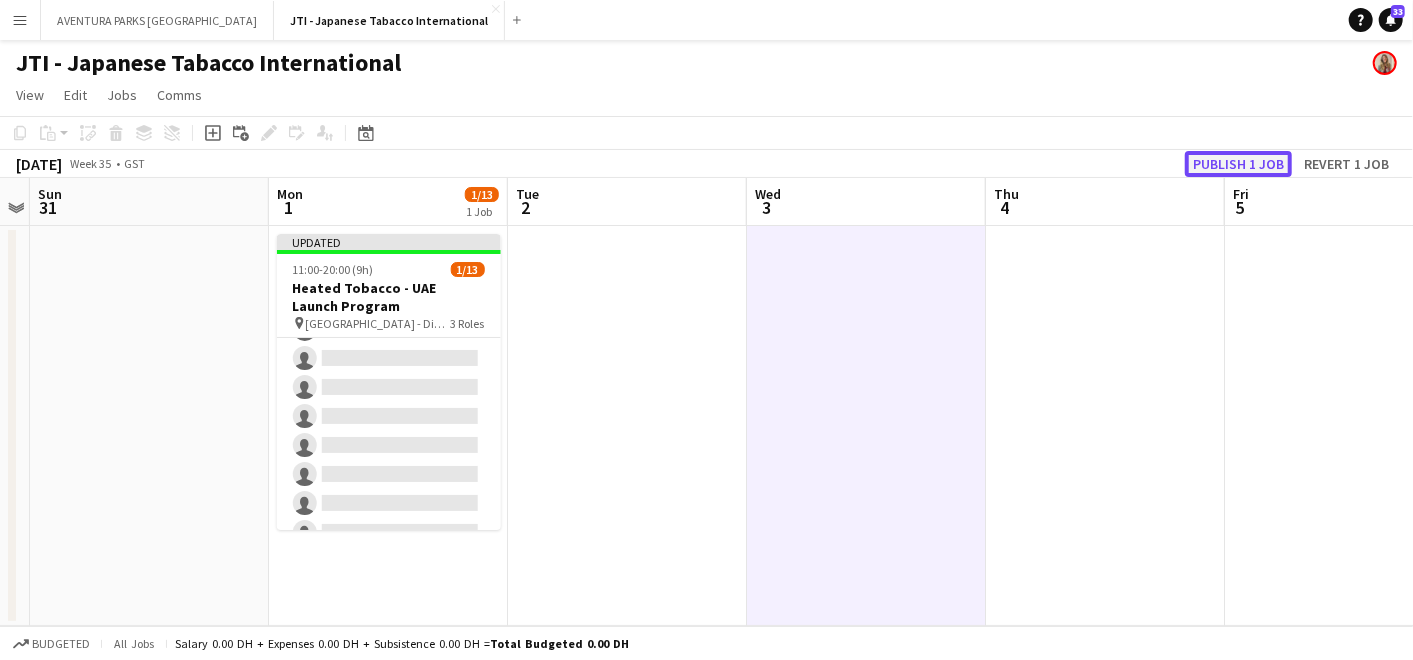 click on "Publish 1 job" 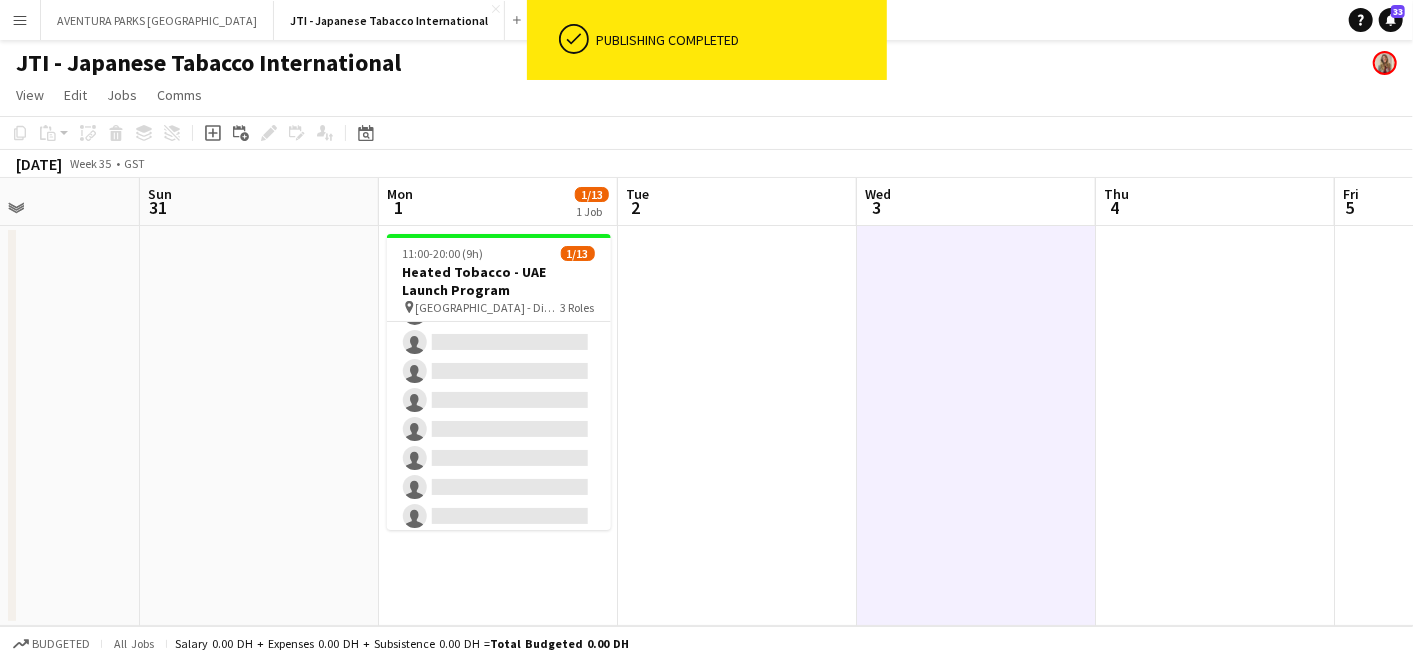 click on "Thu   28   Fri   29   Sat   30   Sun   31   Mon   1   1/13   1 Job   Tue   2   Wed   3   Thu   4   Fri   5   Sat   6   Sun   7      11:00-20:00 (9h)    1/13   Heated Tobacco - UAE Launch Program
pin
[GEOGRAPHIC_DATA] - Different locations   3 Roles   Project Manager   0/1   11:00-19:00 (8h)
single-neutral-actions
Supervisor   11A   [DATE]   11:00-19:00 (8h)
[PERSON_NAME]
single-neutral-actions
Brand Ambassador    130A   0/10   12:00-20:00 (8h)
single-neutral-actions
single-neutral-actions
single-neutral-actions
single-neutral-actions
single-neutral-actions
single-neutral-actions
single-neutral-actions
single-neutral-actions" at bounding box center (706, 402) 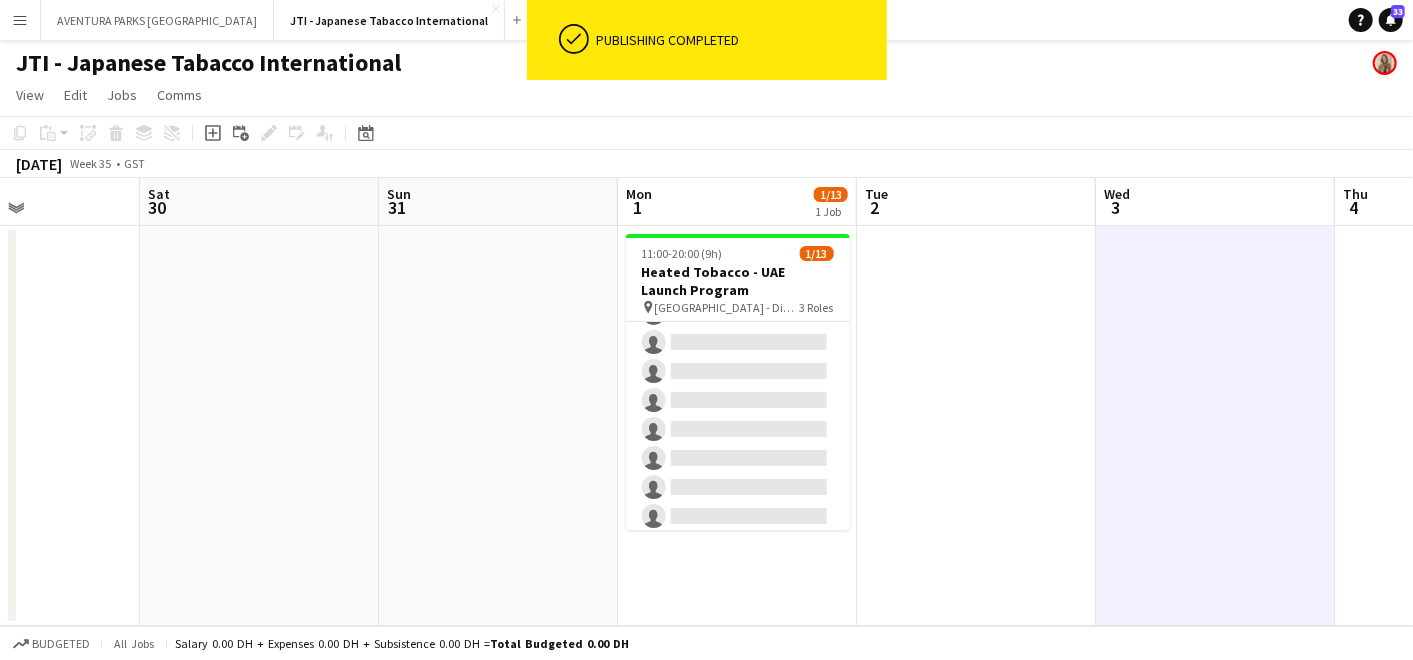 scroll, scrollTop: 0, scrollLeft: 576, axis: horizontal 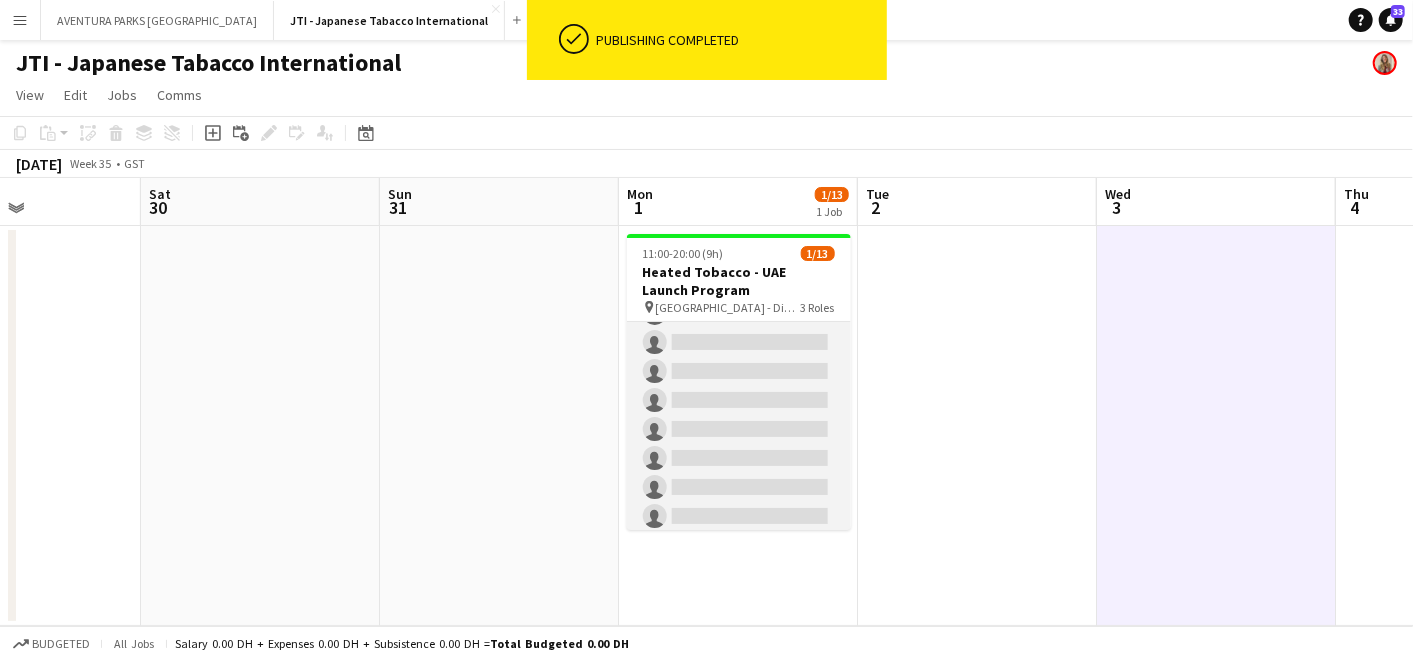 click on "Brand Ambassador    130A   0/10   12:00-20:00 (8h)
single-neutral-actions
single-neutral-actions
single-neutral-actions
single-neutral-actions
single-neutral-actions
single-neutral-actions
single-neutral-actions
single-neutral-actions
single-neutral-actions
single-neutral-actions" at bounding box center [739, 429] 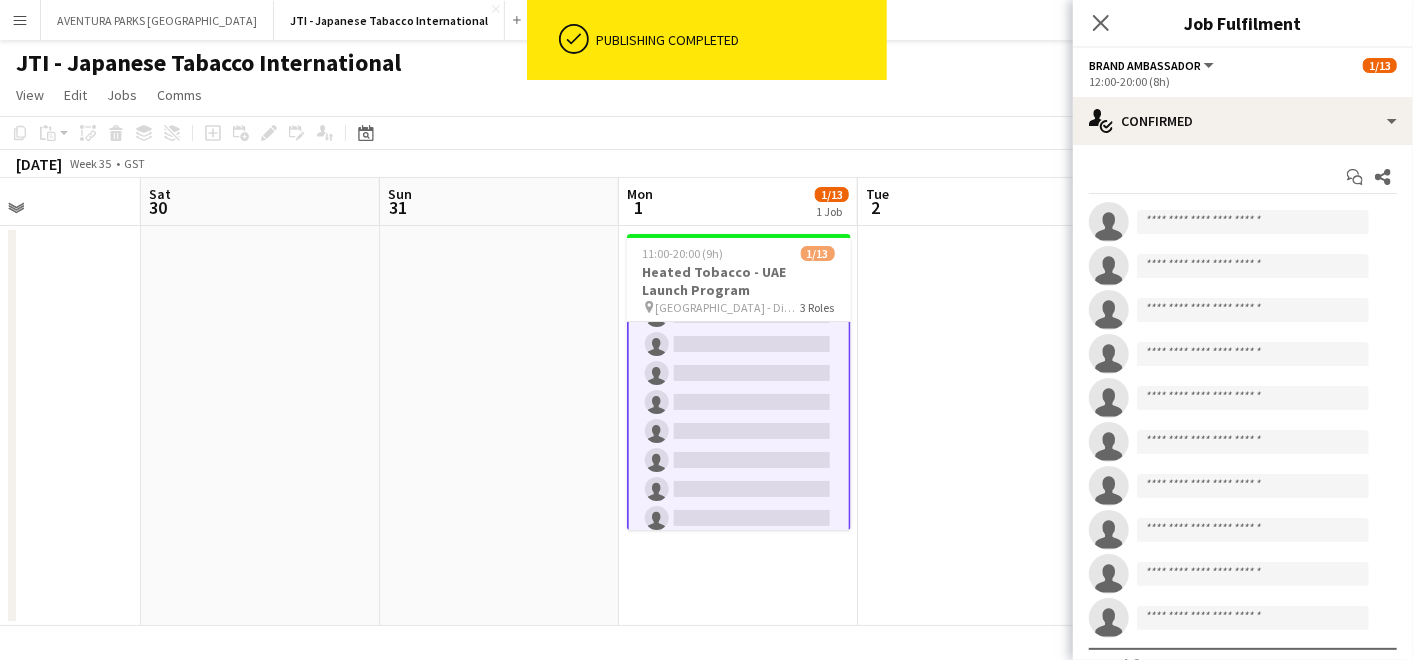scroll, scrollTop: 223, scrollLeft: 0, axis: vertical 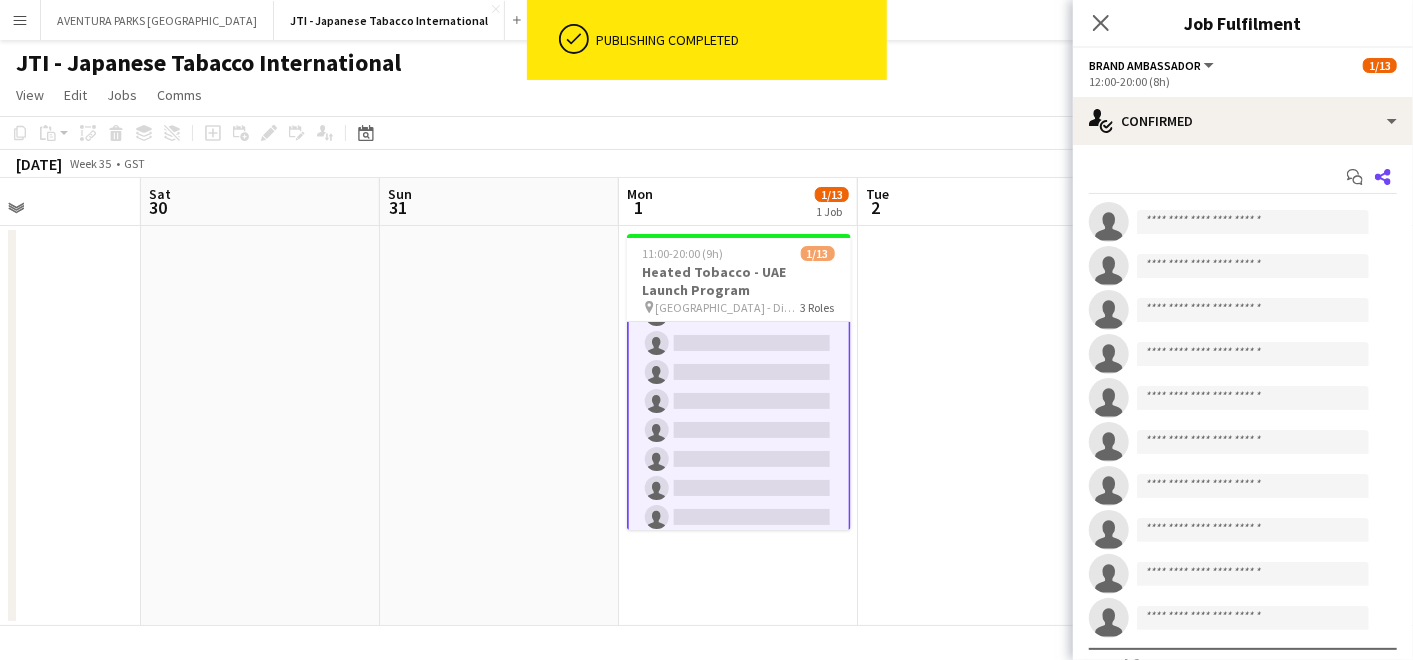 click on "Share" 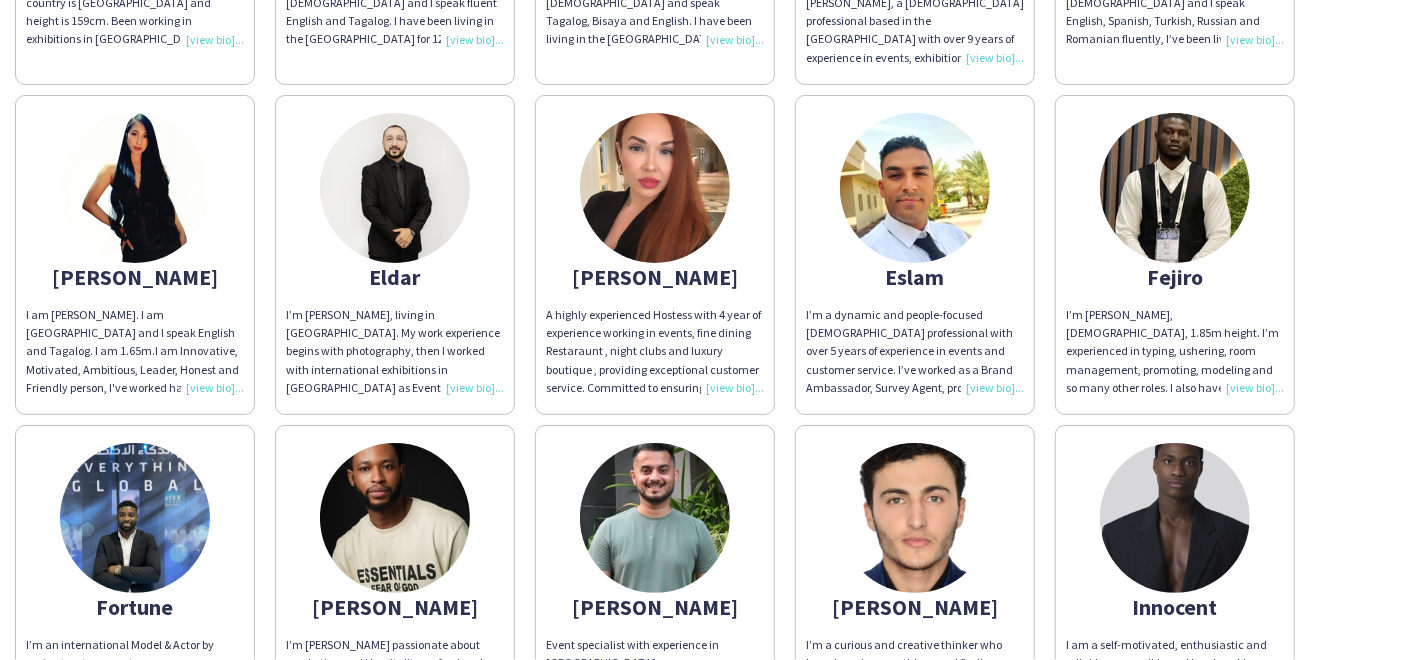 scroll, scrollTop: 891, scrollLeft: 0, axis: vertical 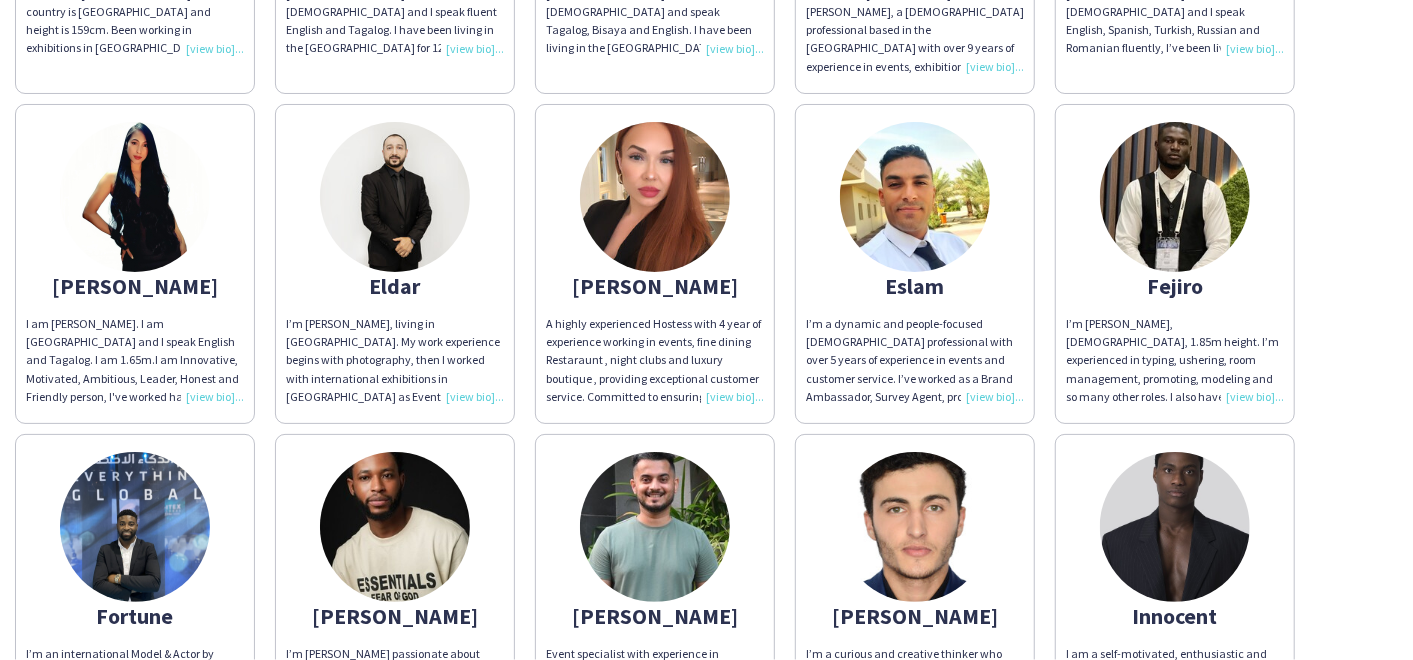 click 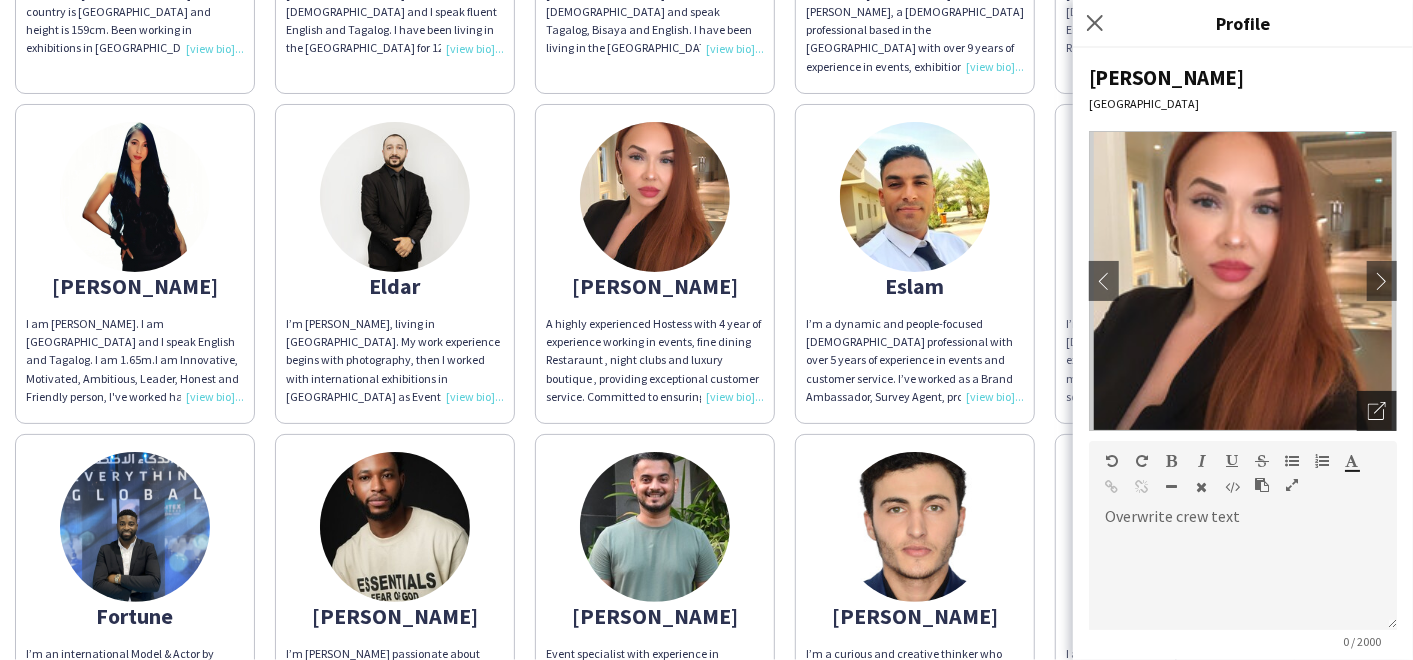 click on "Open photos pop-in" 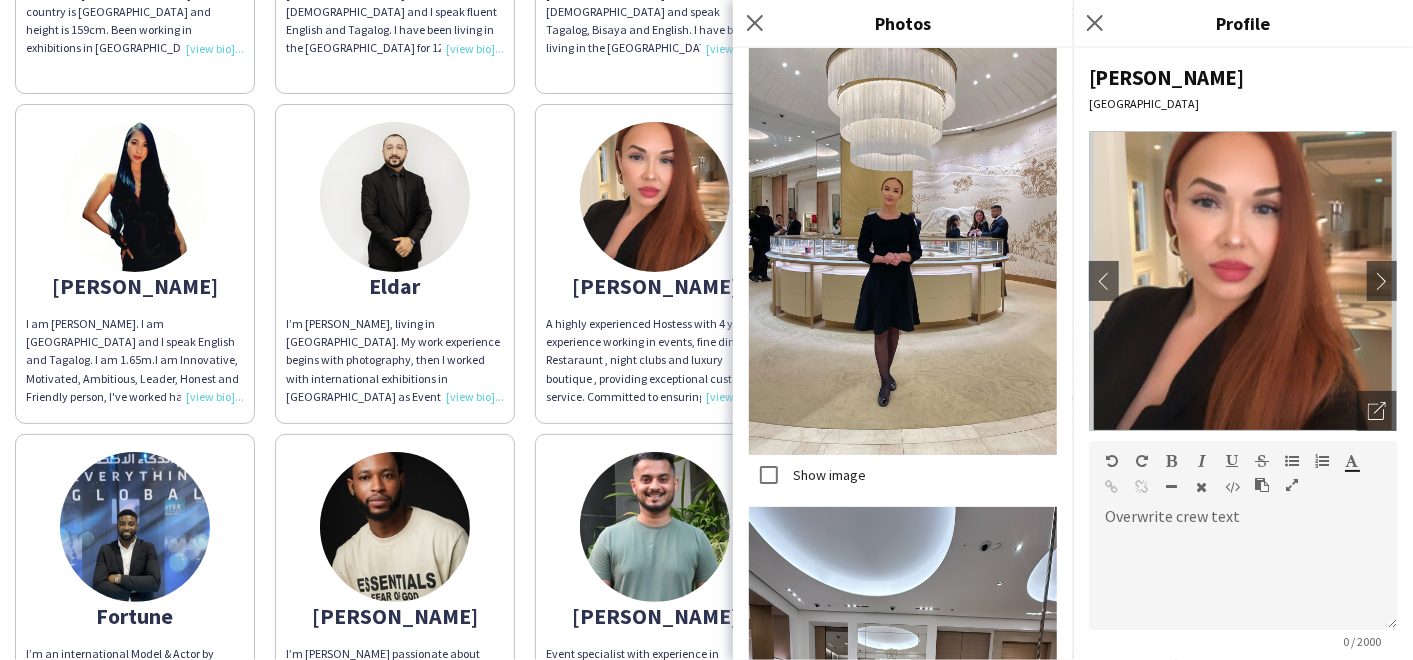 scroll, scrollTop: 2557, scrollLeft: 0, axis: vertical 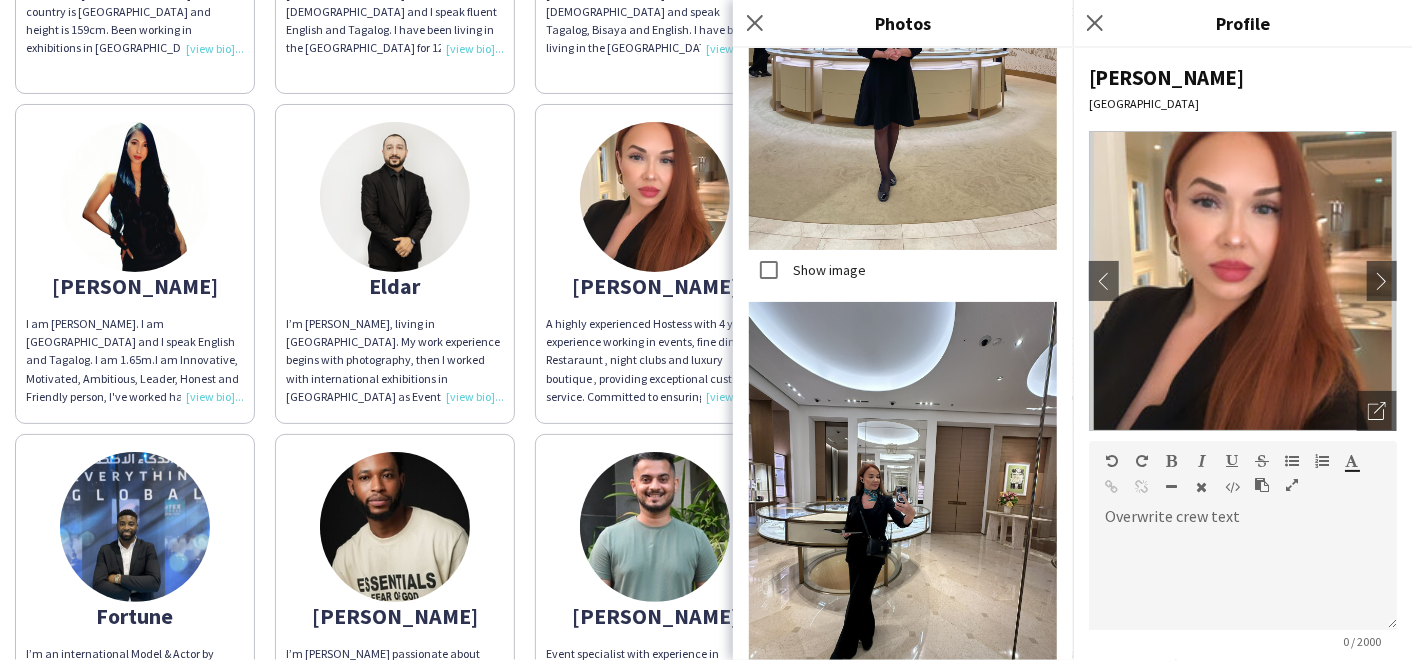 click on "Save" 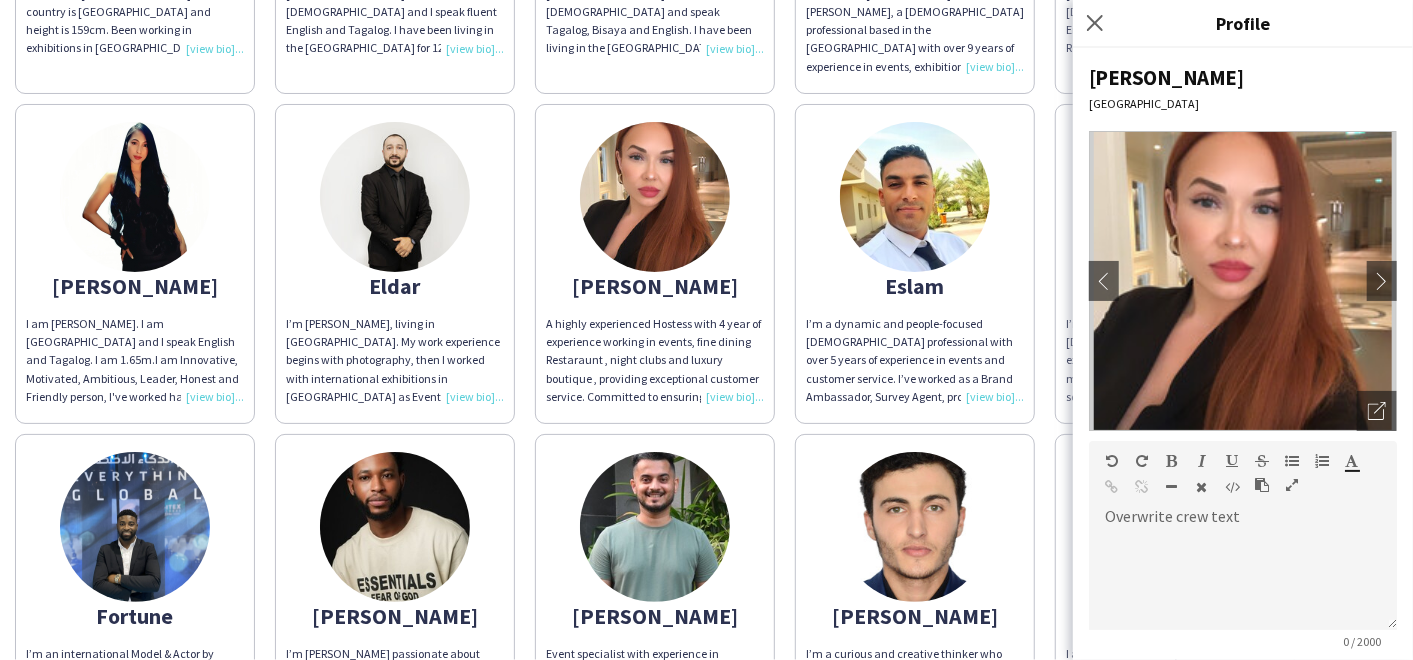 click on "[PERSON_NAME]
It’s Mouley, Algerian, fluent in English , Arabic , French, 1.75m height - Model, Actor, Host.
Expert in both of customer service and cultural exchange, I’ve been working in the industry of events since [DATE] i used  to work with many nationalities which helped me to develop both of communication skills and work experience.
I built a reputation for delivering memorable, smooth, and professional experiences for every occasion.
[PERSON_NAME], [DEMOGRAPHIC_DATA], fluent in Arabic and english, 1.82m height.
- host and organiser: Forbes middle east summit - 2024
- Promoter: Gitex Global, INDEX - 2024 , world vape show-[GEOGRAPHIC_DATA]- 2024, Baby expo [GEOGRAPHIC_DATA] -2024- [GEOGRAPHIC_DATA]
-  promoter: Pepsi zero - [GEOGRAPHIC_DATA]
- Promoter: Al Dar properties
- Host: [GEOGRAPHIC_DATA] lights festival
- organiser: World Skills [GEOGRAPHIC_DATA] 2023 - [GEOGRAPHIC_DATA]
- VVIP tickets scanner: desert classic golf
- Hotel coordinator: Asia Golf Tourism Conversation  am: [PERSON_NAME]
I Dress size [GEOGRAPHIC_DATA] 8 / [GEOGRAPHIC_DATA] 4 / [GEOGRAPHIC_DATA] 36    [PERSON_NAME]
[PERSON_NAME]
[PERSON_NAME]
[PERSON_NAME]" 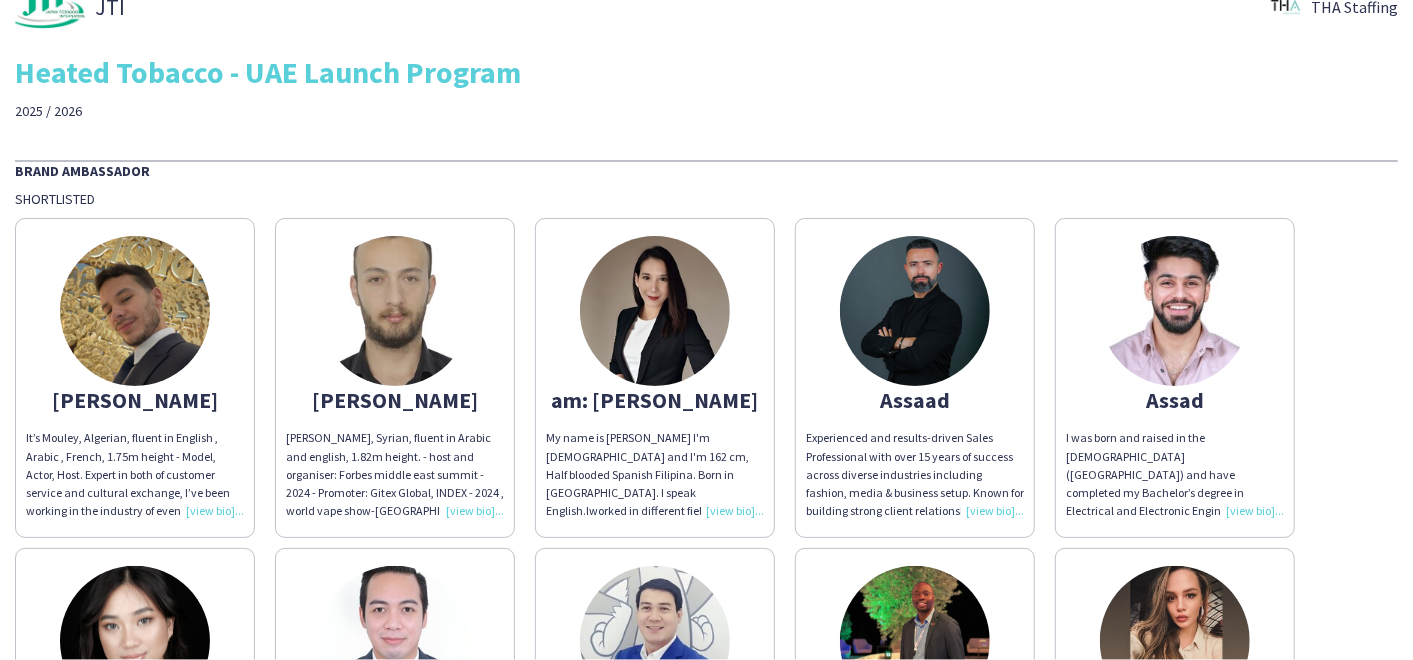 scroll, scrollTop: 0, scrollLeft: 0, axis: both 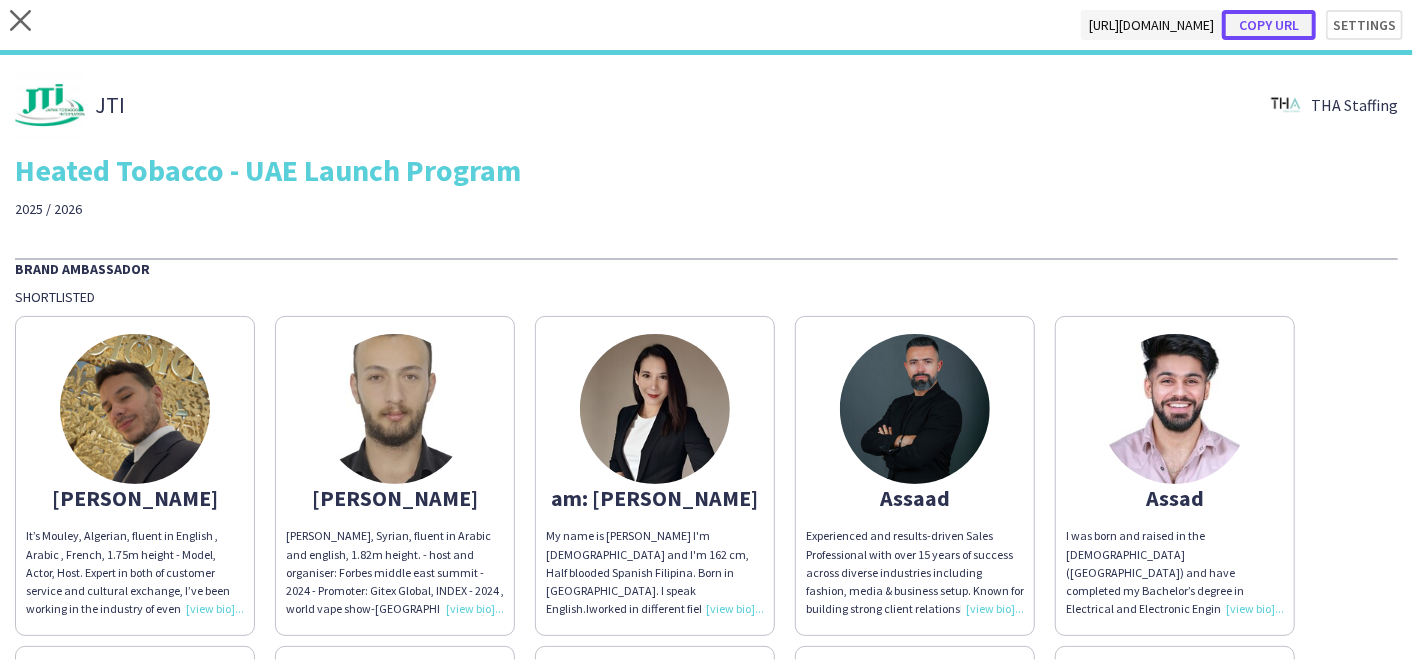 click on "Copy url" 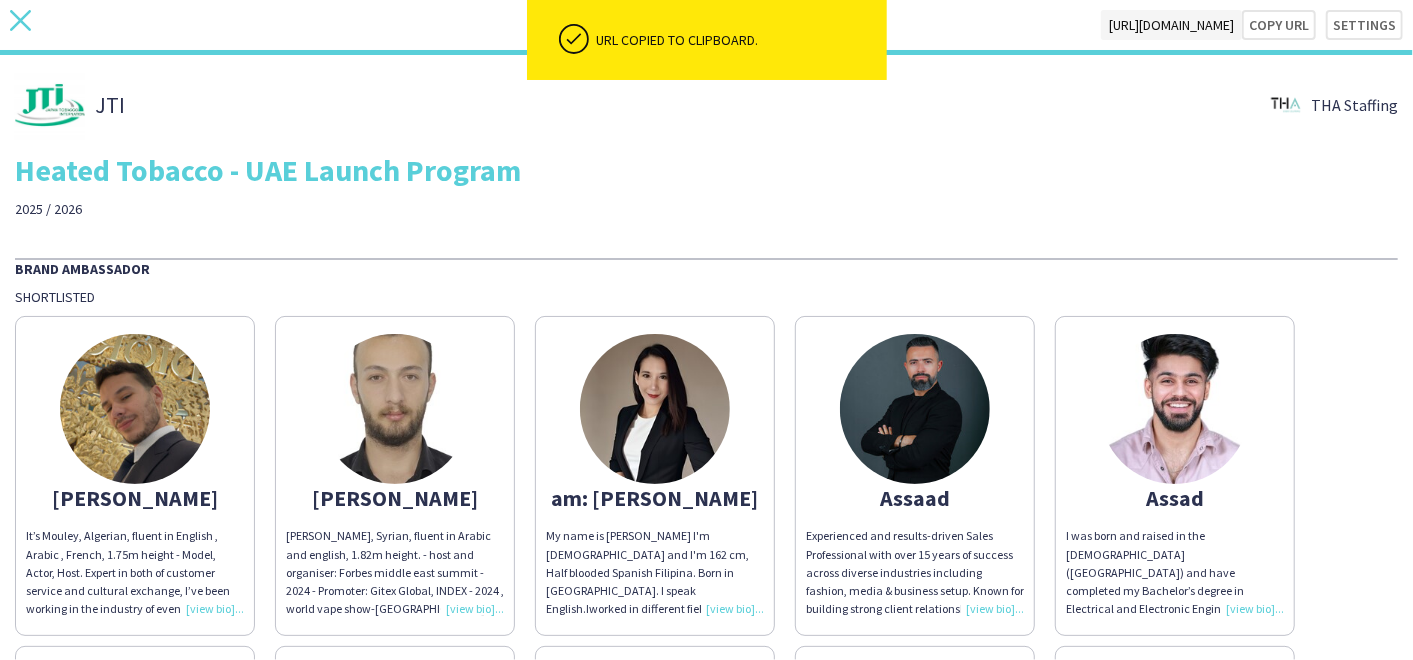 click 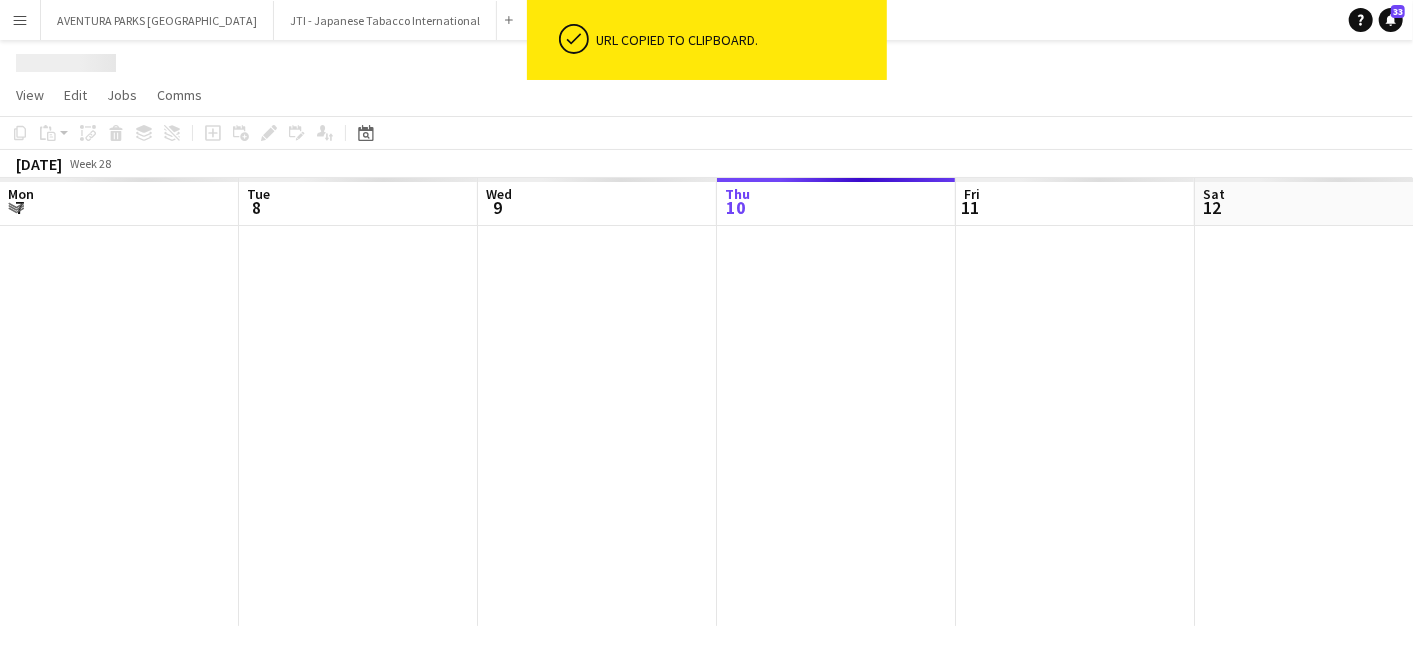 scroll, scrollTop: 0, scrollLeft: 477, axis: horizontal 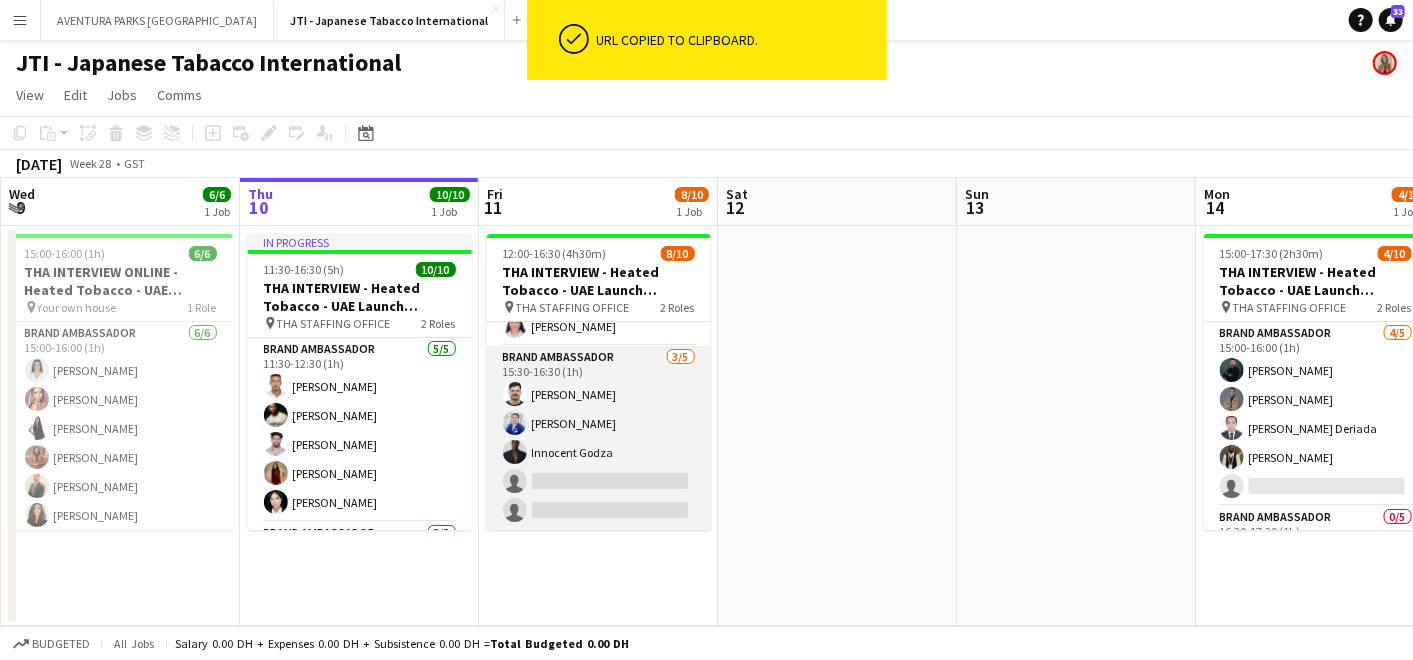 click on "Brand Ambassador    [DATE]   15:30-16:30 (1h)
[PERSON_NAME] [PERSON_NAME]
single-neutral-actions
single-neutral-actions" at bounding box center [599, 438] 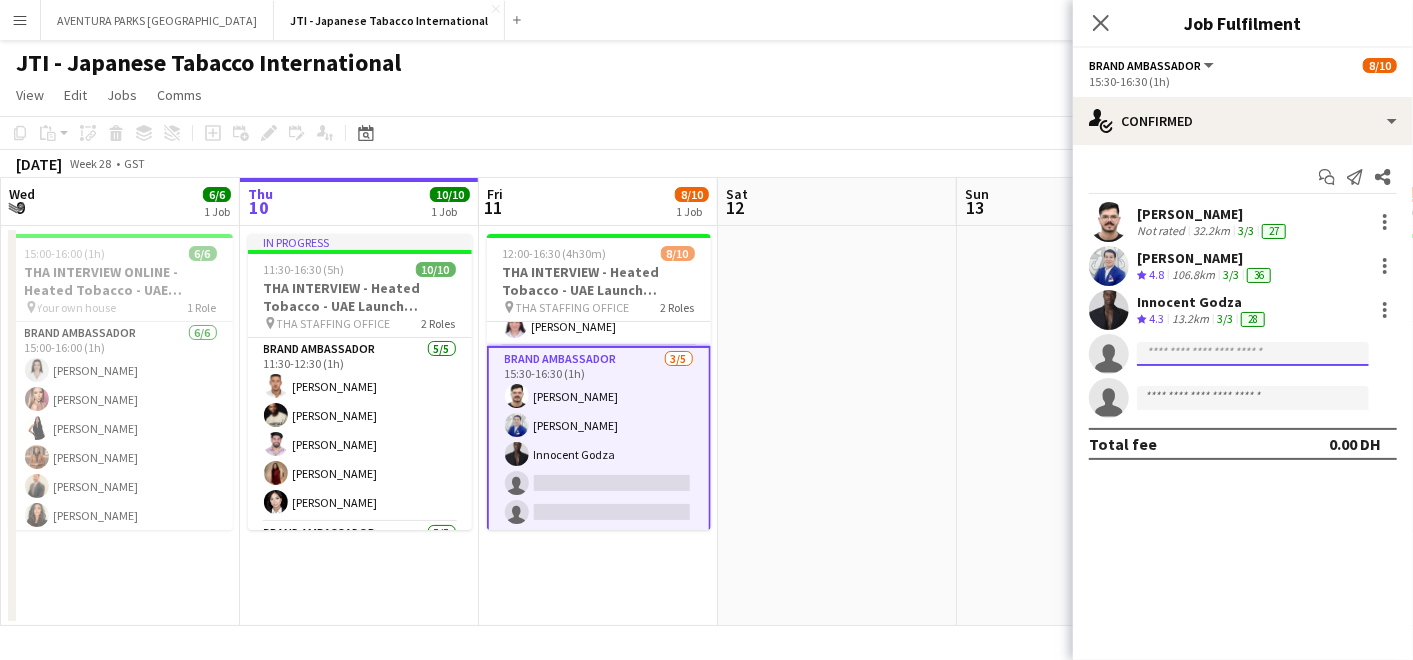 click 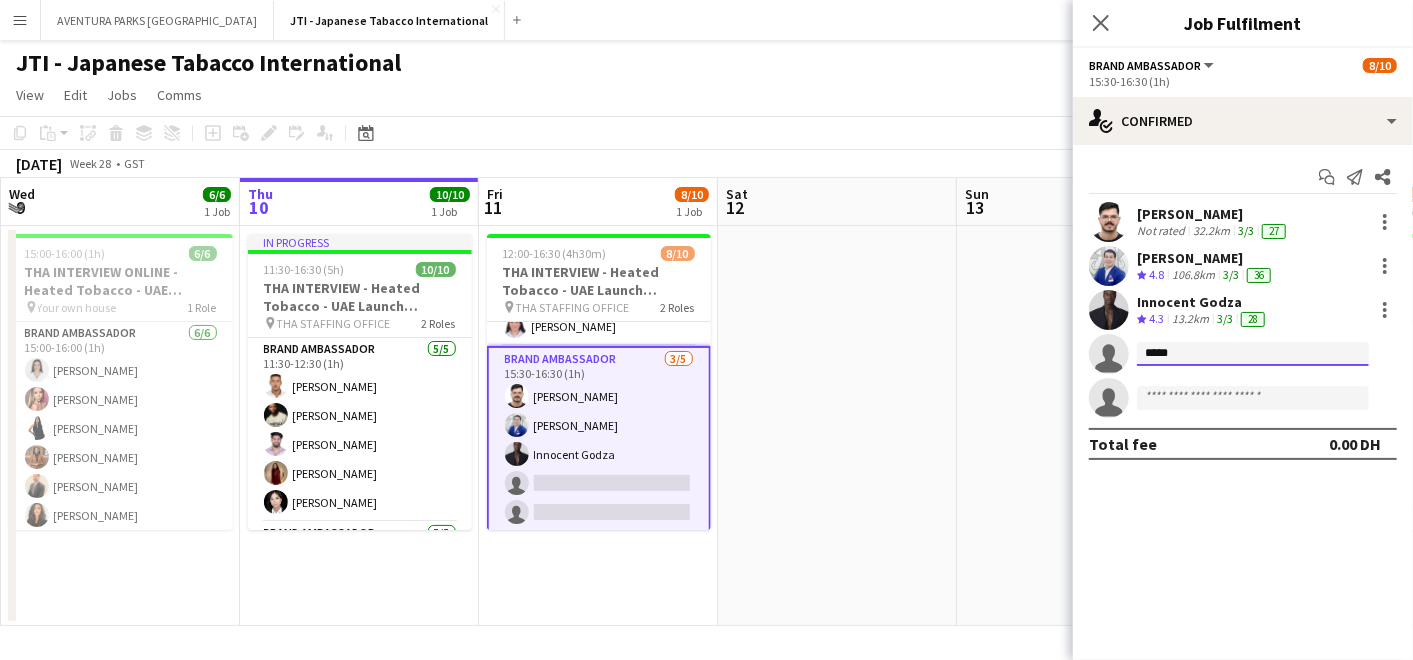 type on "******" 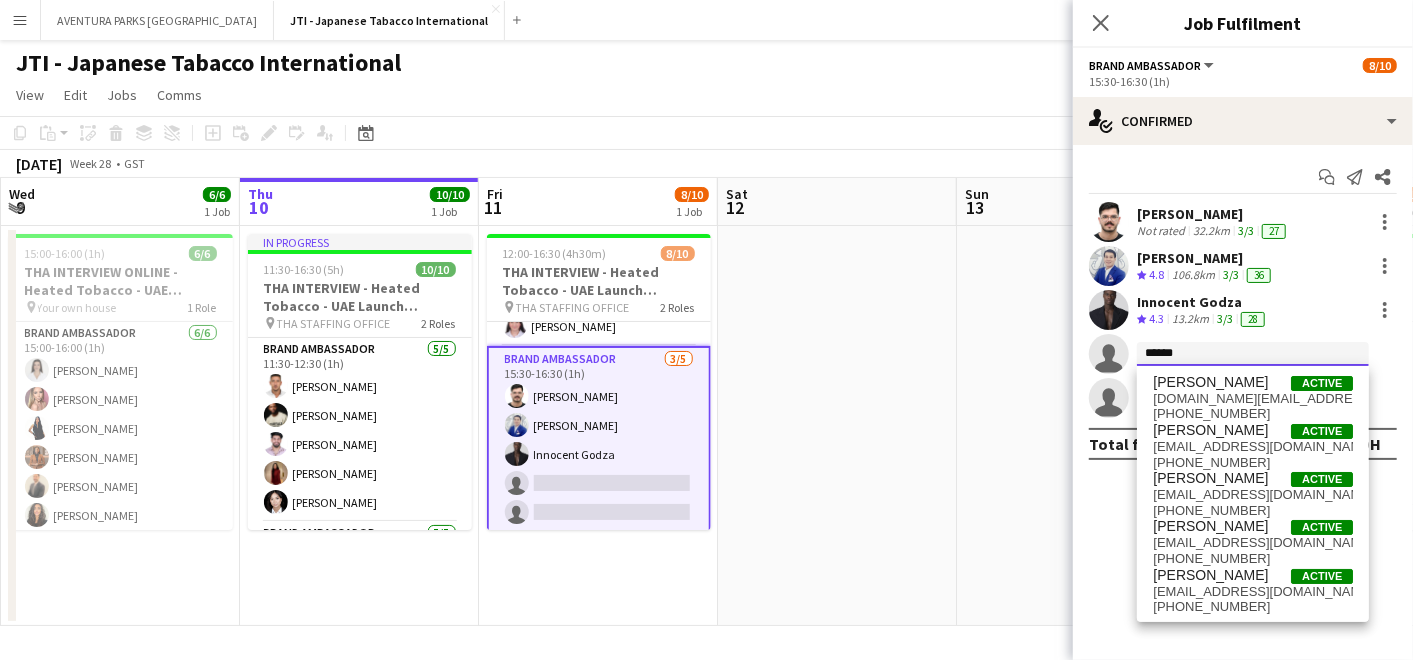drag, startPoint x: 1196, startPoint y: 348, endPoint x: 1131, endPoint y: 349, distance: 65.00769 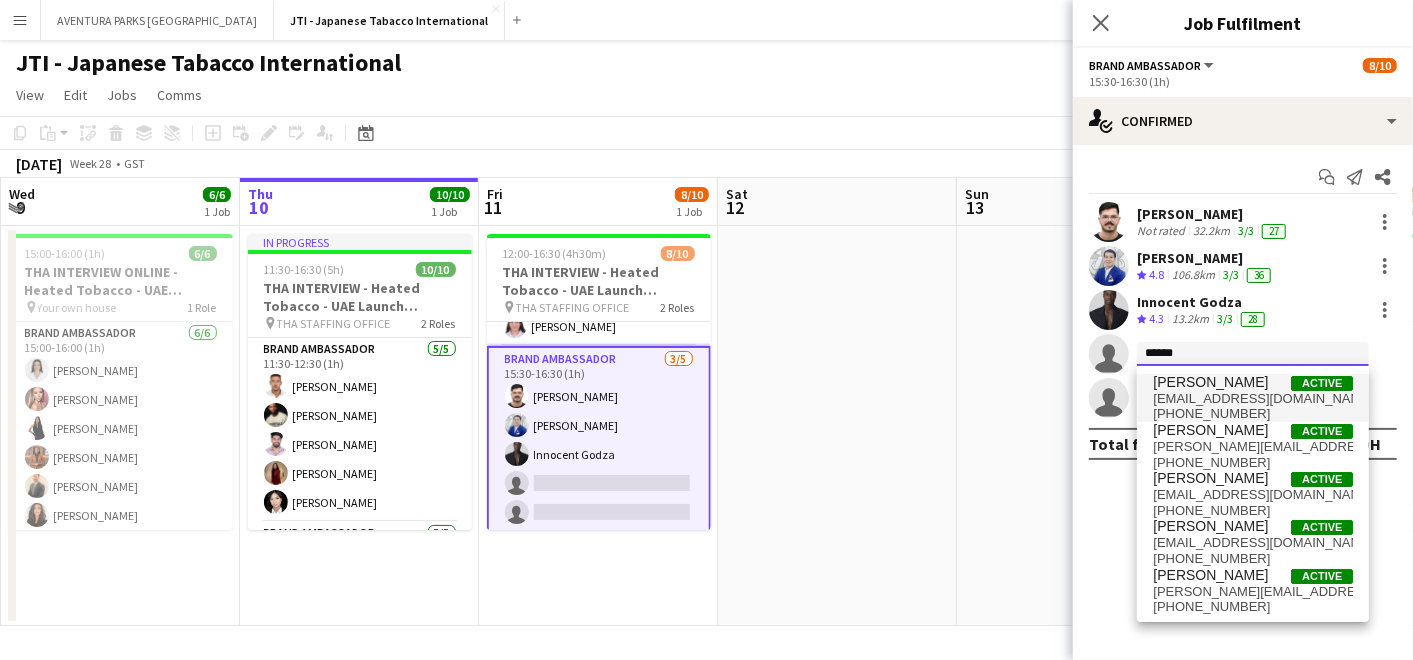 type on "*****" 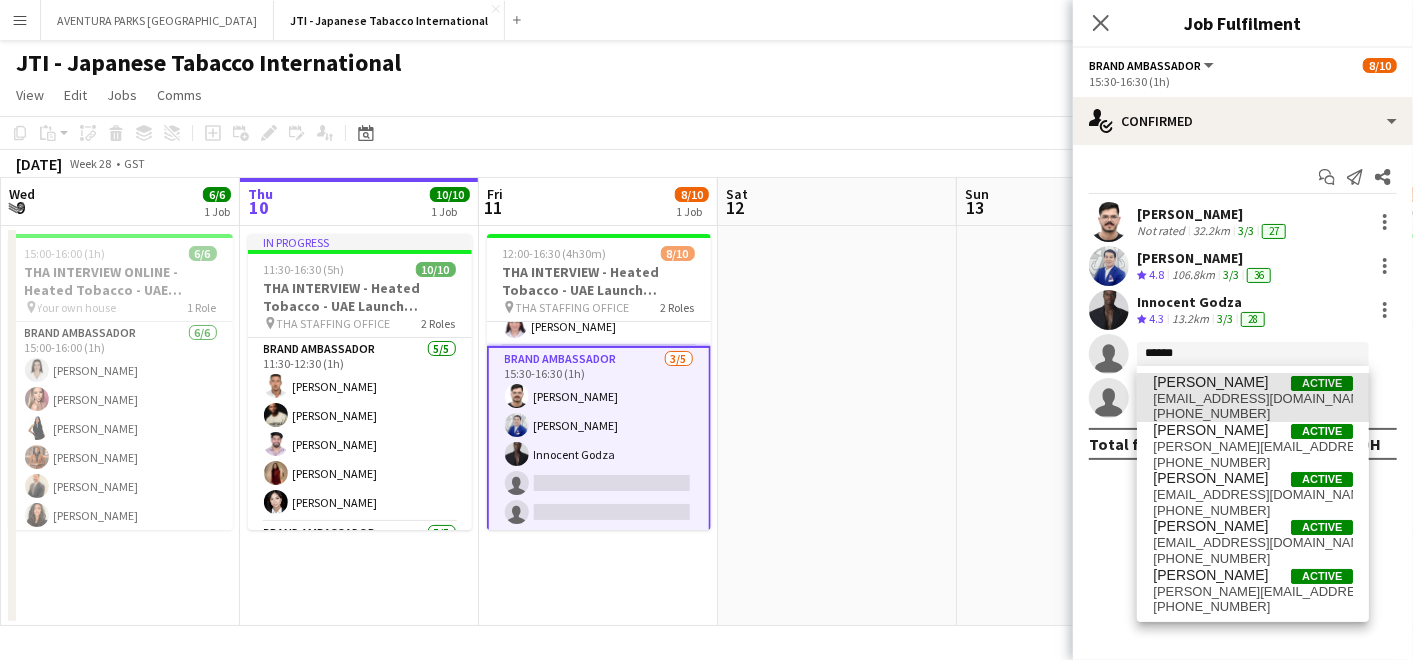 click on "[EMAIL_ADDRESS][DOMAIN_NAME]" at bounding box center (1253, 399) 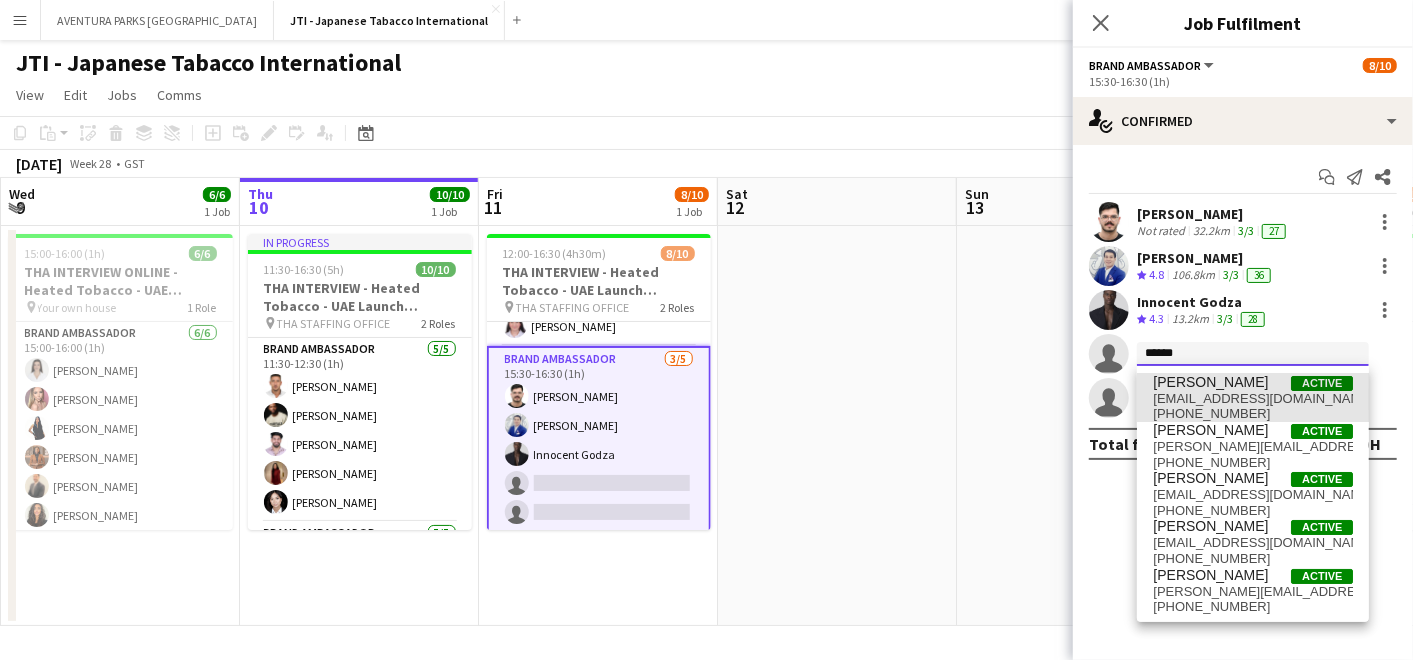 type 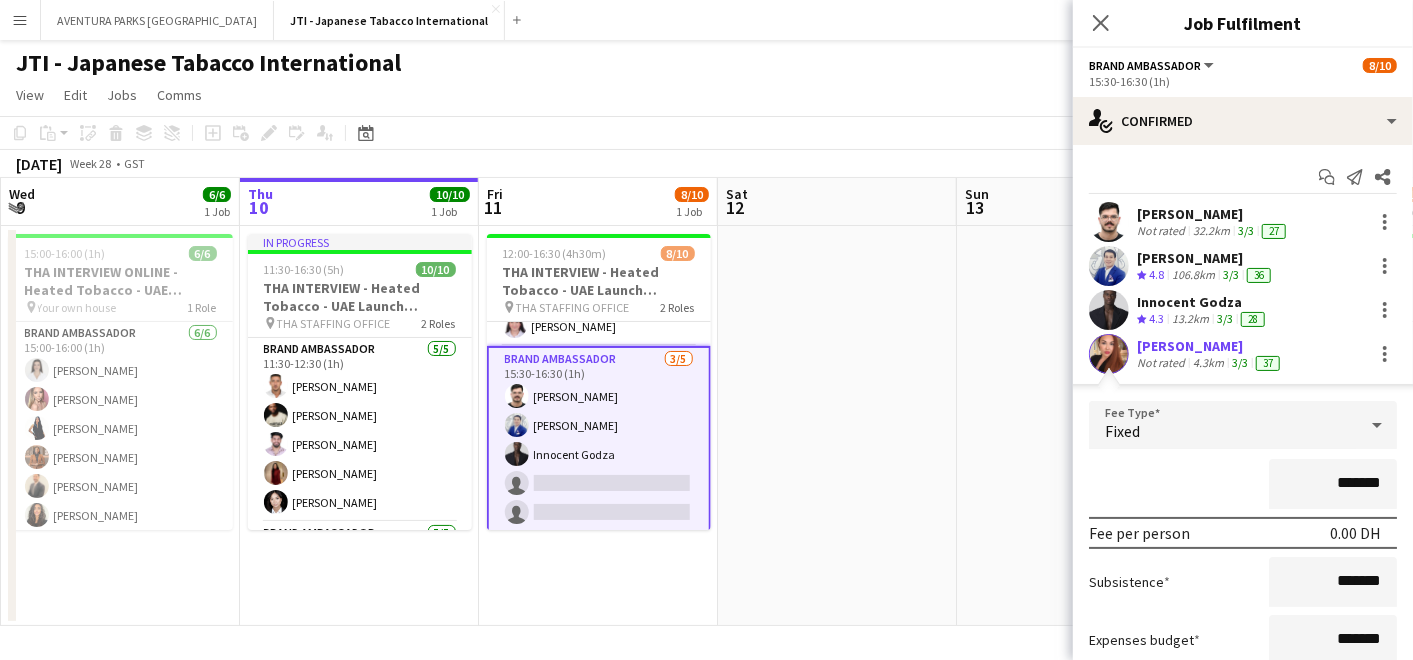 scroll, scrollTop: 208, scrollLeft: 0, axis: vertical 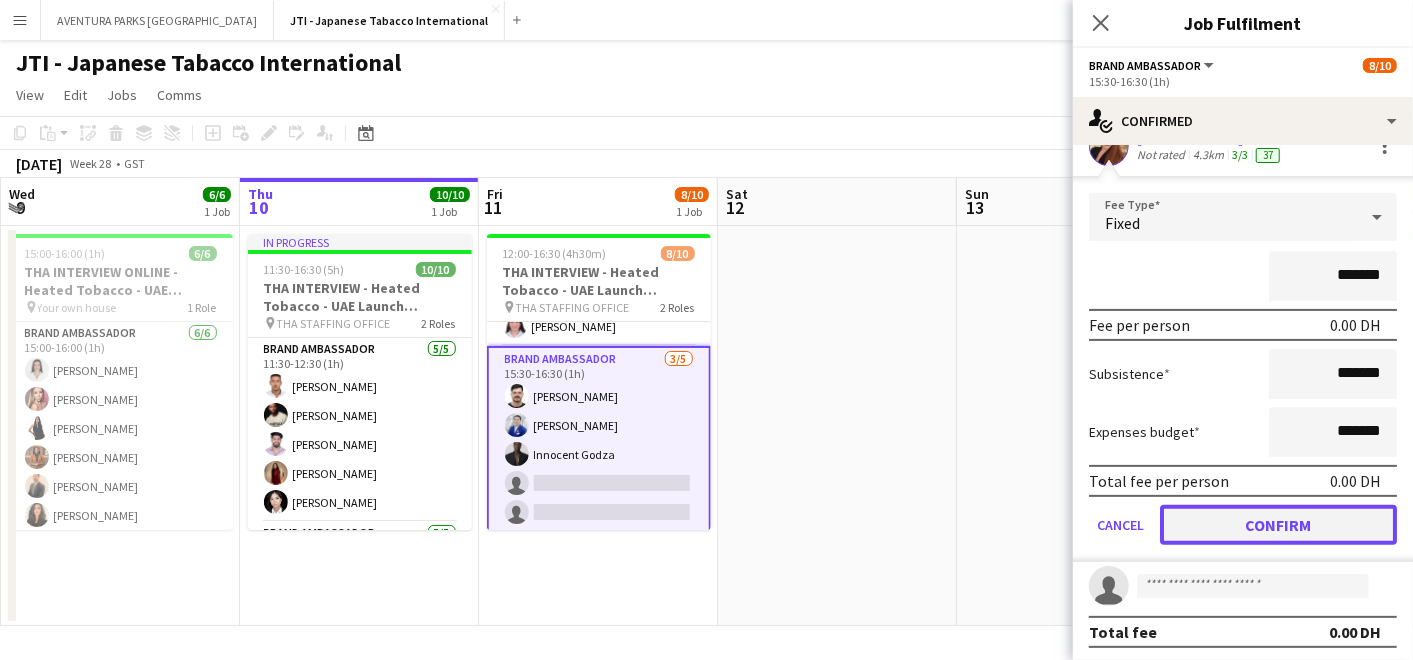click on "Confirm" at bounding box center [1278, 525] 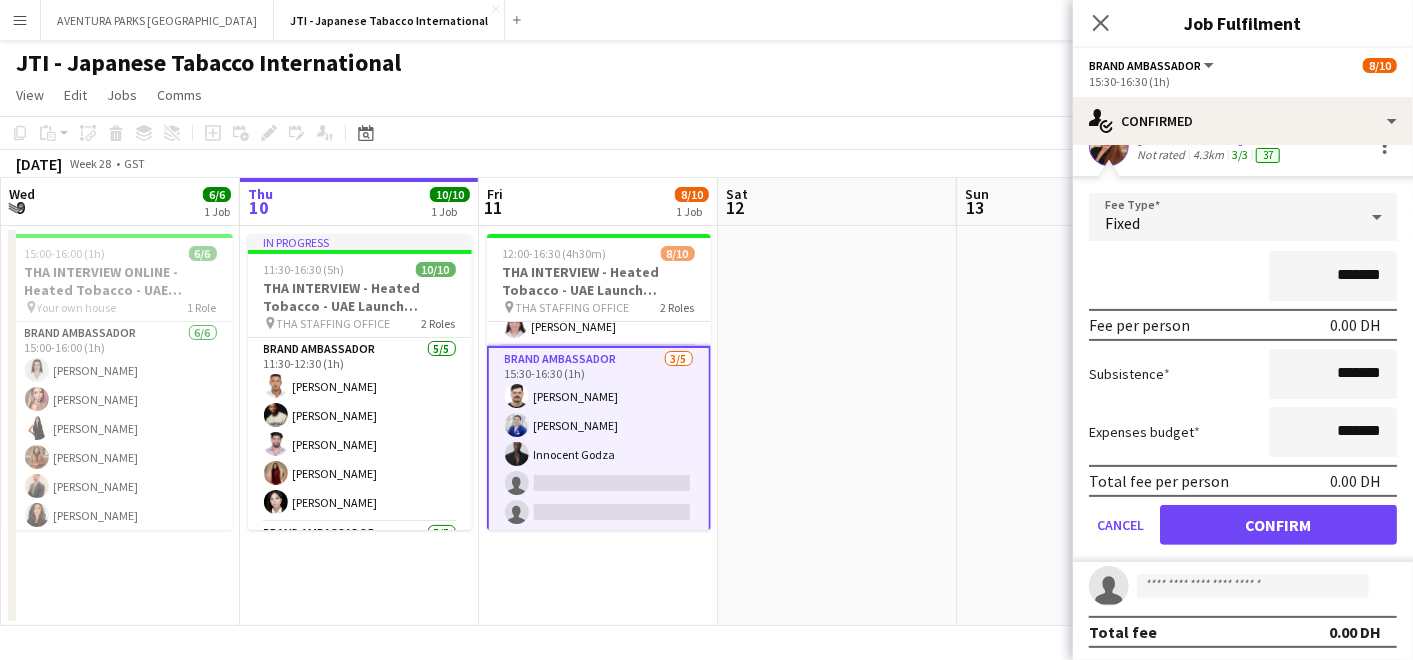 scroll, scrollTop: 0, scrollLeft: 0, axis: both 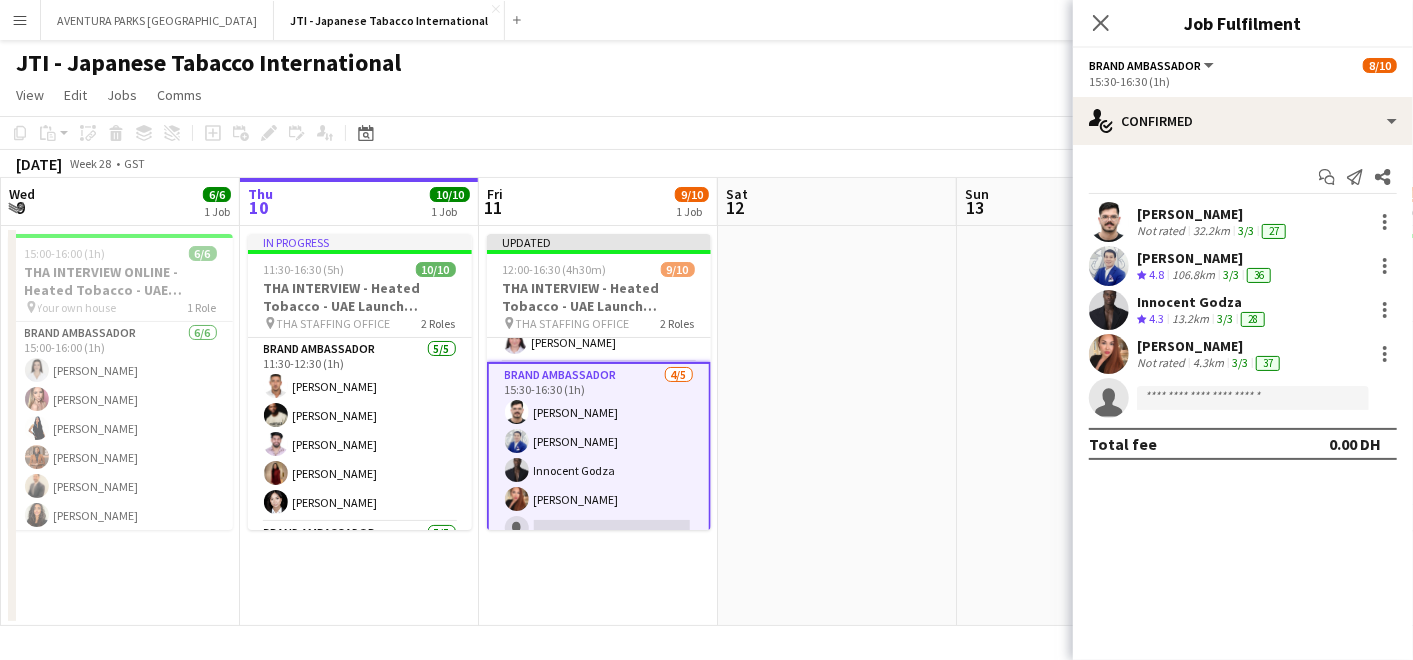 click at bounding box center (1076, 426) 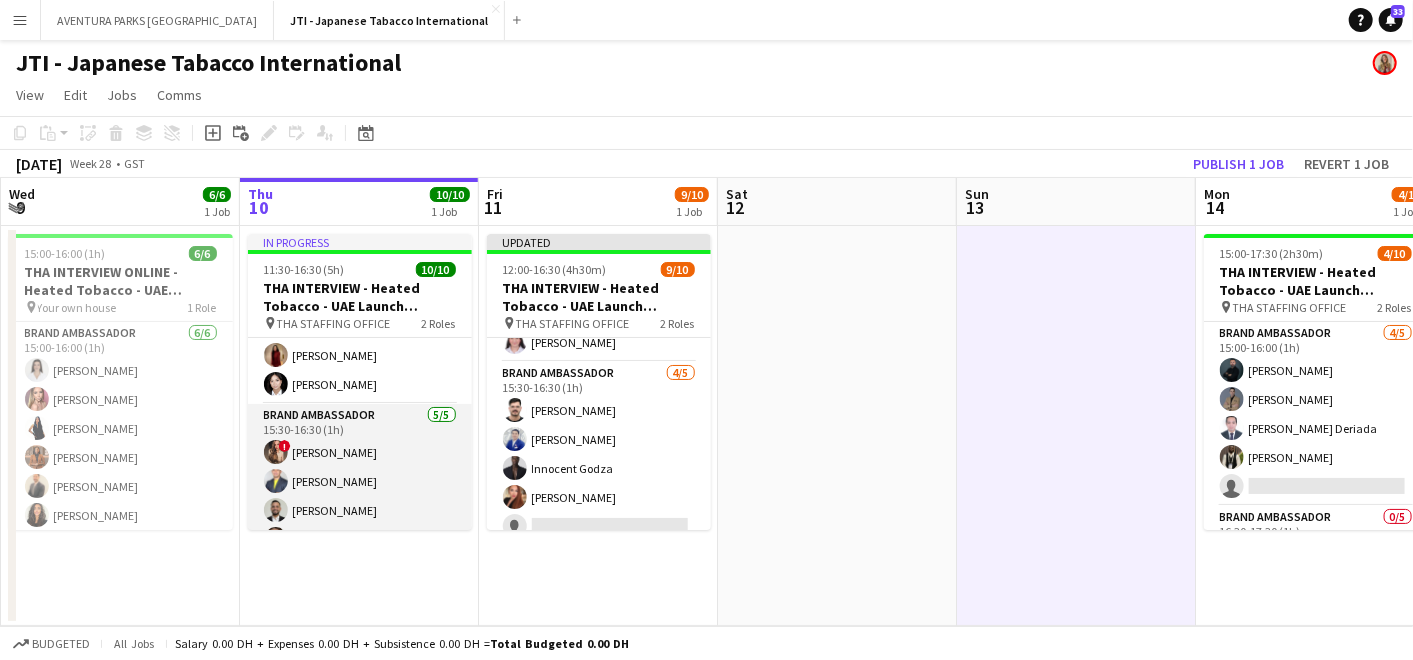 scroll, scrollTop: 175, scrollLeft: 0, axis: vertical 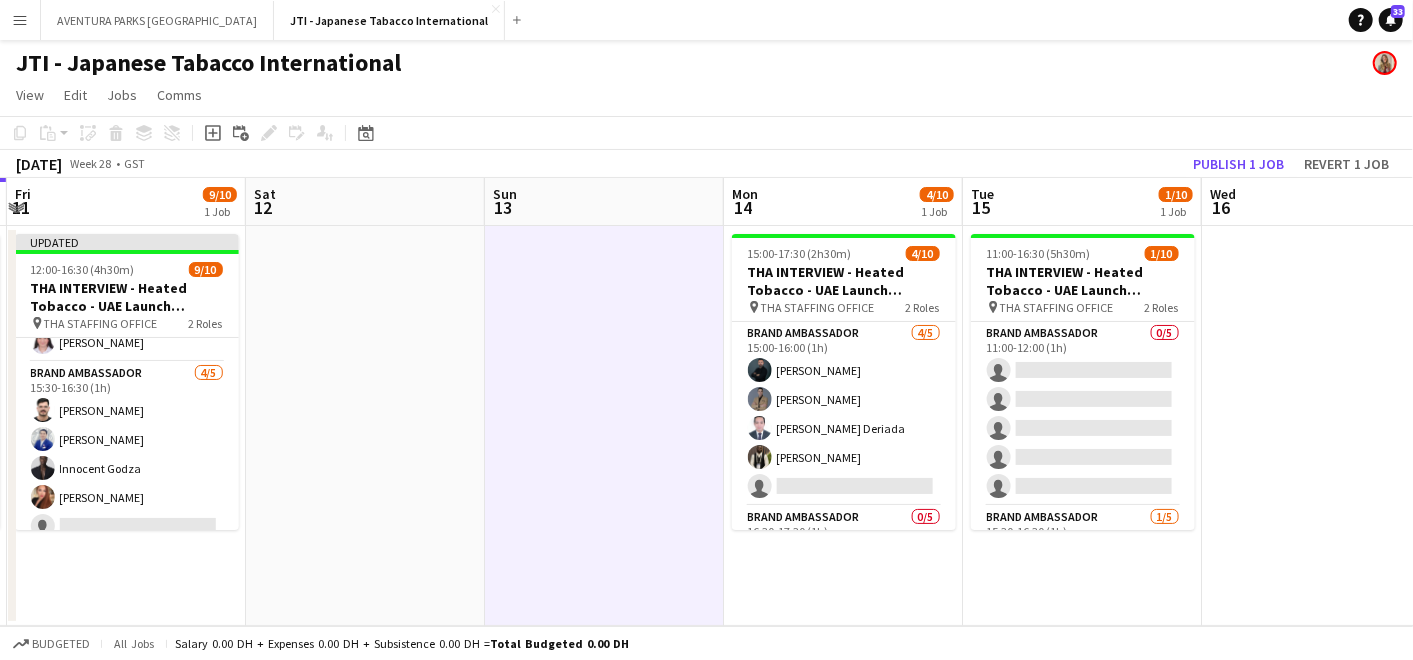 drag, startPoint x: 837, startPoint y: 463, endPoint x: 687, endPoint y: 444, distance: 151.19855 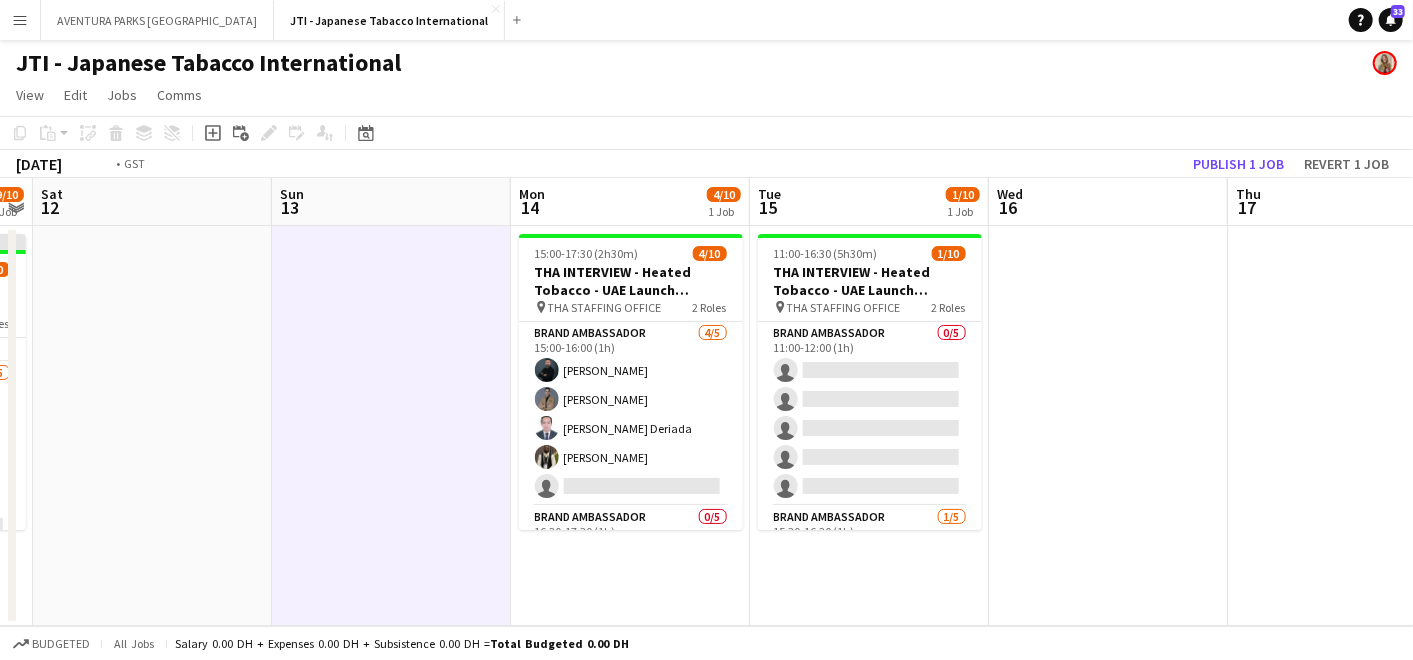 drag, startPoint x: 833, startPoint y: 408, endPoint x: 659, endPoint y: 388, distance: 175.14566 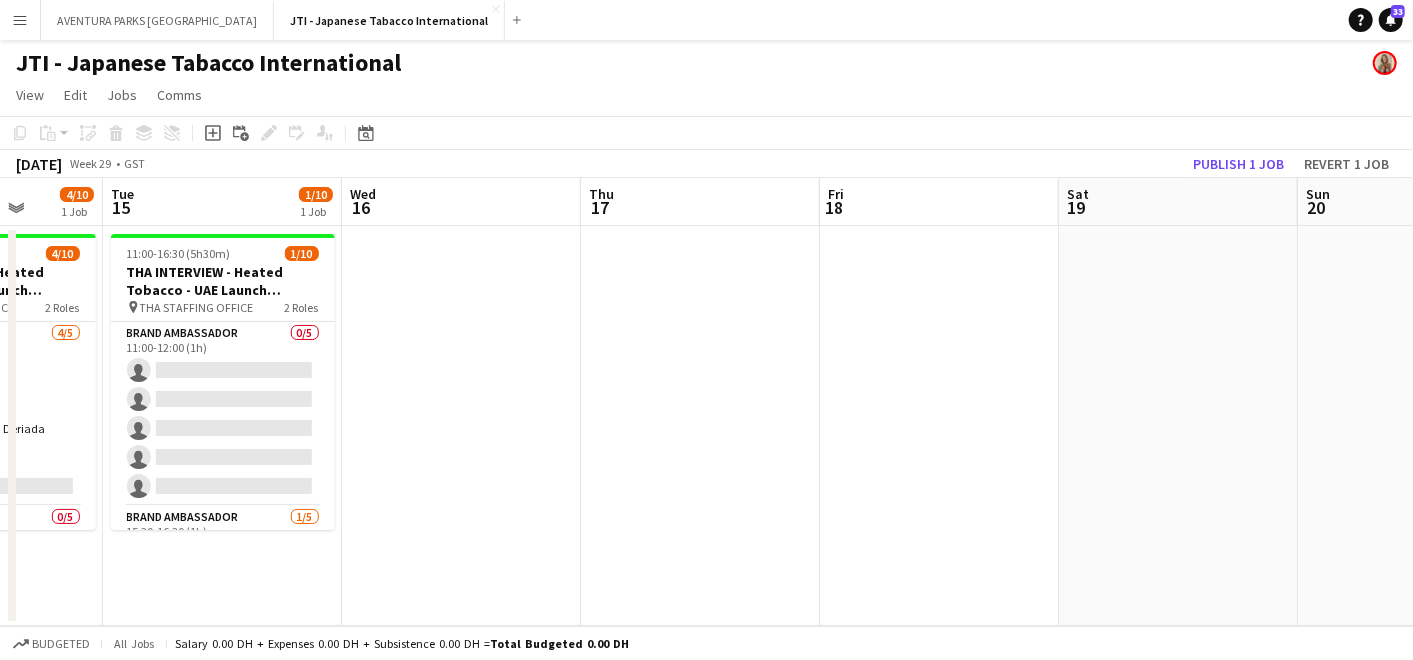 drag, startPoint x: 1143, startPoint y: 394, endPoint x: 779, endPoint y: 374, distance: 364.54904 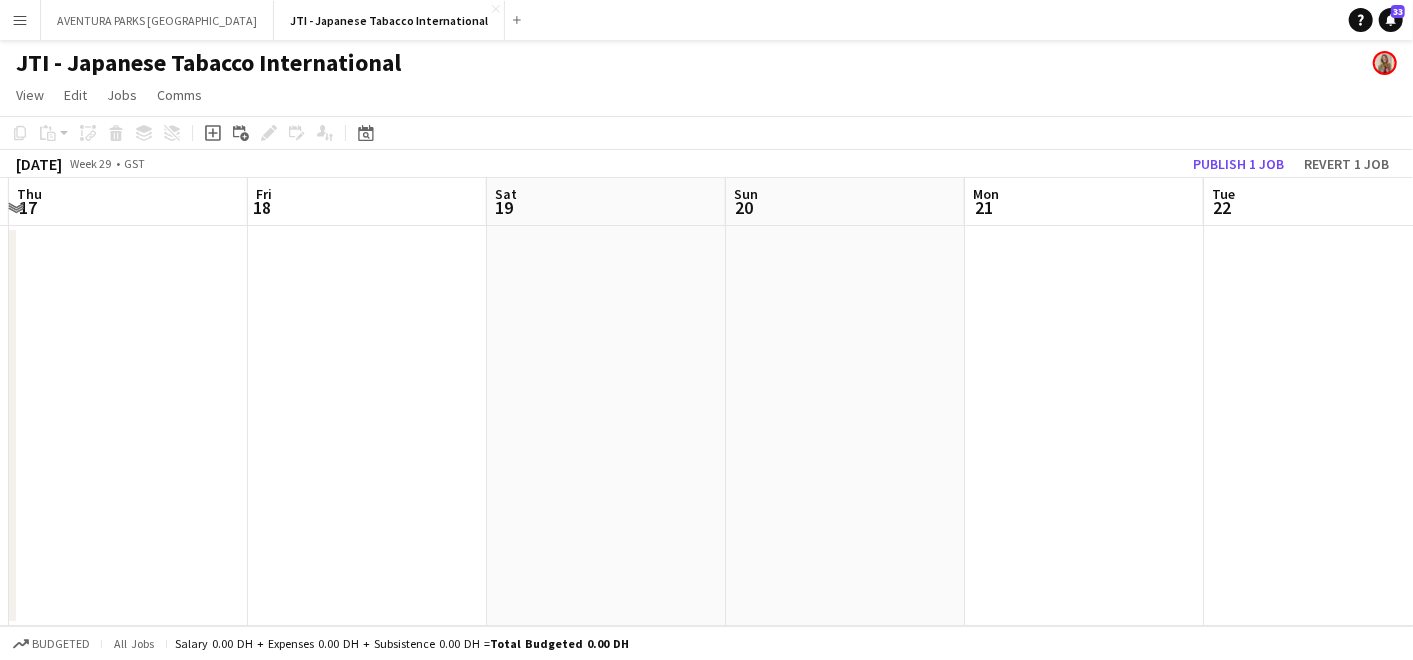 drag, startPoint x: 1057, startPoint y: 371, endPoint x: 560, endPoint y: 333, distance: 498.4506 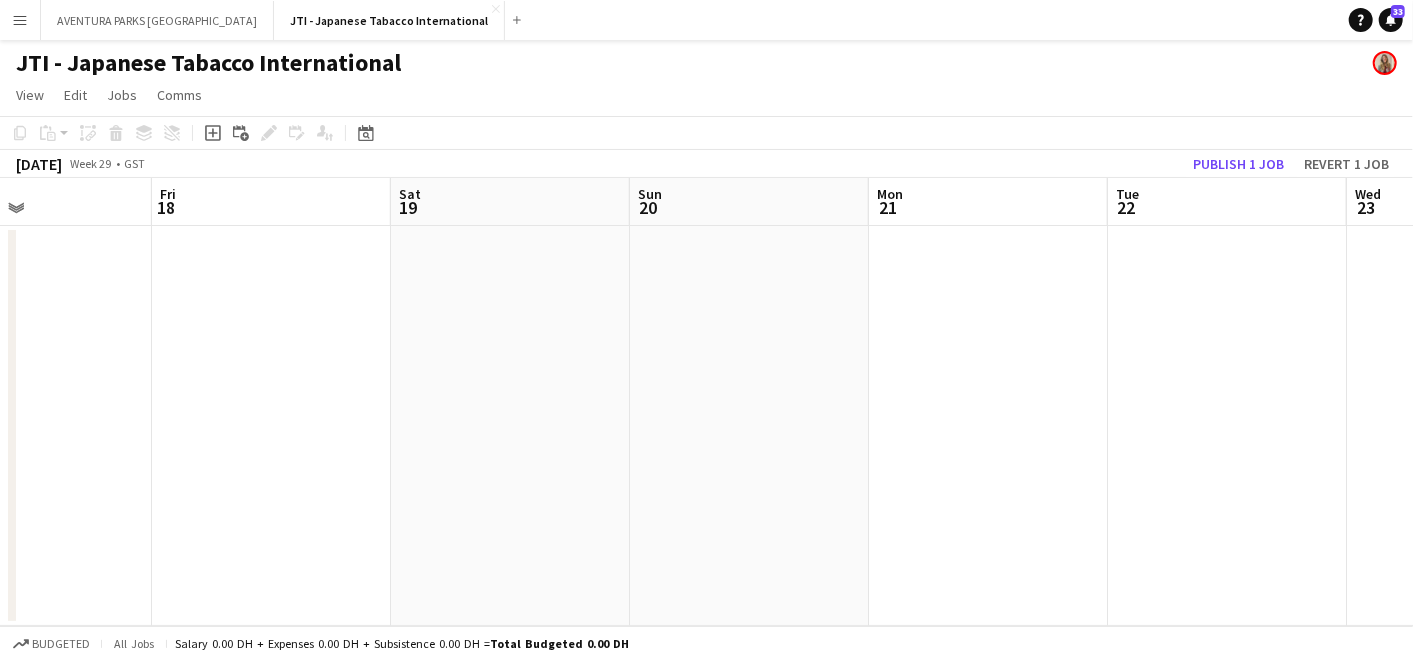 drag, startPoint x: 1100, startPoint y: 343, endPoint x: 571, endPoint y: 324, distance: 529.3411 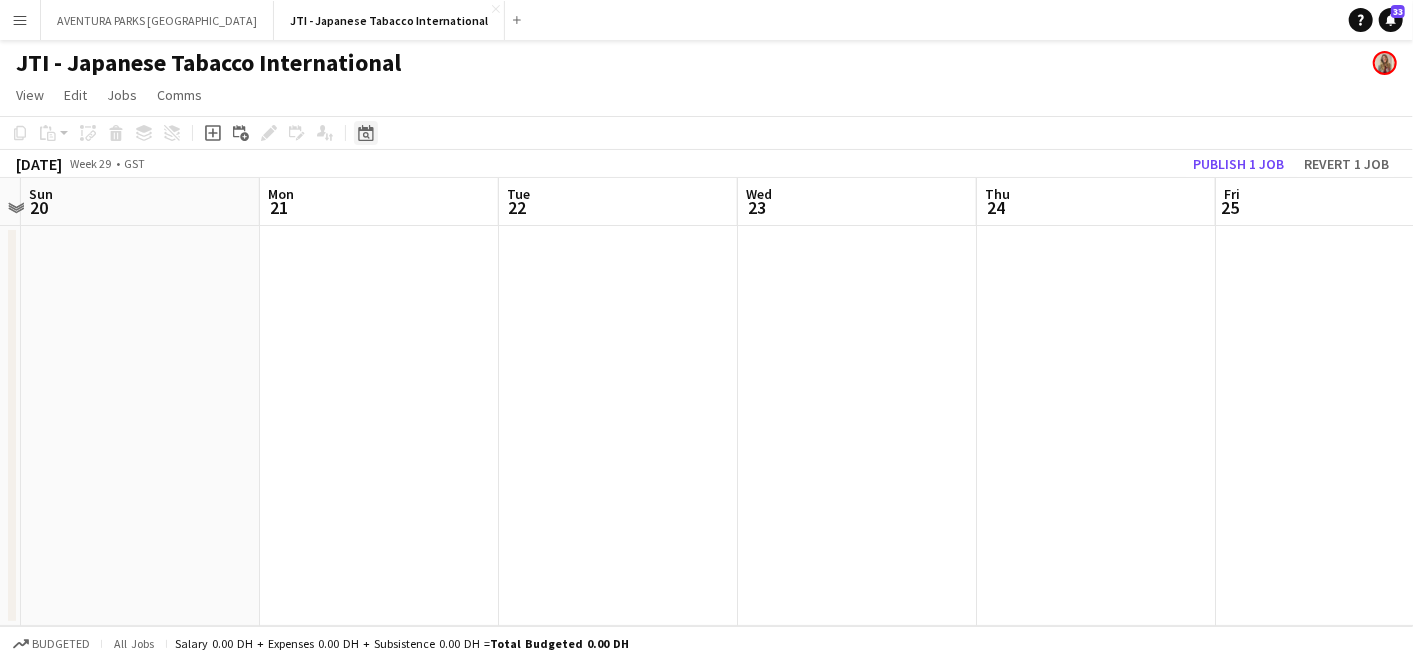click on "Date picker" 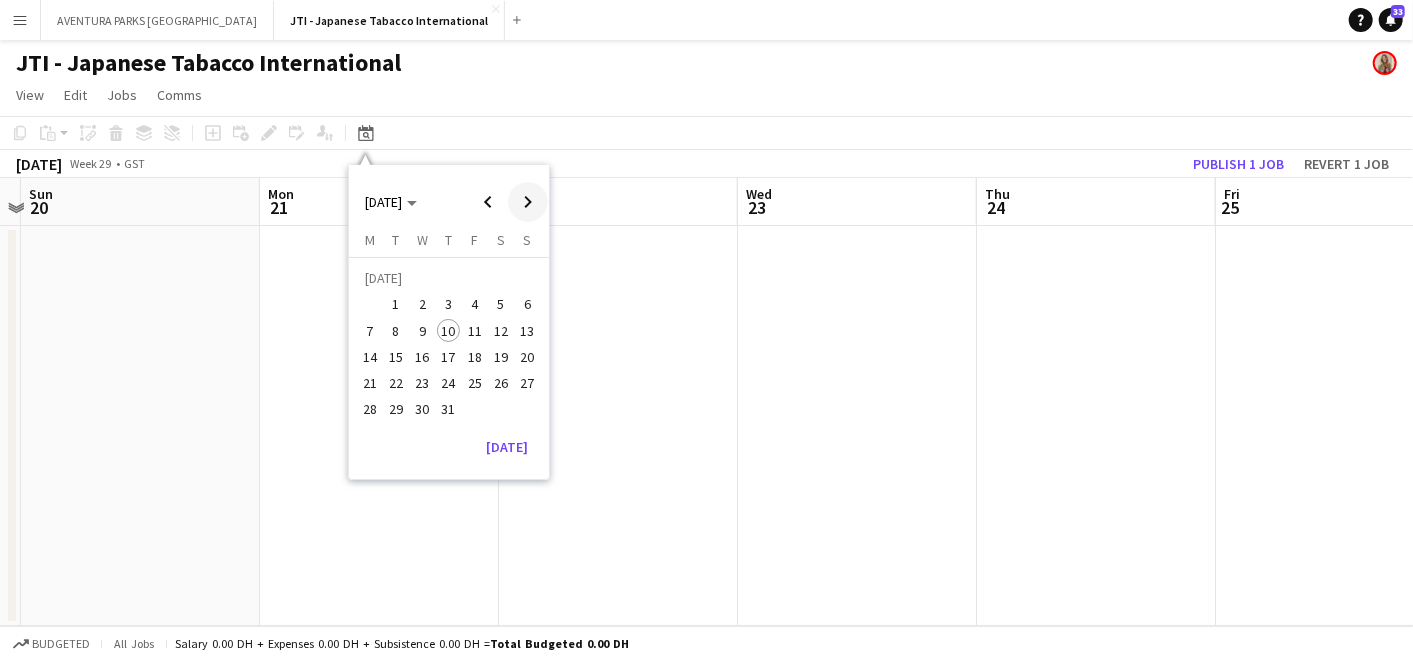 click at bounding box center [528, 202] 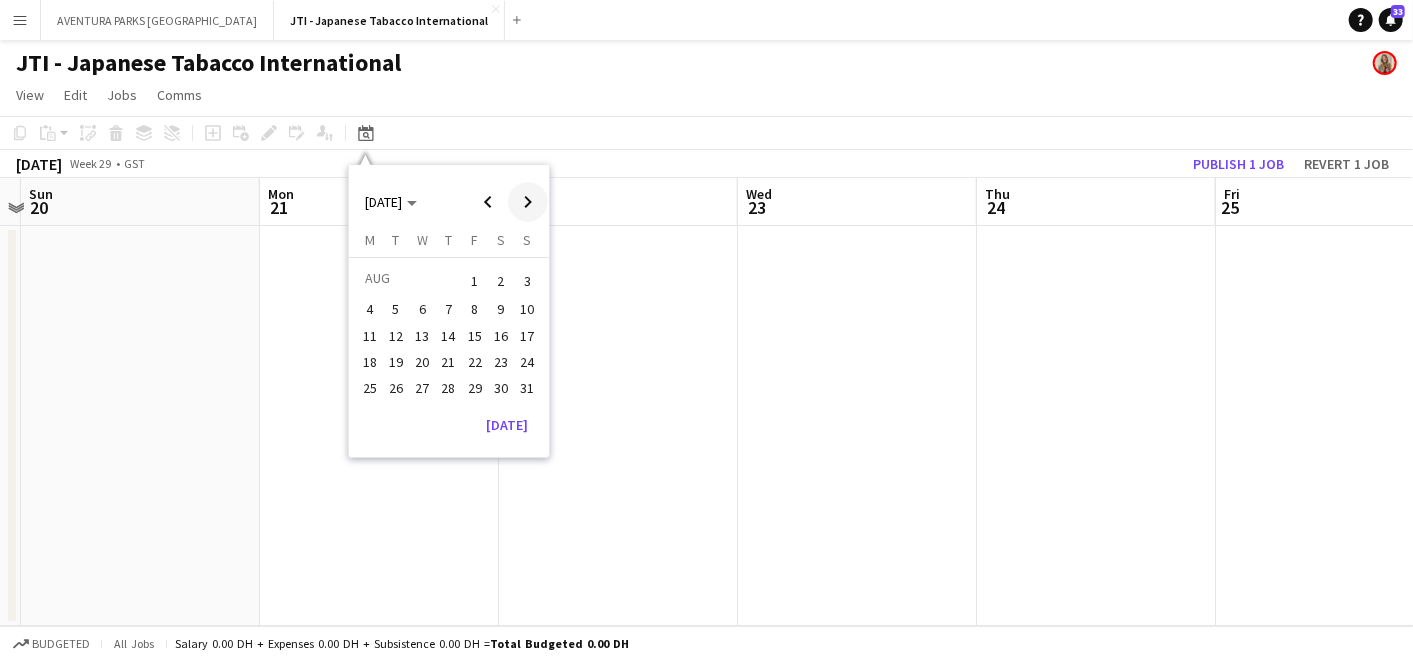 click at bounding box center [528, 202] 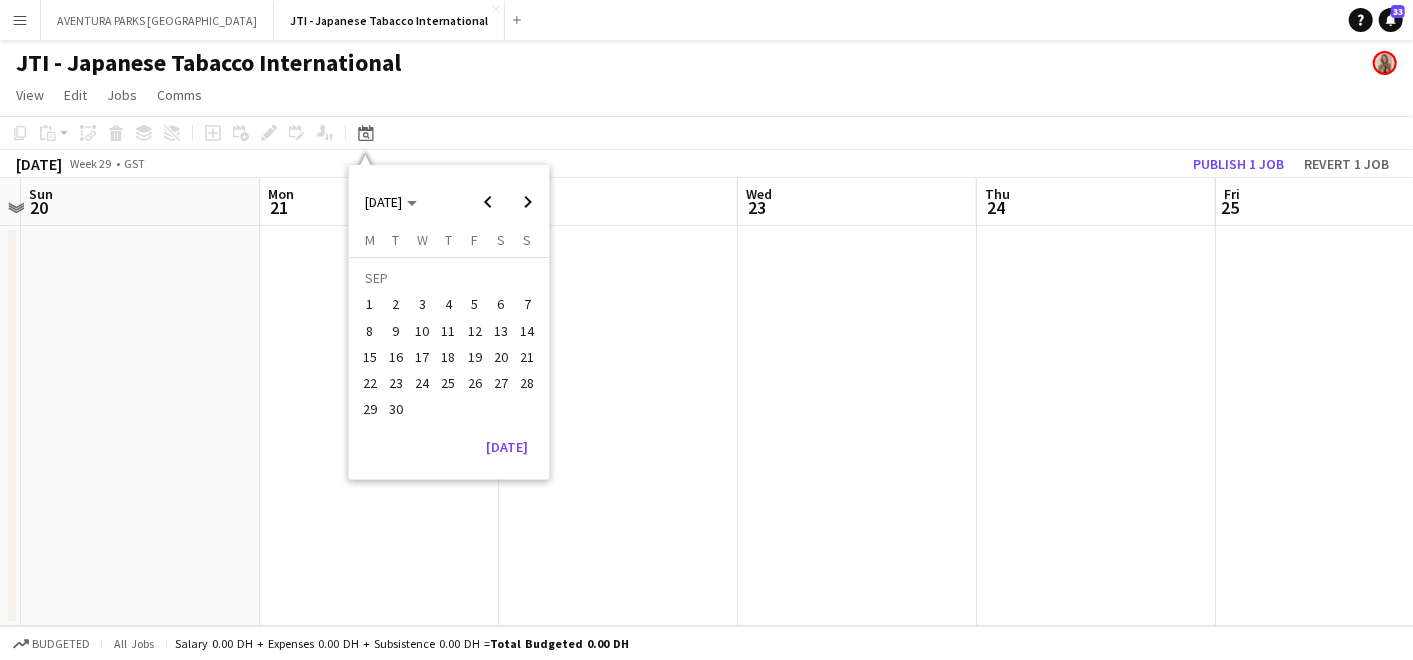 click on "1" at bounding box center [370, 305] 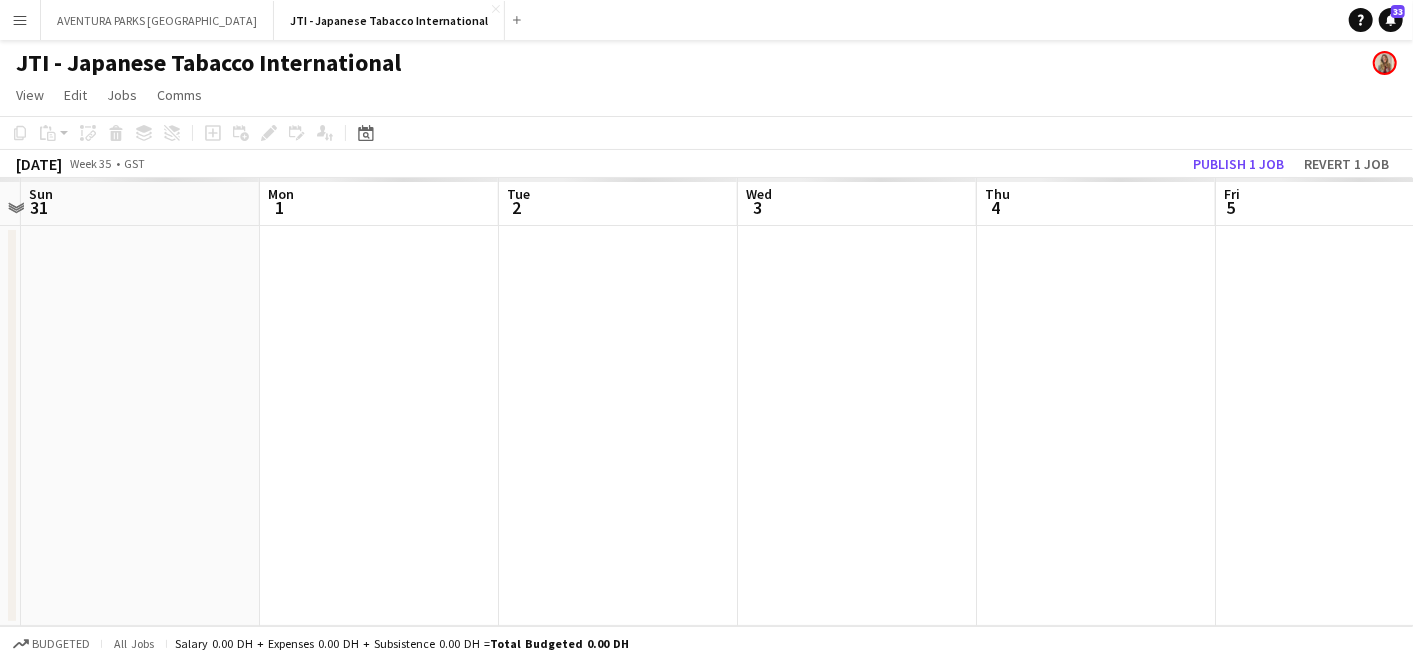 scroll, scrollTop: 0, scrollLeft: 687, axis: horizontal 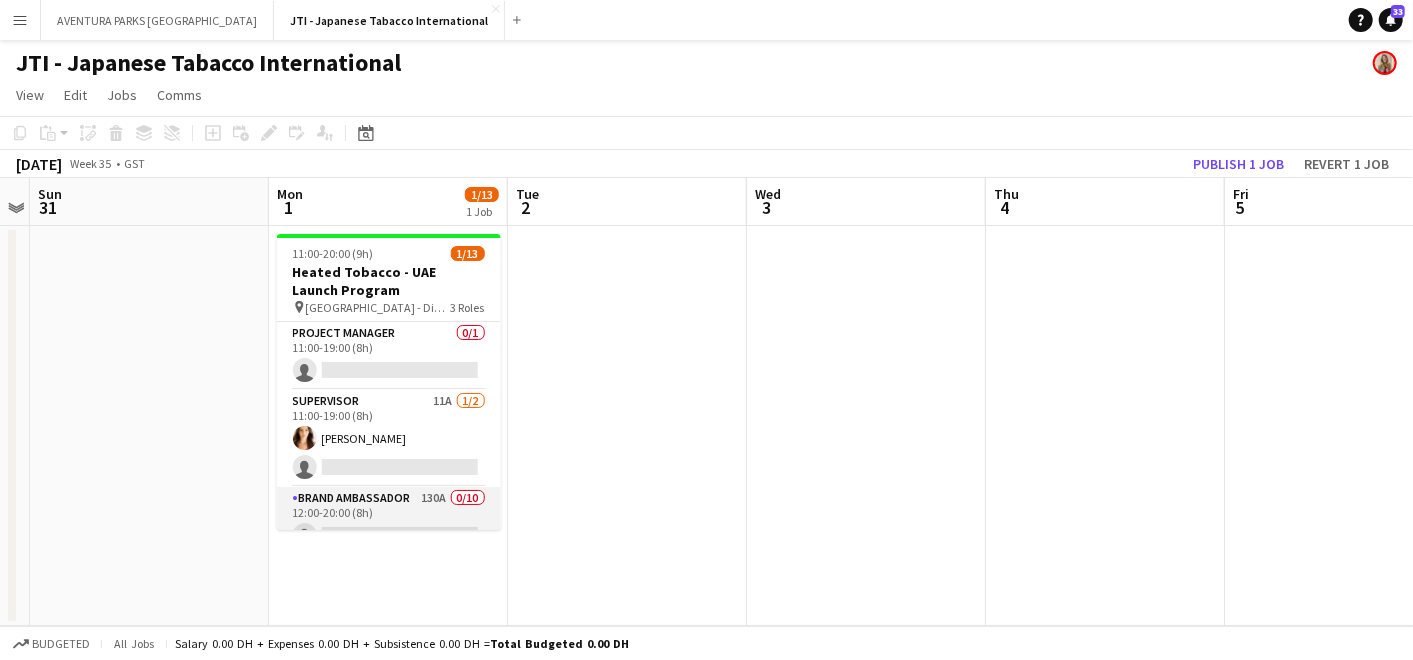 click on "Brand Ambassador    130A   0/10   12:00-20:00 (8h)
single-neutral-actions
single-neutral-actions
single-neutral-actions
single-neutral-actions
single-neutral-actions
single-neutral-actions
single-neutral-actions
single-neutral-actions
single-neutral-actions
single-neutral-actions" at bounding box center [389, 651] 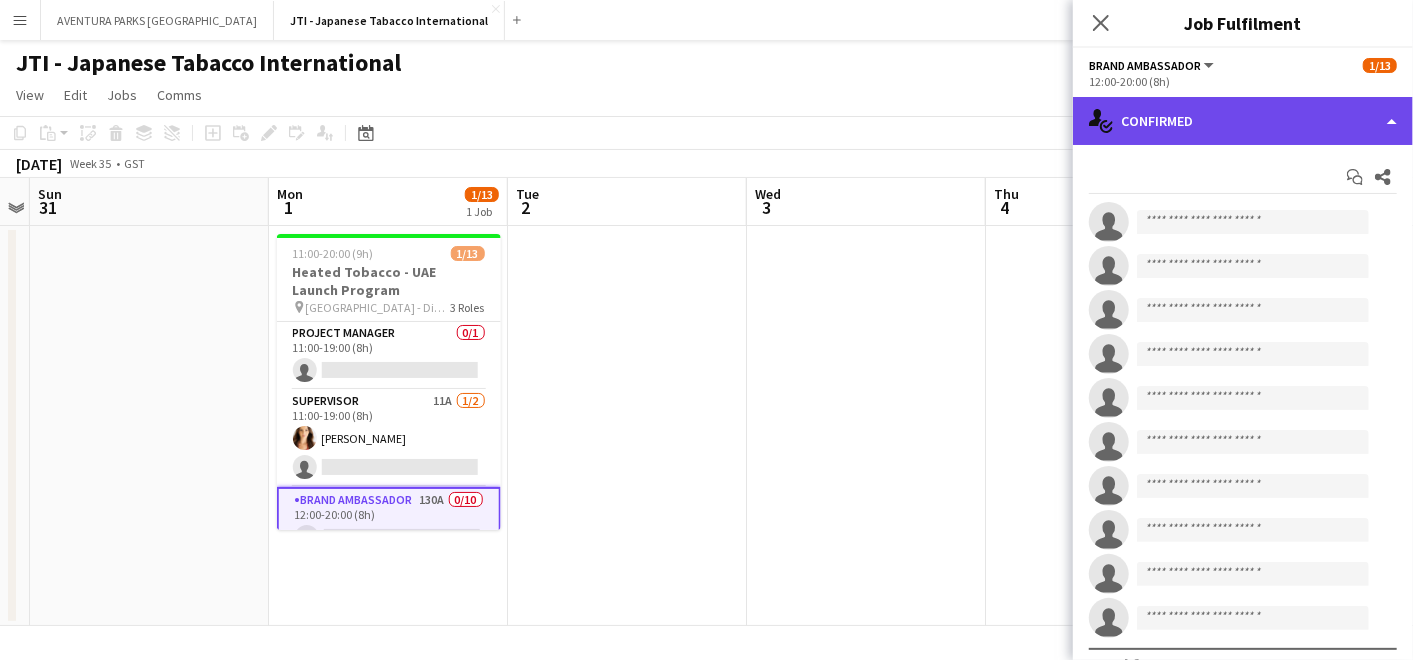 click on "single-neutral-actions-check-2
Confirmed" 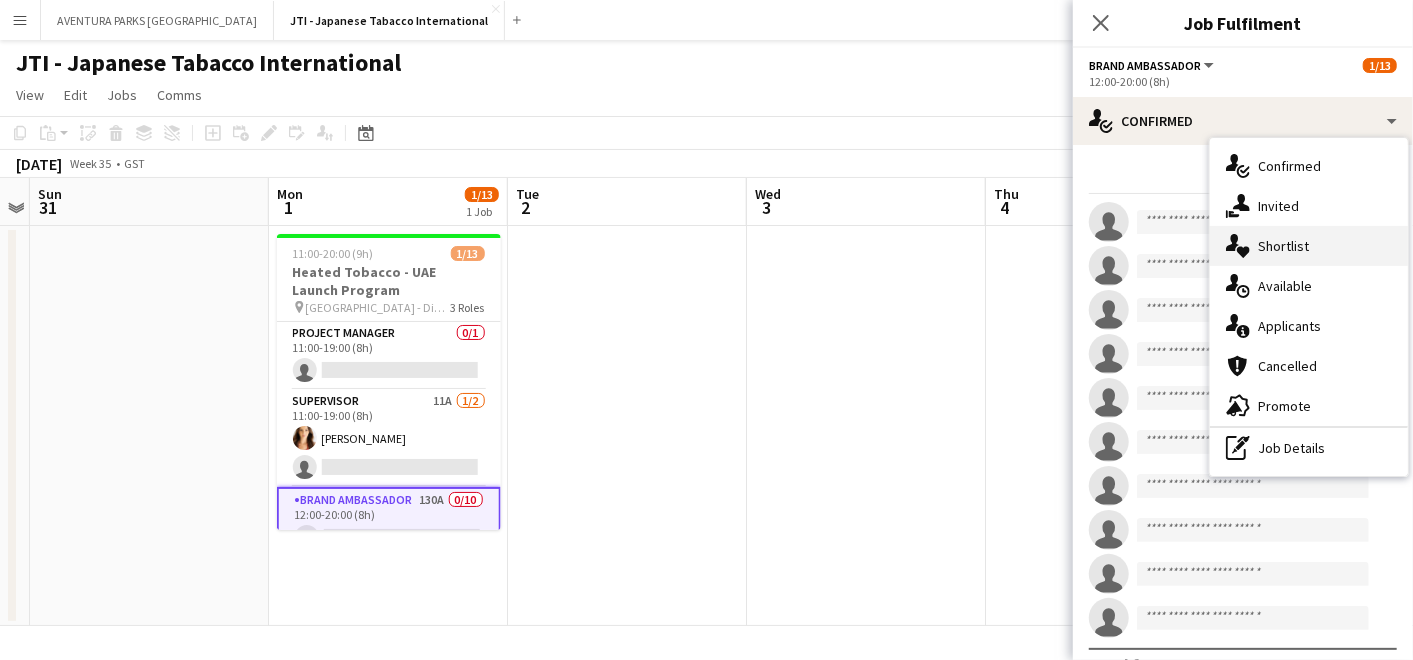 click on "single-neutral-actions-heart
Shortlist" at bounding box center [1309, 246] 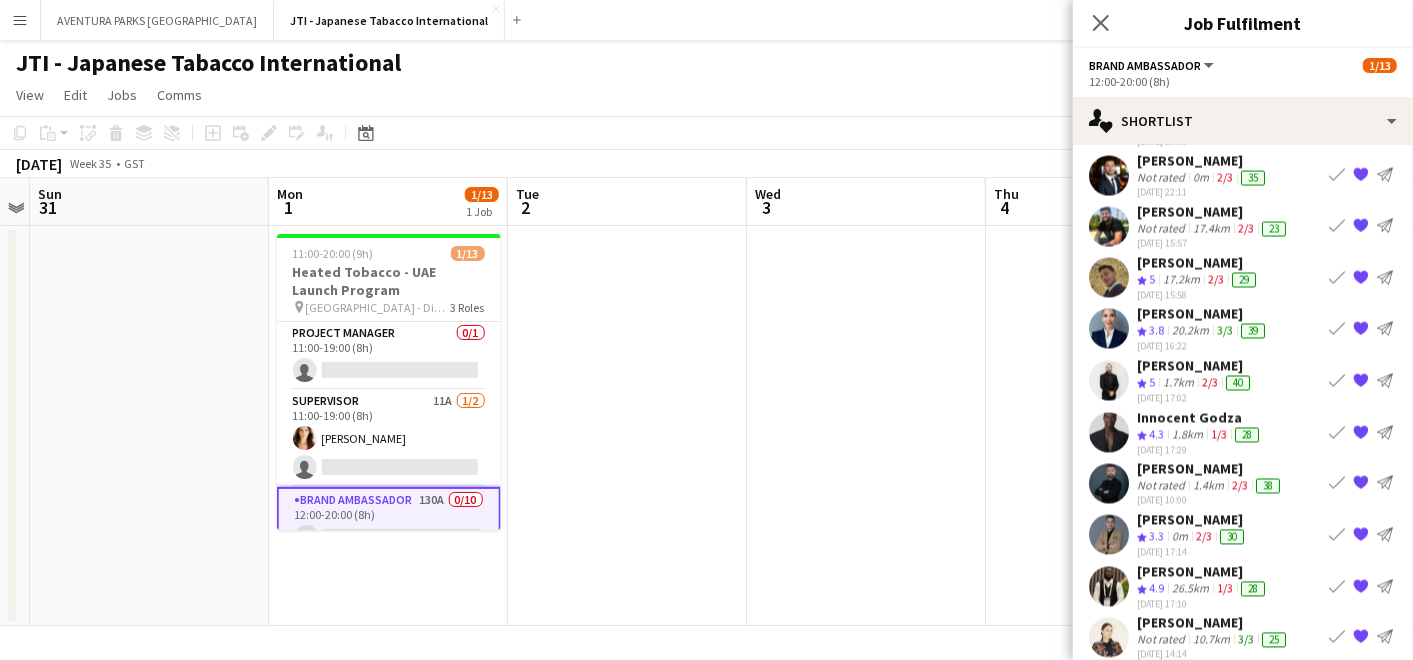 scroll, scrollTop: 2058, scrollLeft: 0, axis: vertical 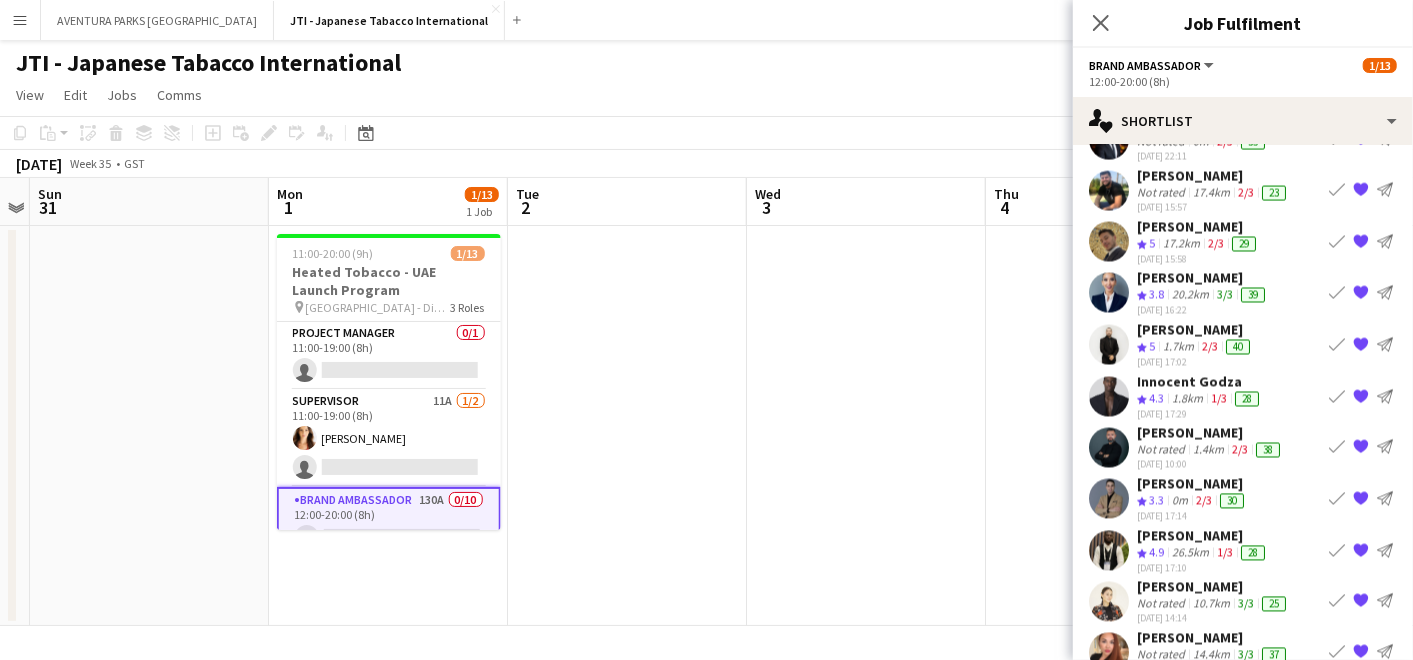 click on "{{ spriteTitle }}" at bounding box center (1361, 242) 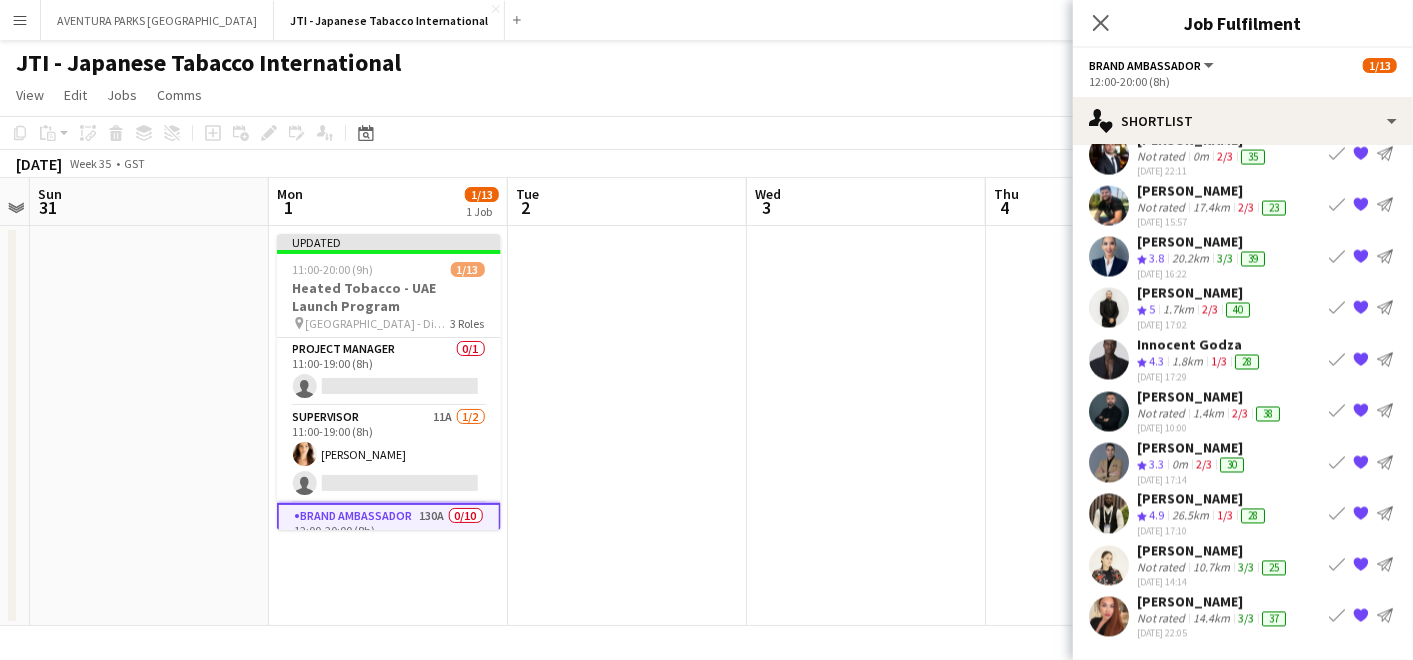 scroll, scrollTop: 2006, scrollLeft: 0, axis: vertical 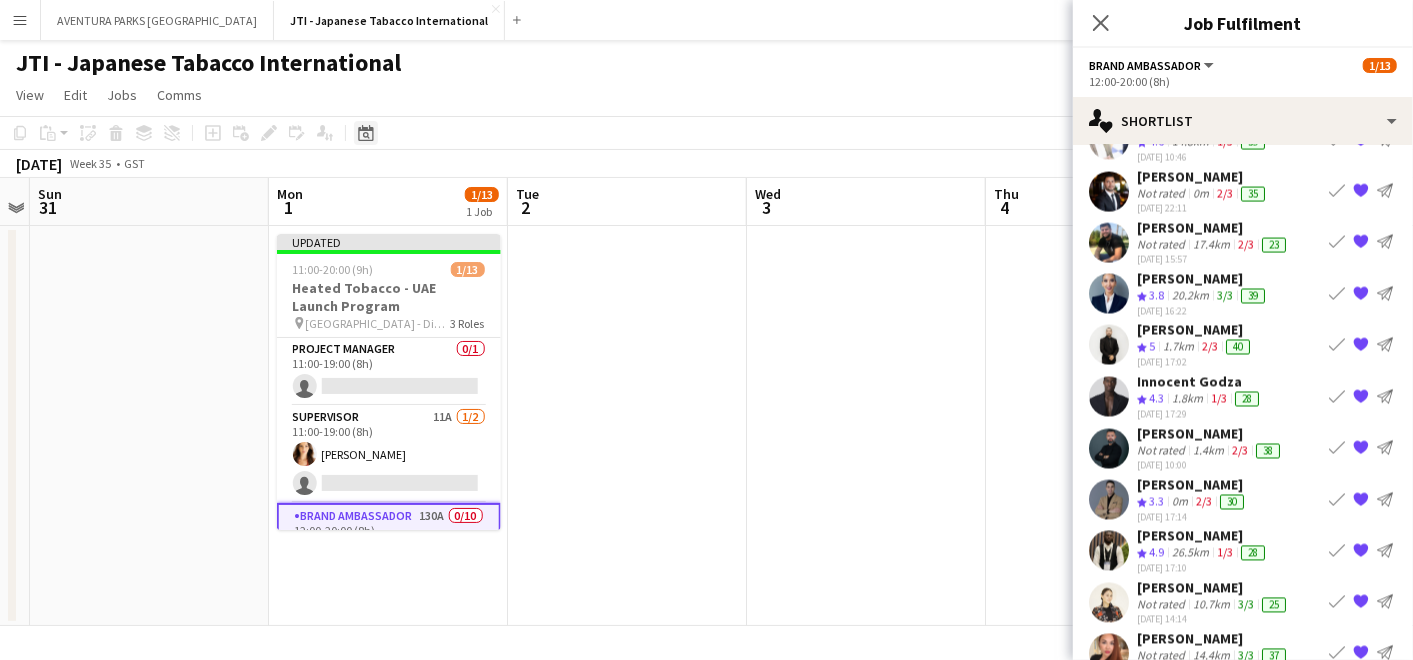 click 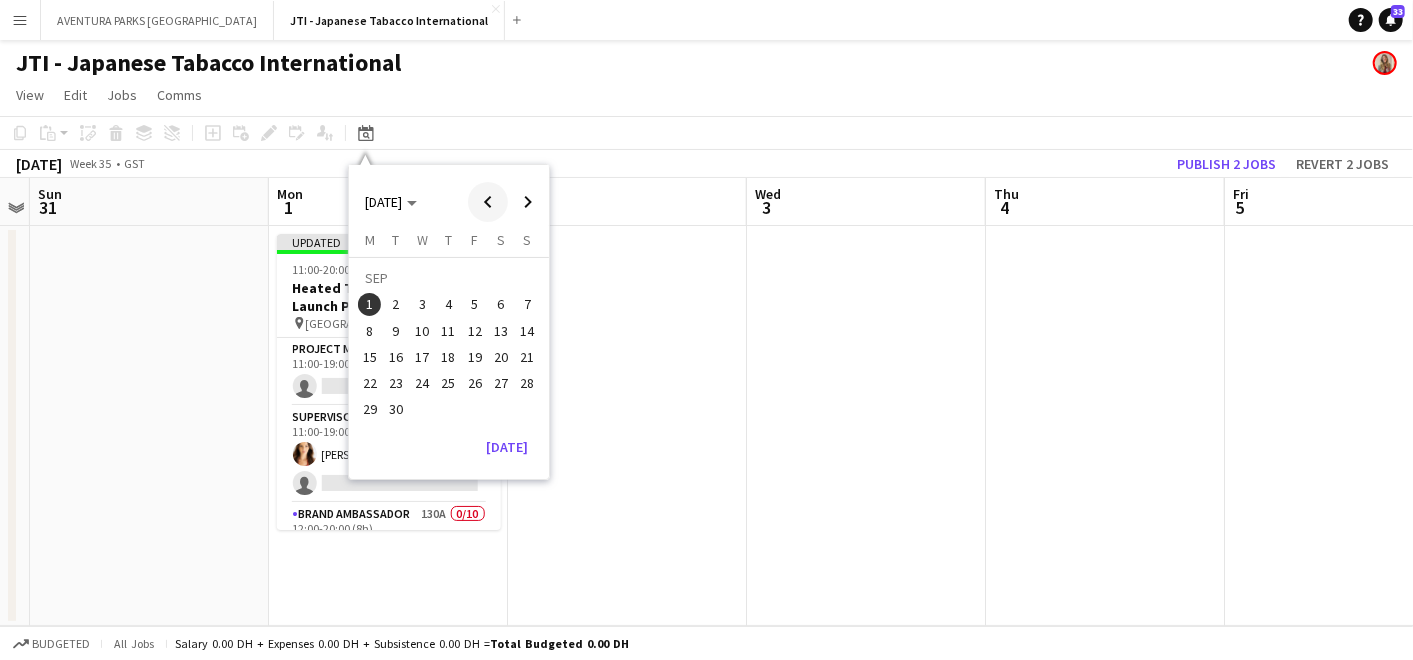 click at bounding box center [488, 202] 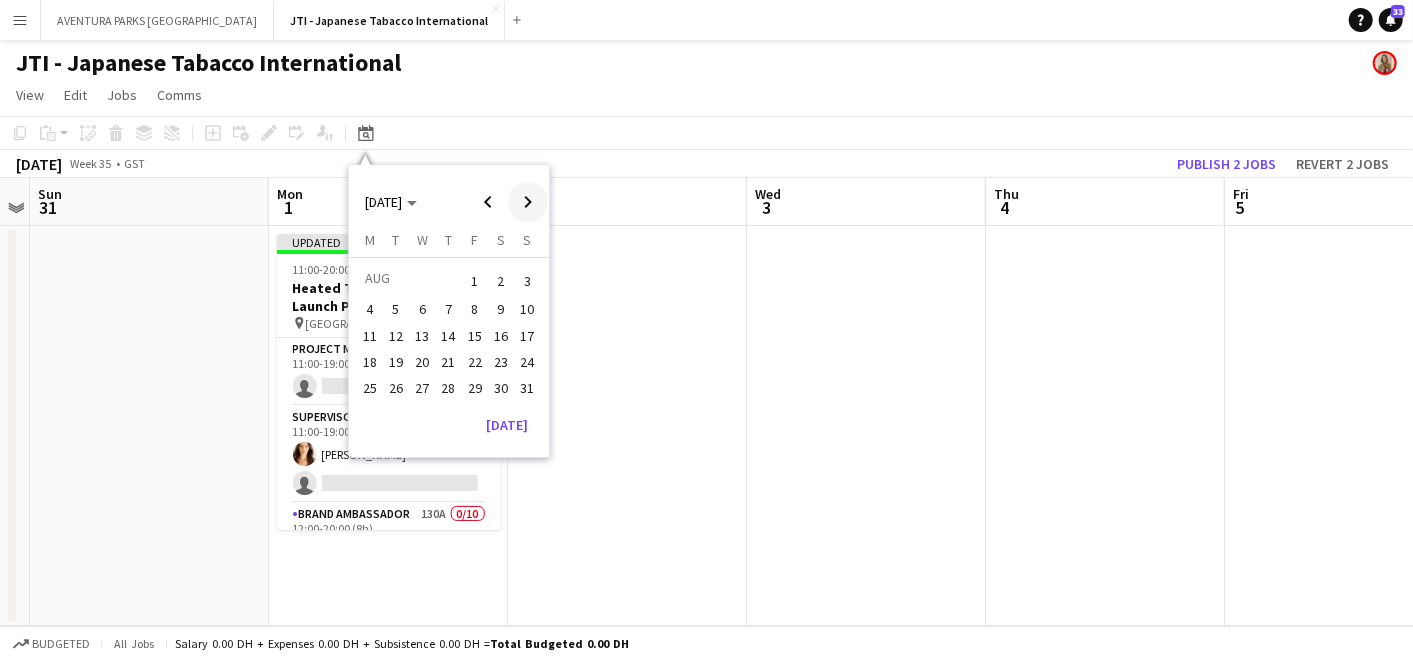 click at bounding box center (528, 202) 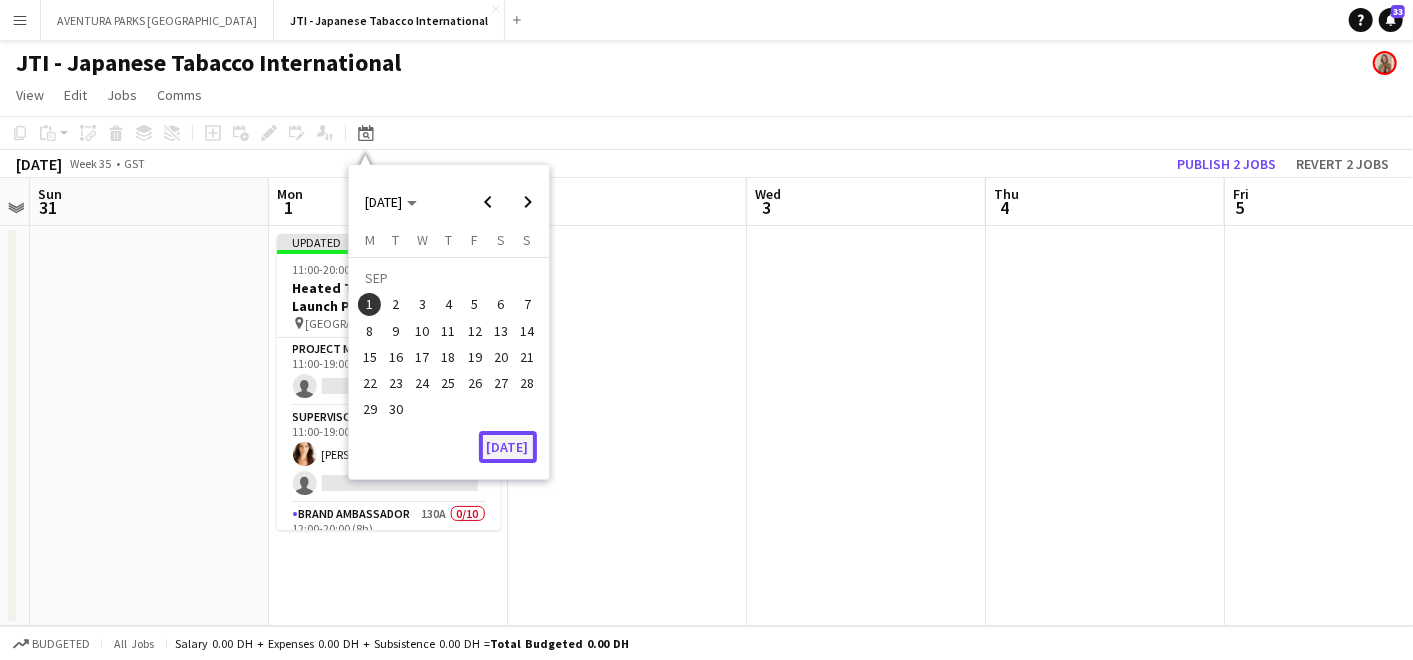 click on "[DATE]" at bounding box center [508, 447] 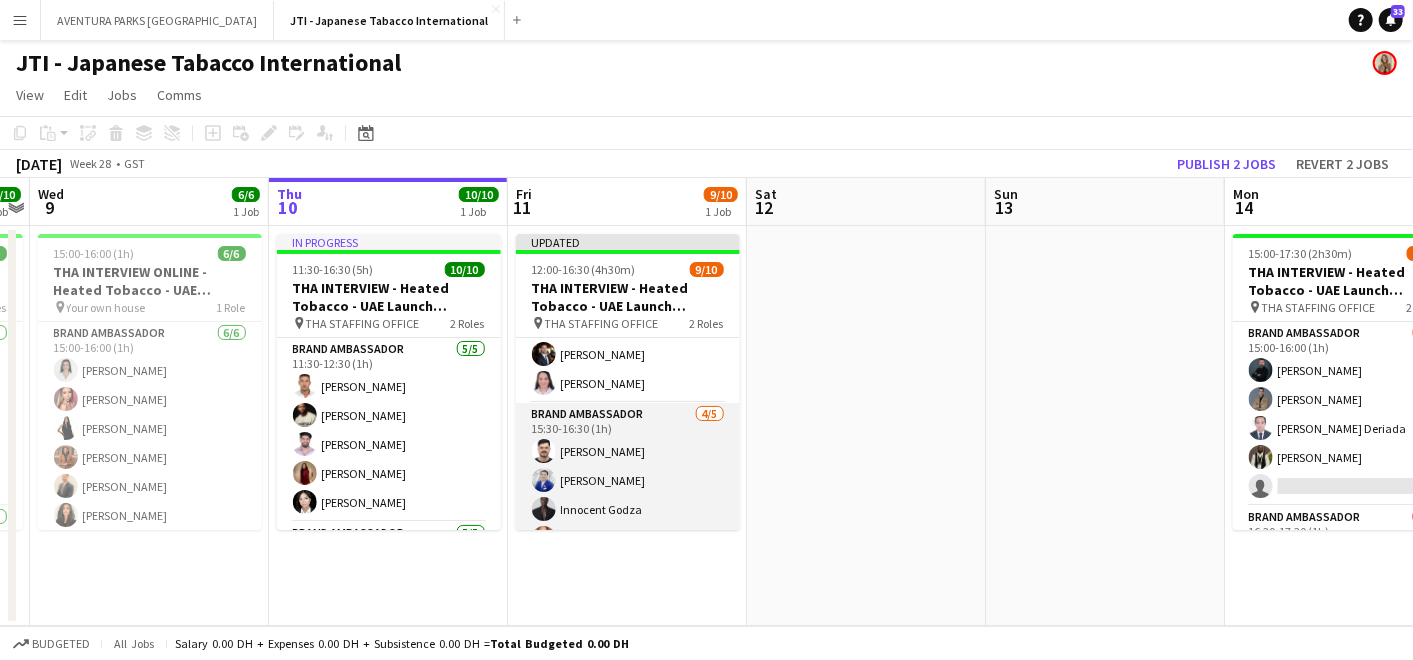 scroll, scrollTop: 175, scrollLeft: 0, axis: vertical 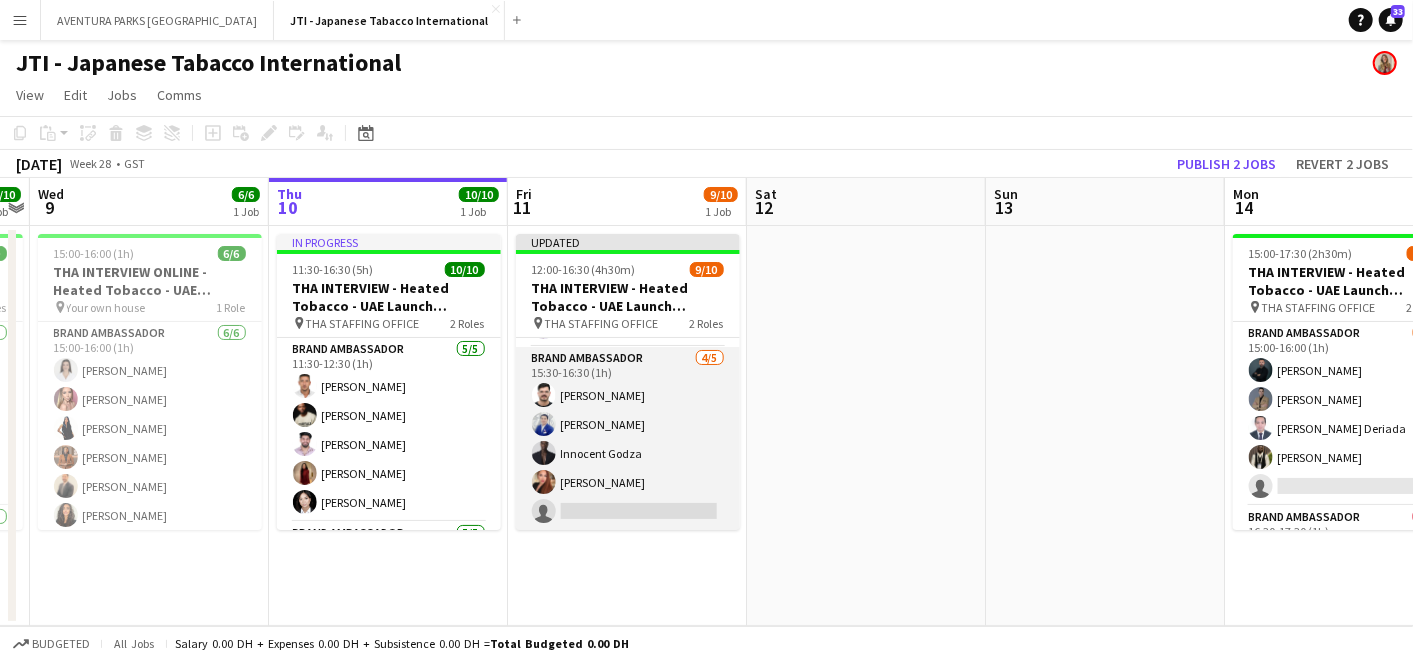 click on "Brand Ambassador    [DATE]   15:30-16:30 (1h)
[PERSON_NAME] [PERSON_NAME] Francisco Innocent Godza [PERSON_NAME]
single-neutral-actions" at bounding box center (628, 439) 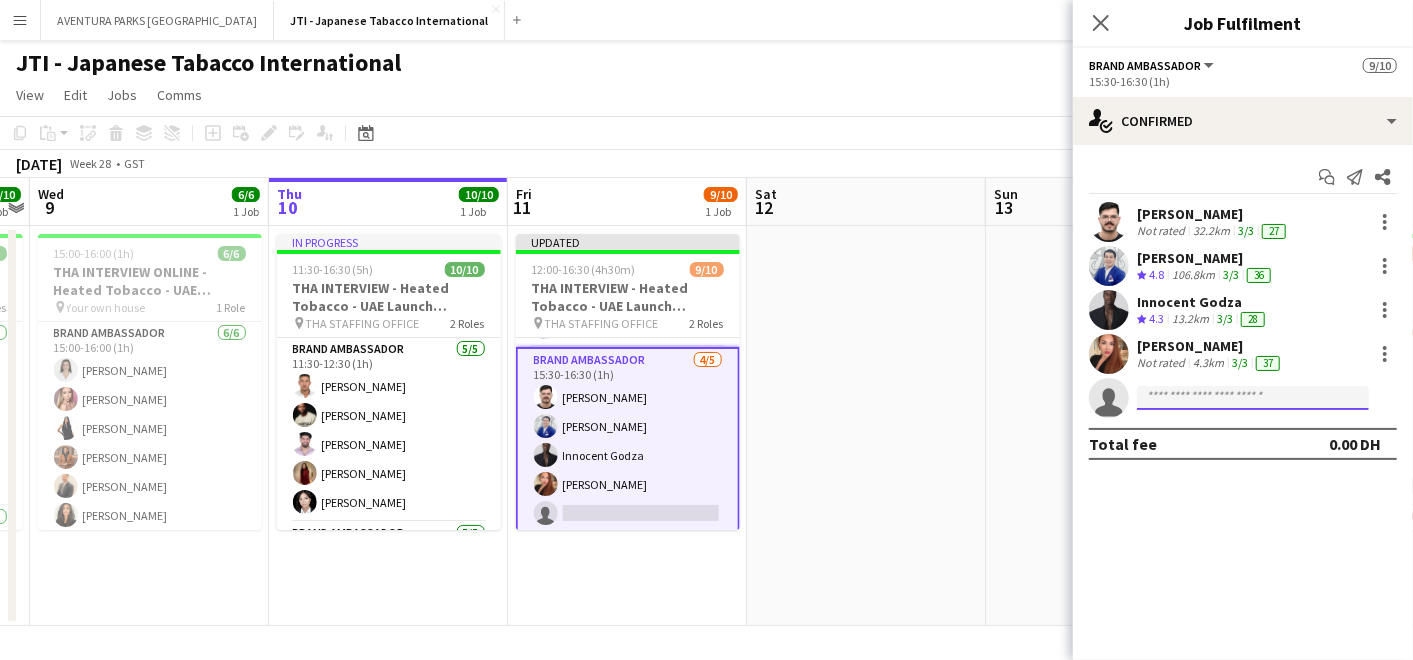 click 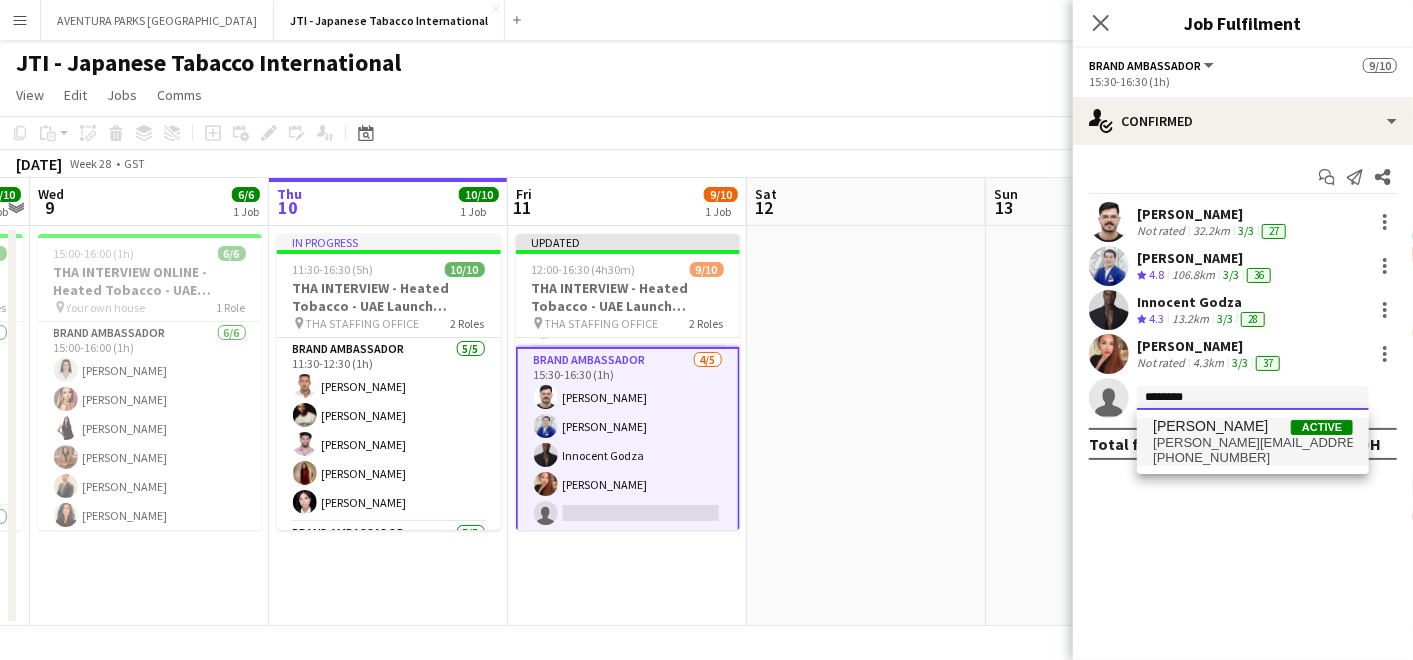 type on "********" 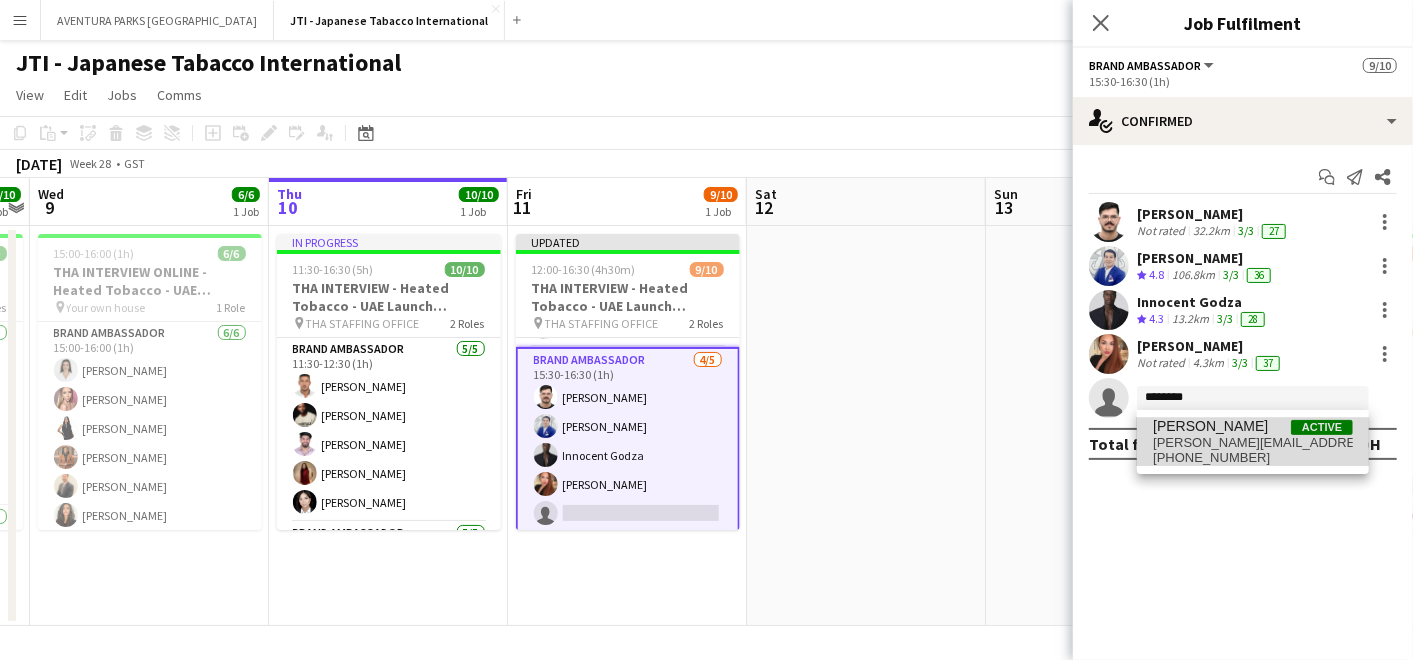 click on "[PERSON_NAME][EMAIL_ADDRESS][DOMAIN_NAME]" at bounding box center [1253, 443] 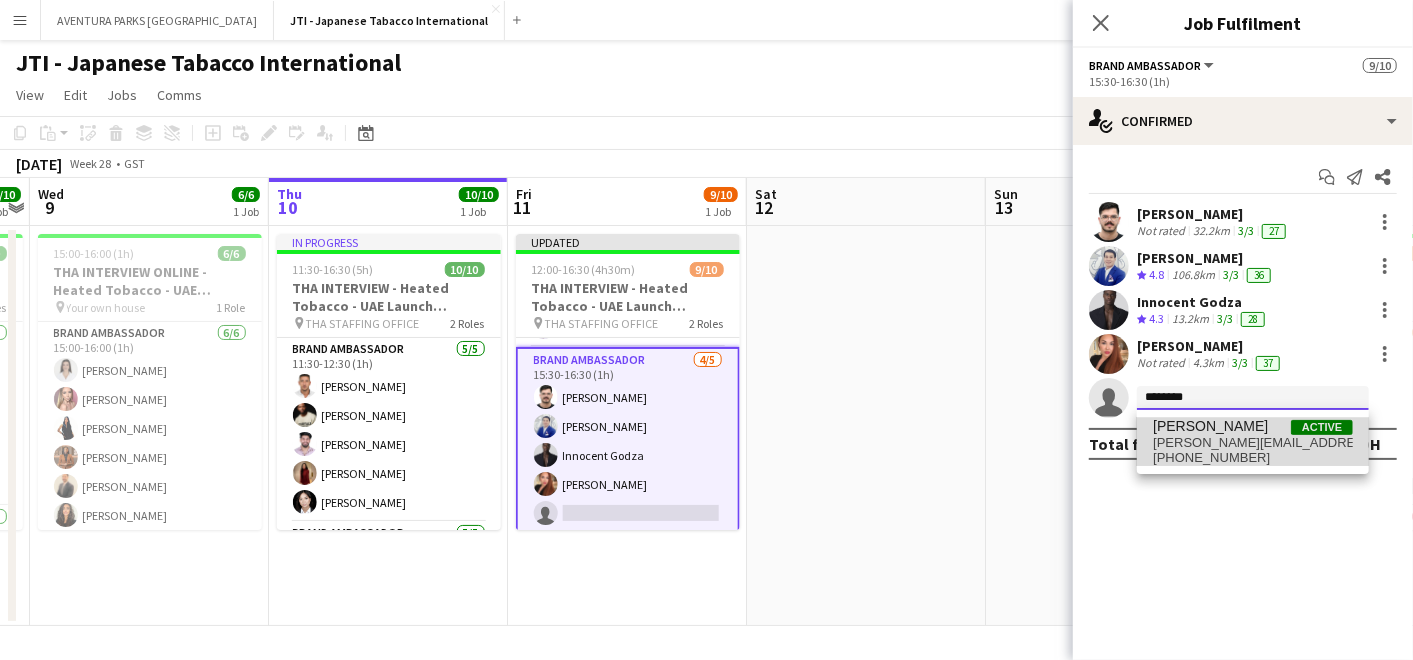 type 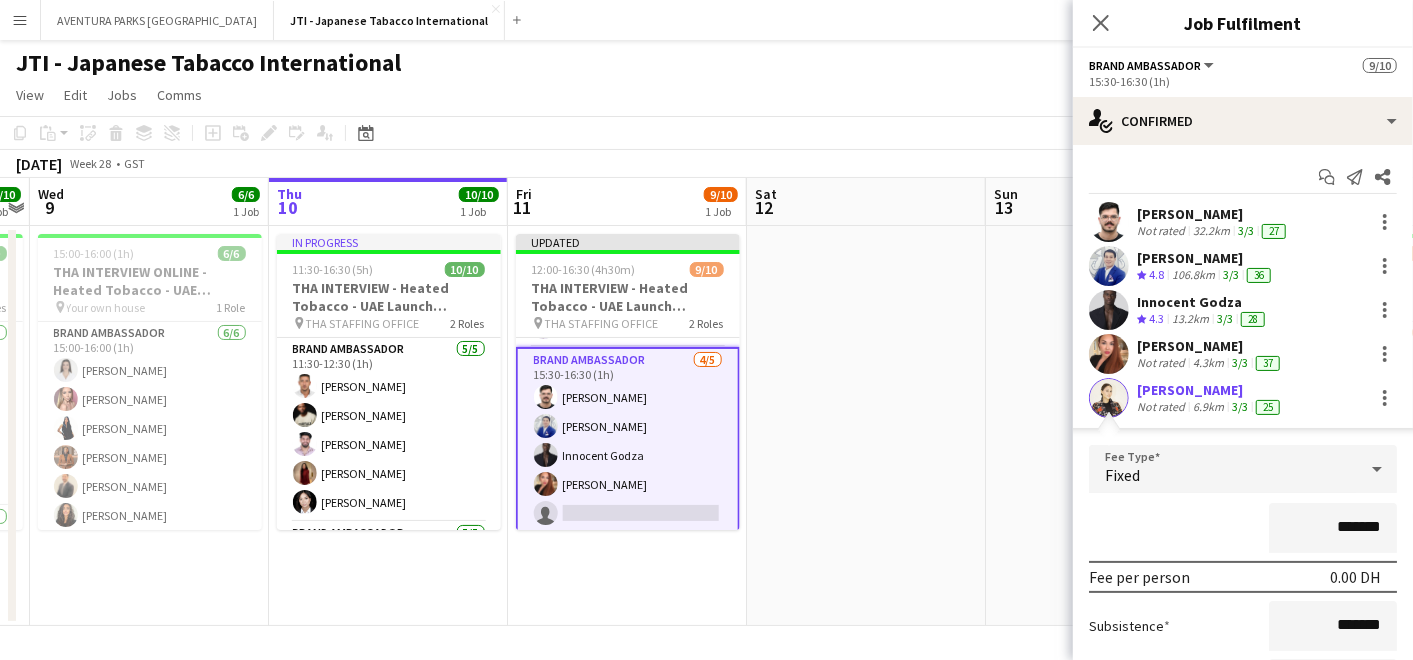 scroll, scrollTop: 208, scrollLeft: 0, axis: vertical 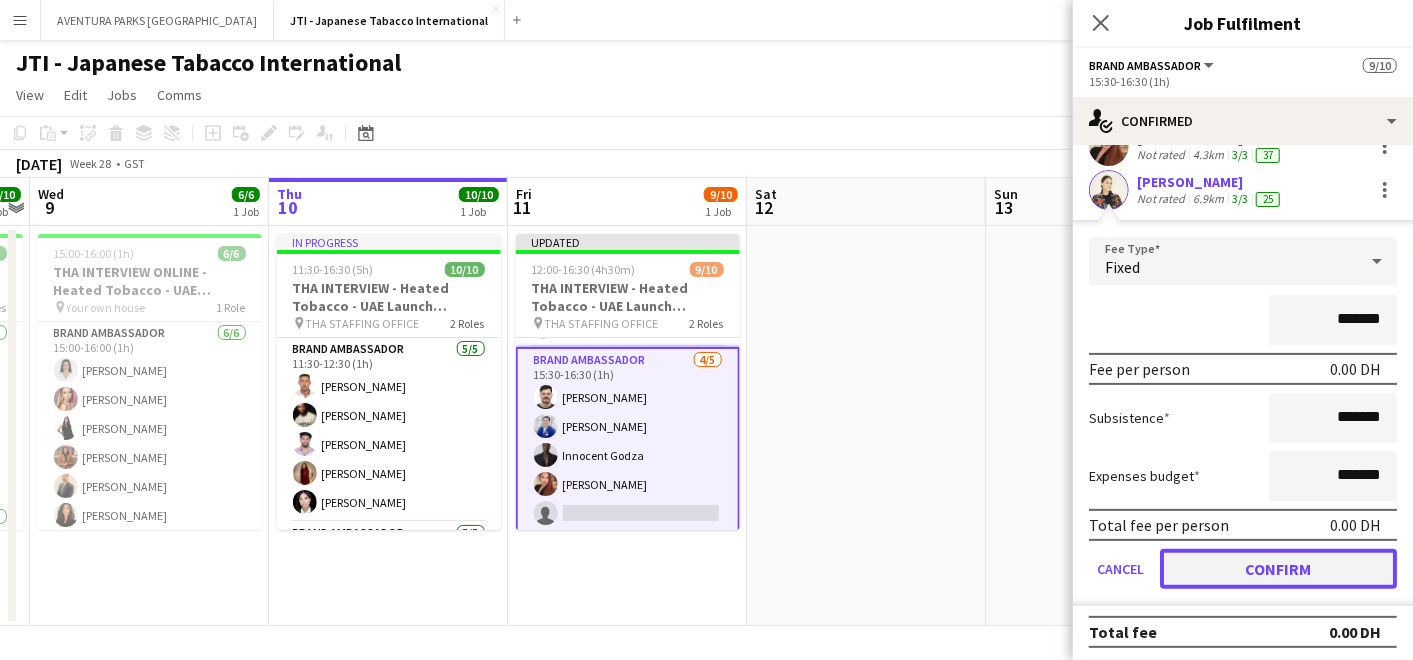 click on "Confirm" at bounding box center (1278, 569) 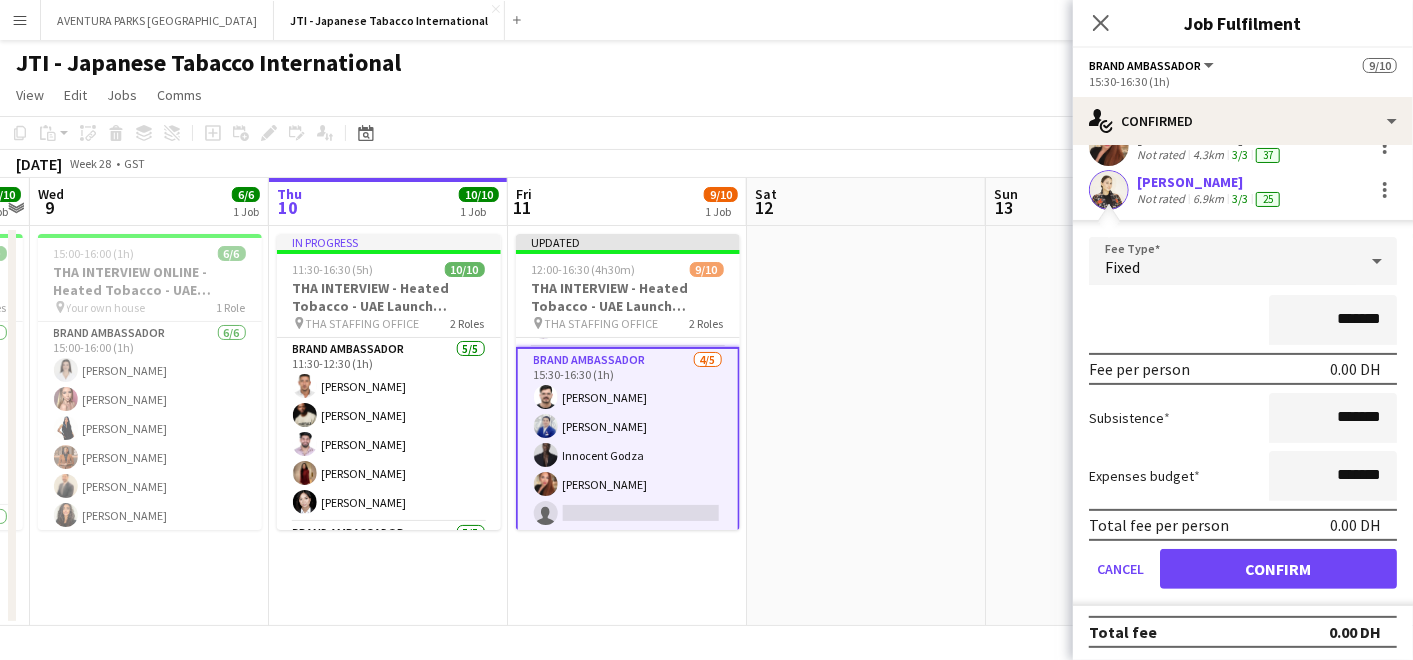 scroll, scrollTop: 0, scrollLeft: 0, axis: both 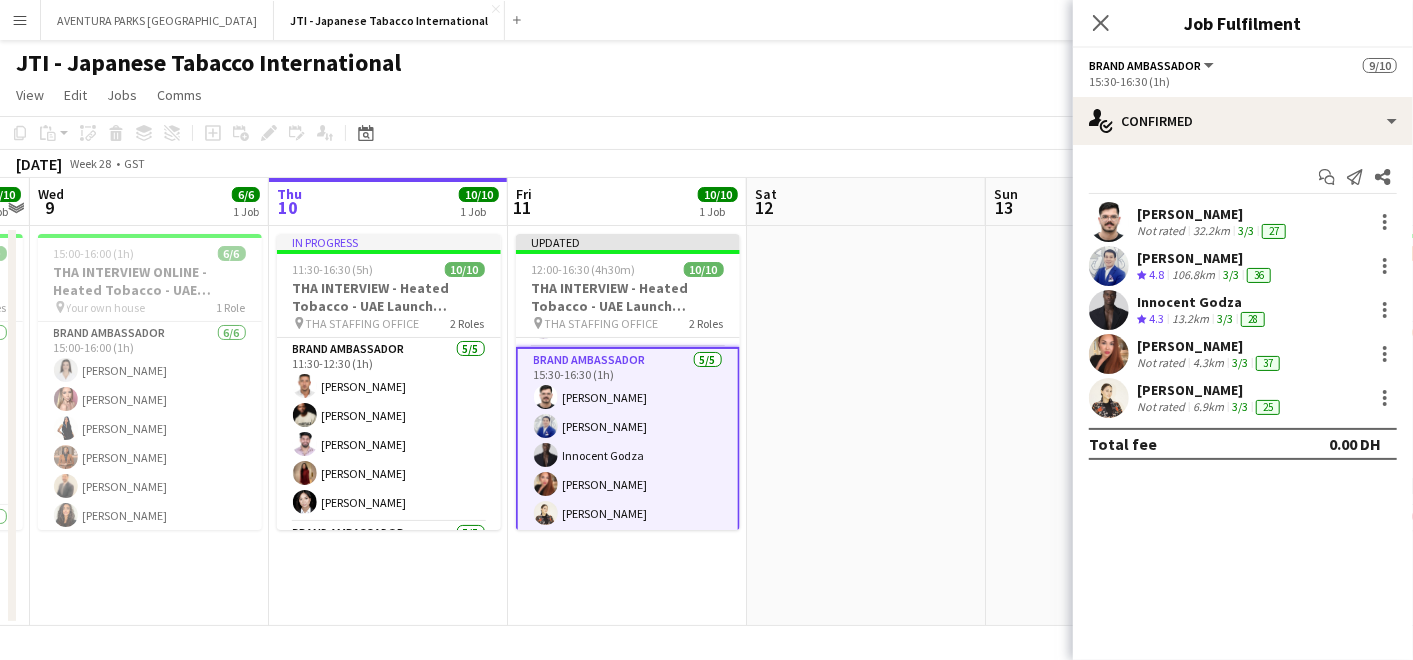 click at bounding box center (866, 426) 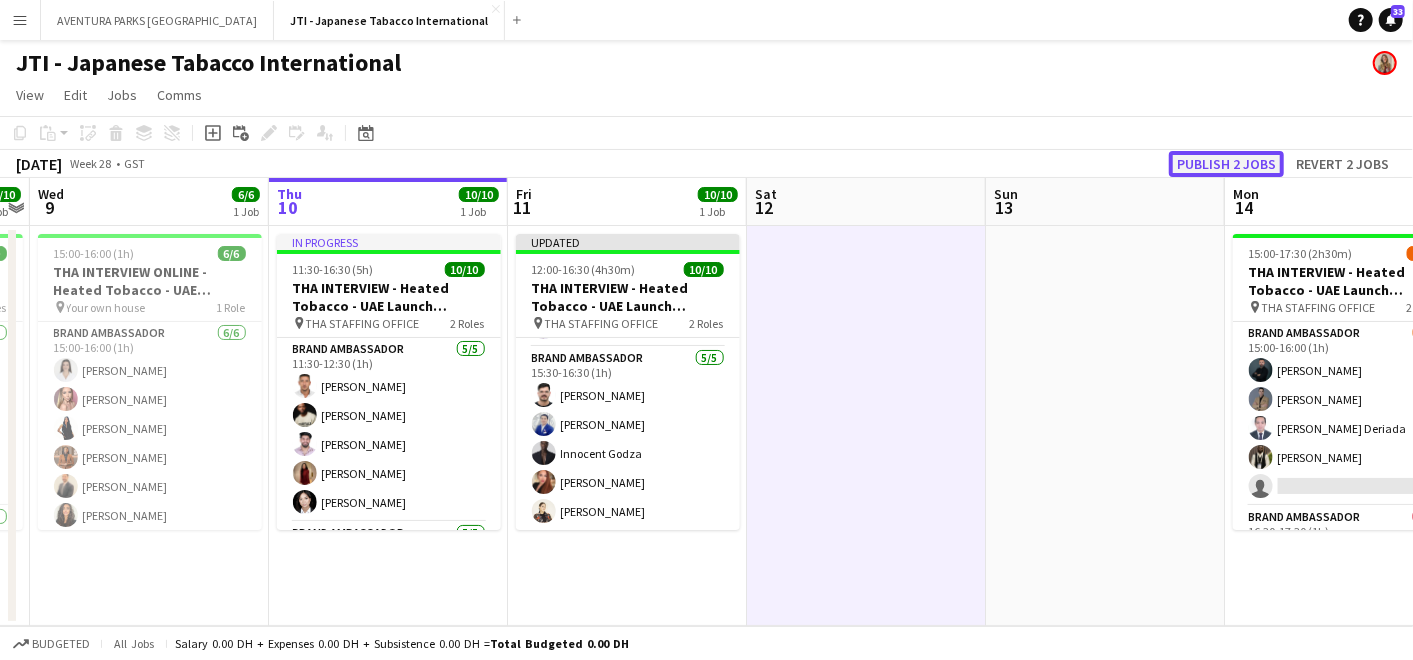 click on "Publish 2 jobs" 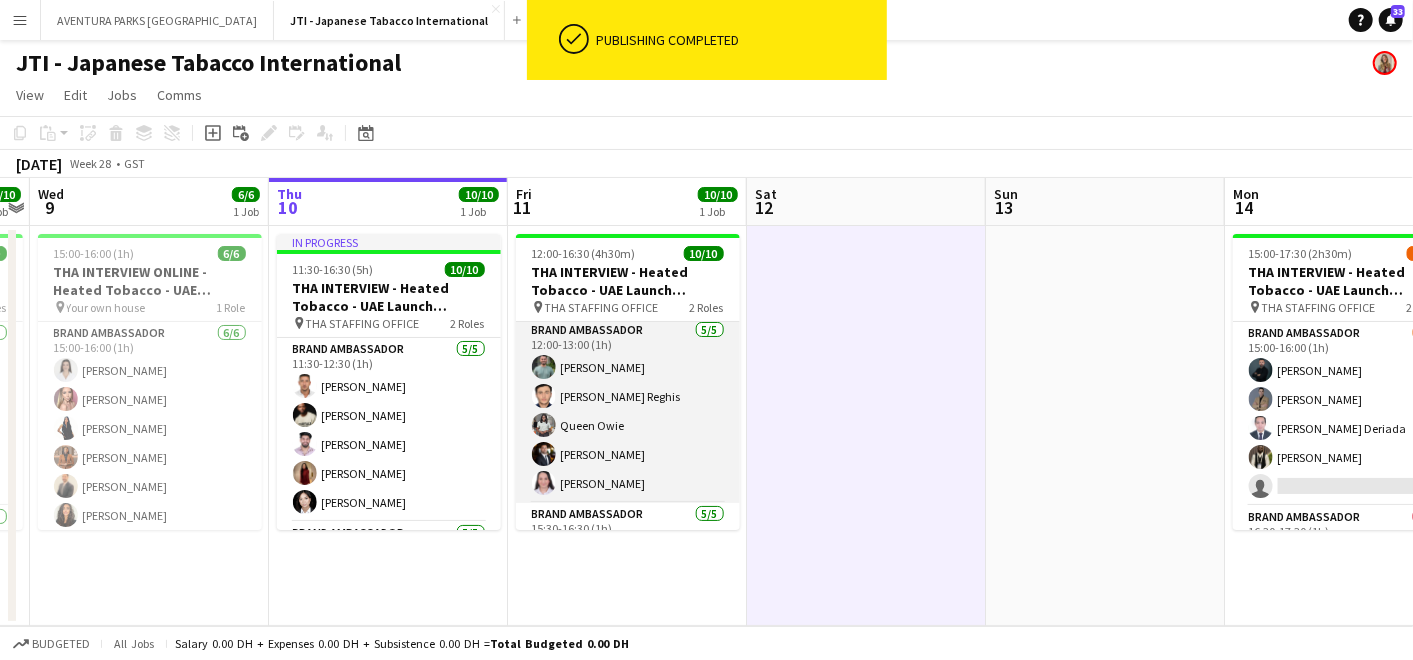 scroll, scrollTop: 0, scrollLeft: 0, axis: both 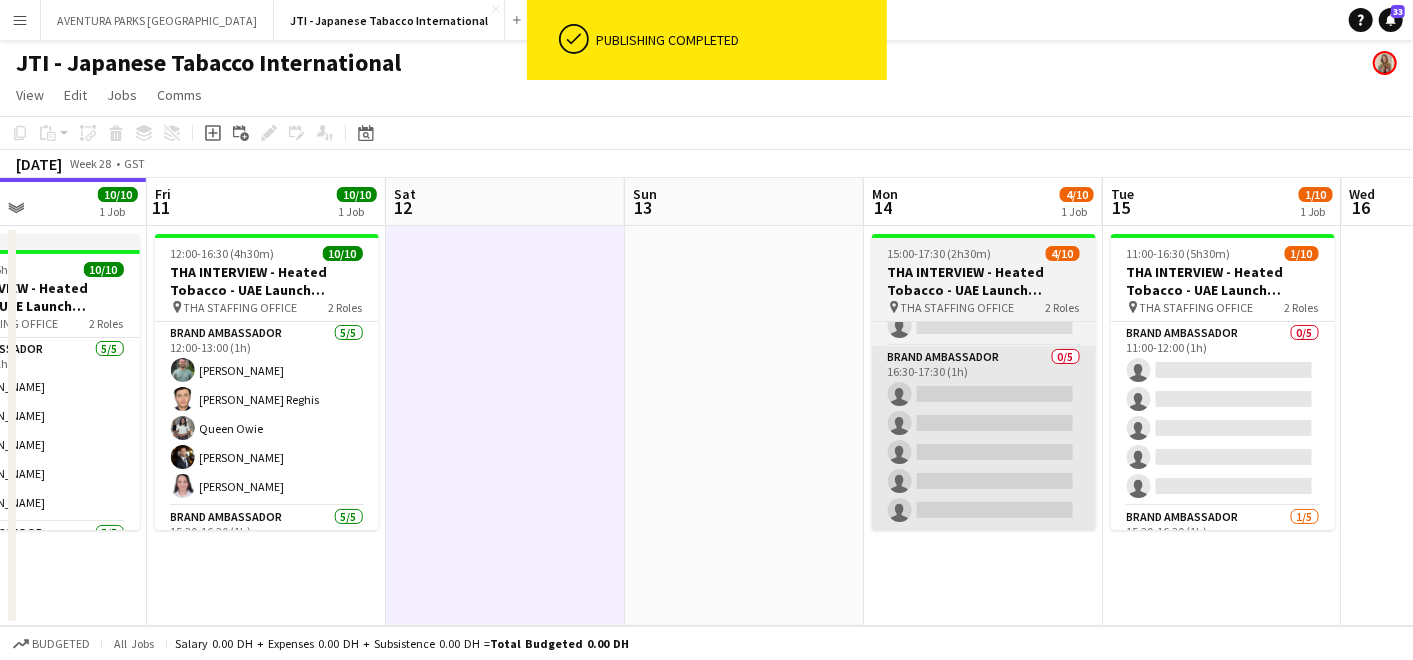 drag, startPoint x: 1346, startPoint y: 445, endPoint x: 974, endPoint y: 415, distance: 373.2077 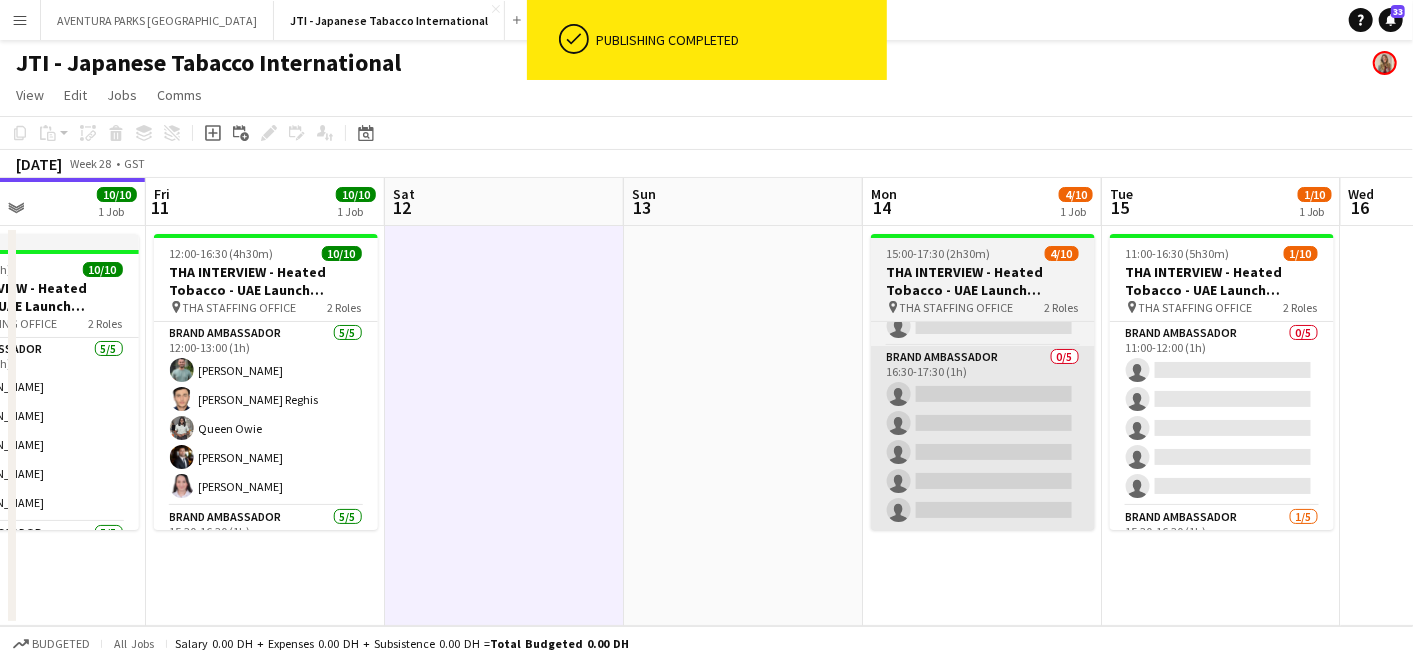 click on "Mon   7   10/10   1 Job   Tue   8   10/10   1 Job   Wed   9   6/6   1 Job   Thu   10   10/10   1 Job   Fri   11   10/10   1 Job   Sat   12   Sun   13   Mon   14   4/10   1 Job   Tue   15   1/10   1 Job   Wed   16   Thu   17      15:00-17:00 (2h)    10/10   THA INTERVIEW - Heated Tobacco - UAE Launch Program
pin
THA STAFFING OFFICE   2 Roles   Brand Ambassador    [DATE]   15:00-16:00 (1h)
[PERSON_NAME] Boutrik Saeed Alzidan [PERSON_NAME] ! [PERSON_NAME] [PERSON_NAME]  Brand Ambassador    [DATE]   16:00-17:00 (1h)
Ali [PERSON_NAME] [PERSON_NAME] [PERSON_NAME] Nozigul Tukhtasinova Revilyza Agulan     11:00-16:30 (5h30m)    10/10   THA INTERVIEW - Heated Tobacco - UAE Launch Program
pin
THA STAFFING OFFICE   2 Roles   Brand Ambassador    [DATE]   11:00-12:00 (1h)
[PERSON_NAME] Maskini [PERSON_NAME] [PERSON_NAME] Abdelmoula [PERSON_NAME]  Brand Ambassador    [DATE]   15:30-16:30 (1h)
Nour Altir [PERSON_NAME] [PERSON_NAME]     6/6" at bounding box center [706, 402] 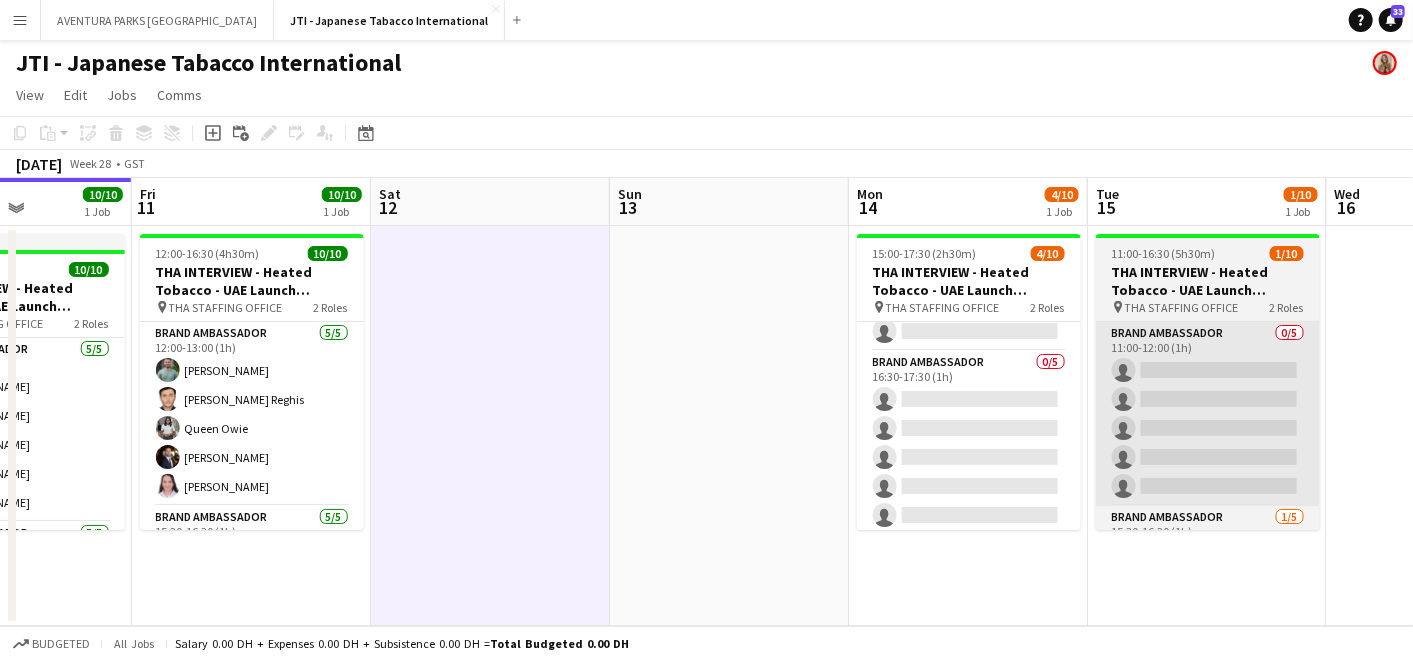 scroll, scrollTop: 160, scrollLeft: 0, axis: vertical 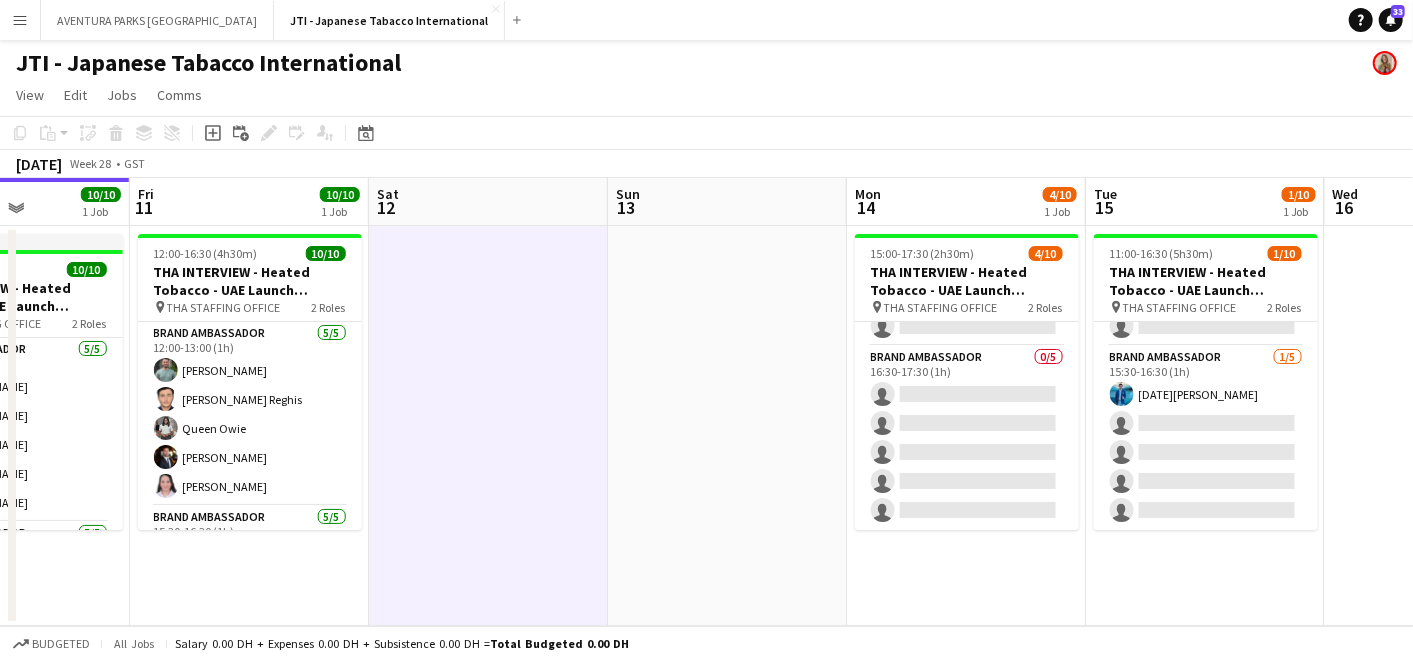click at bounding box center [488, 426] 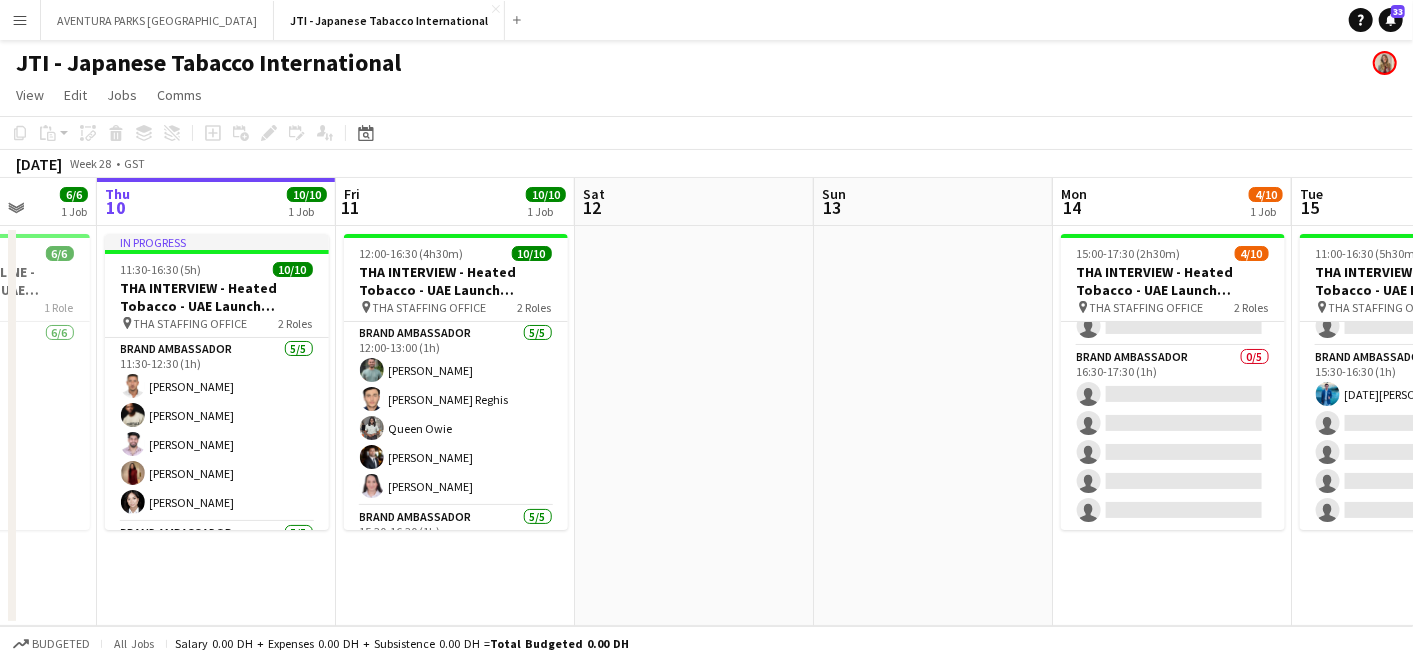 drag, startPoint x: 556, startPoint y: 451, endPoint x: 942, endPoint y: 451, distance: 386 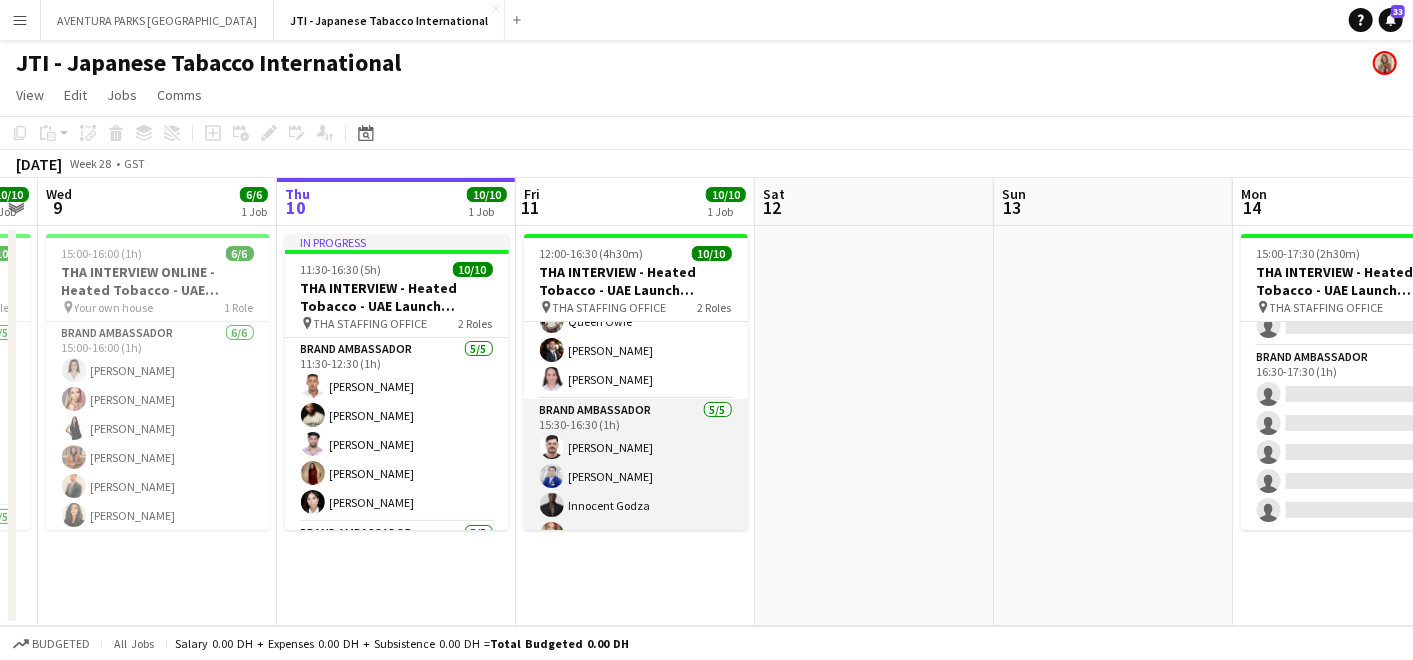 scroll, scrollTop: 160, scrollLeft: 0, axis: vertical 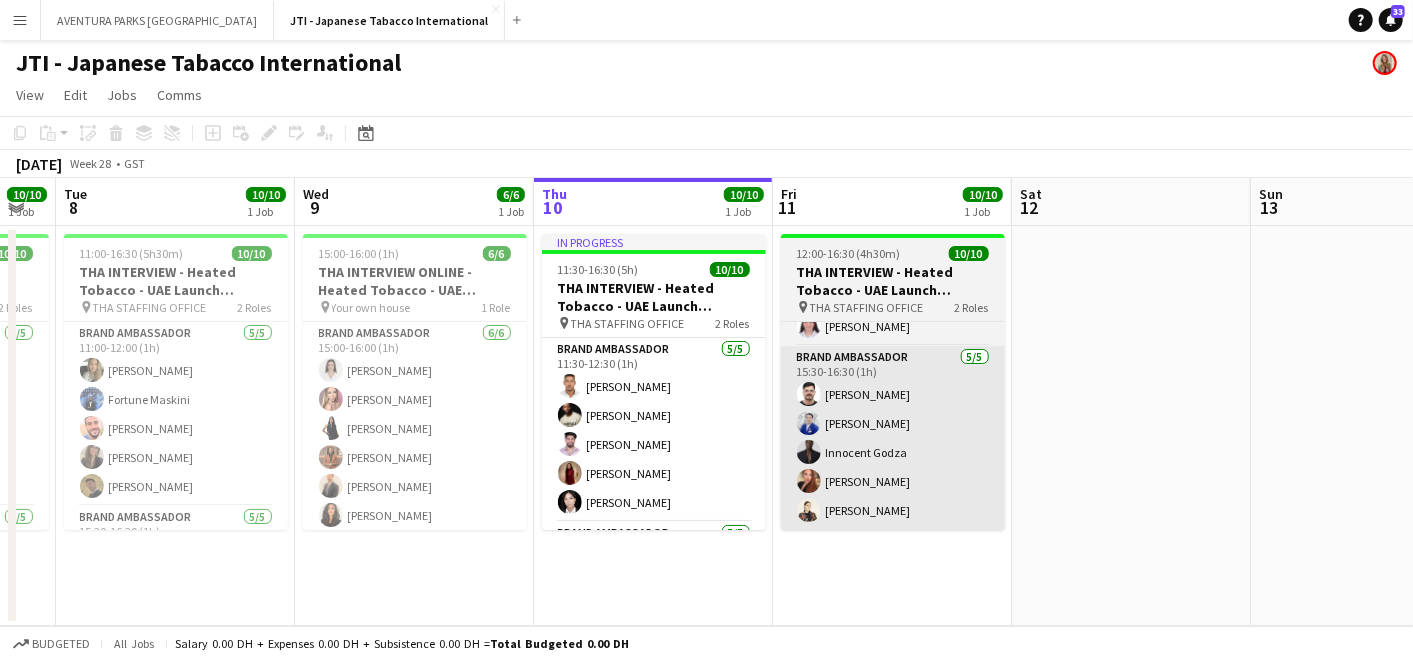 drag, startPoint x: 827, startPoint y: 468, endPoint x: 968, endPoint y: 471, distance: 141.0319 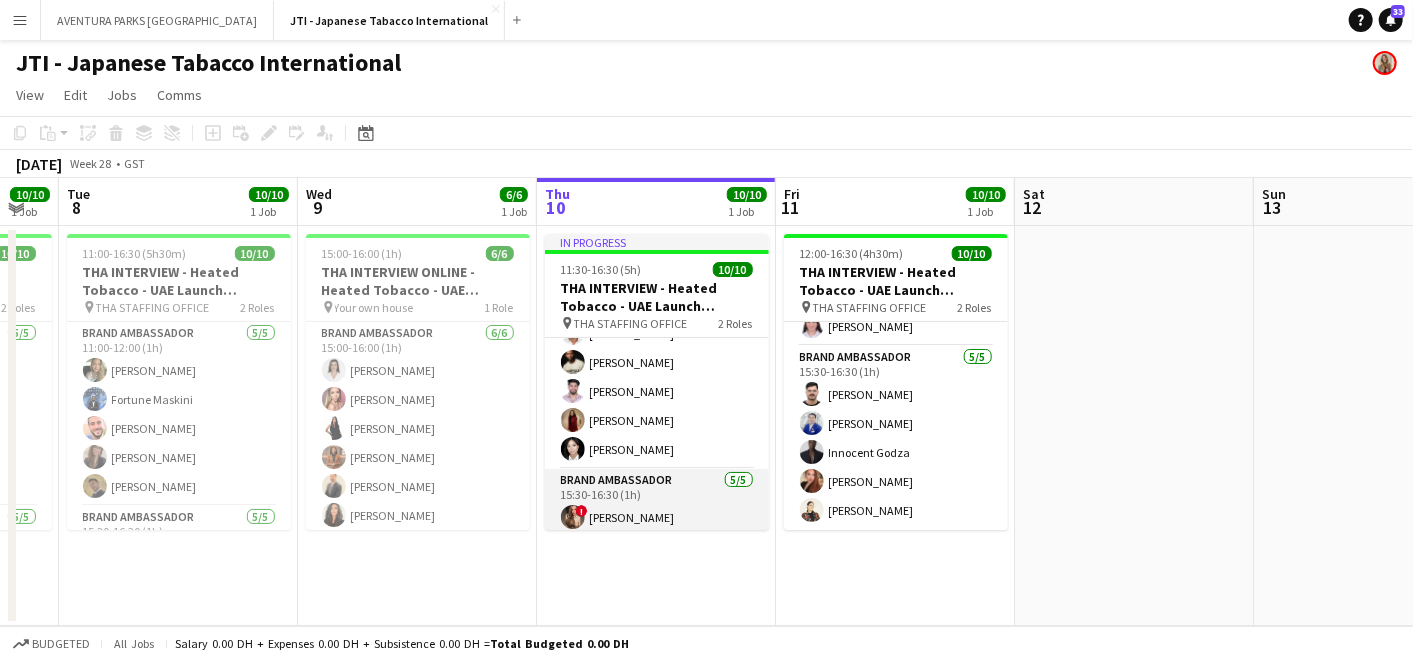scroll, scrollTop: 0, scrollLeft: 0, axis: both 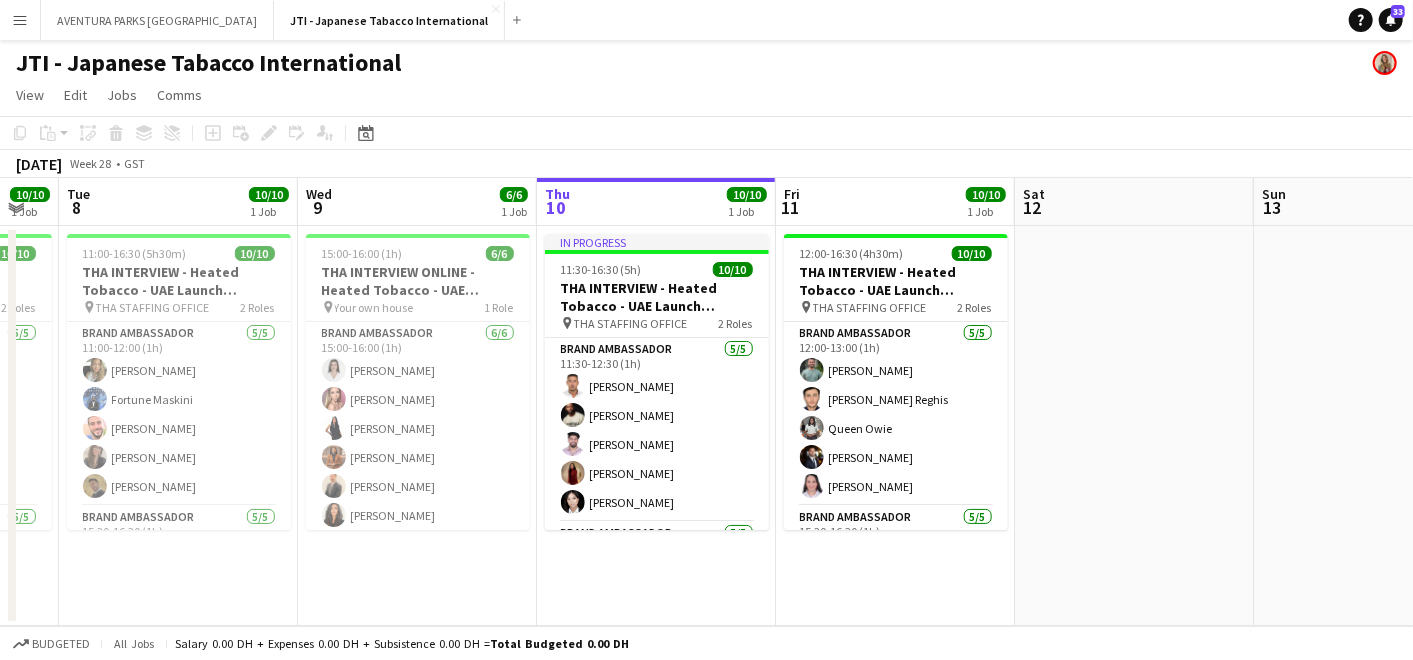click at bounding box center (1134, 426) 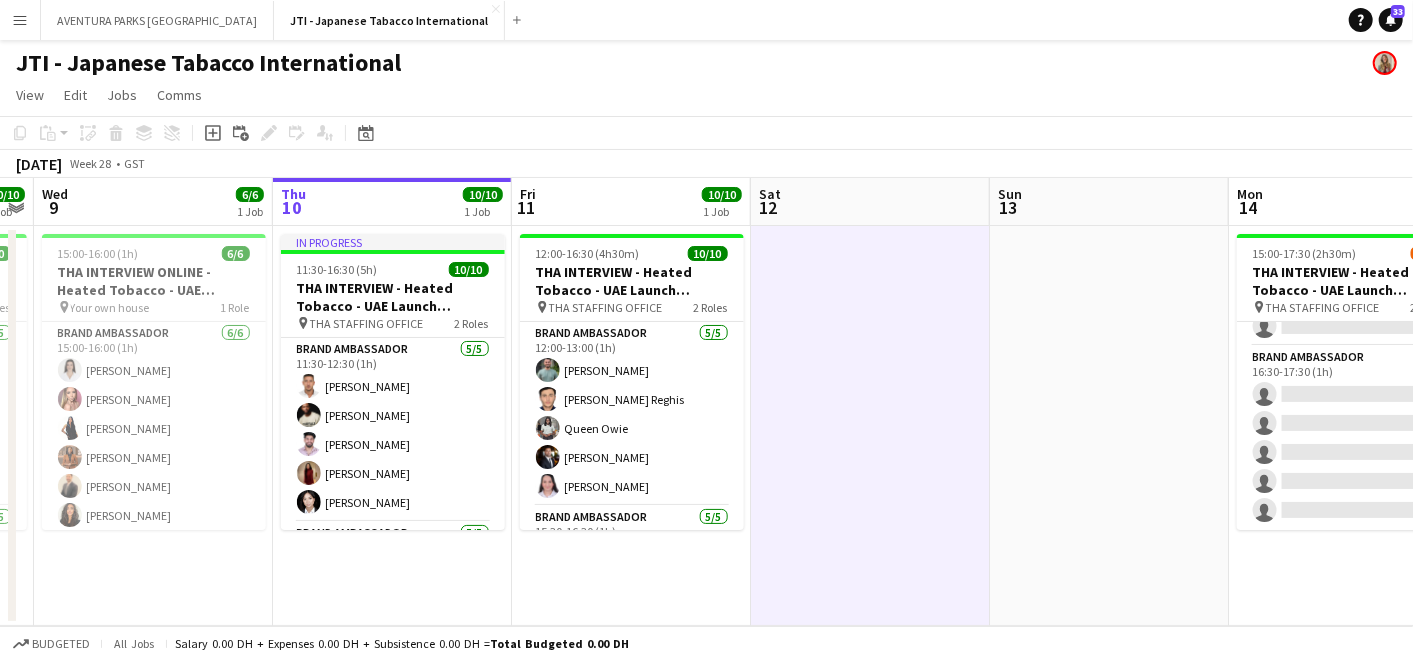 drag, startPoint x: 1253, startPoint y: 351, endPoint x: 248, endPoint y: 307, distance: 1005.9627 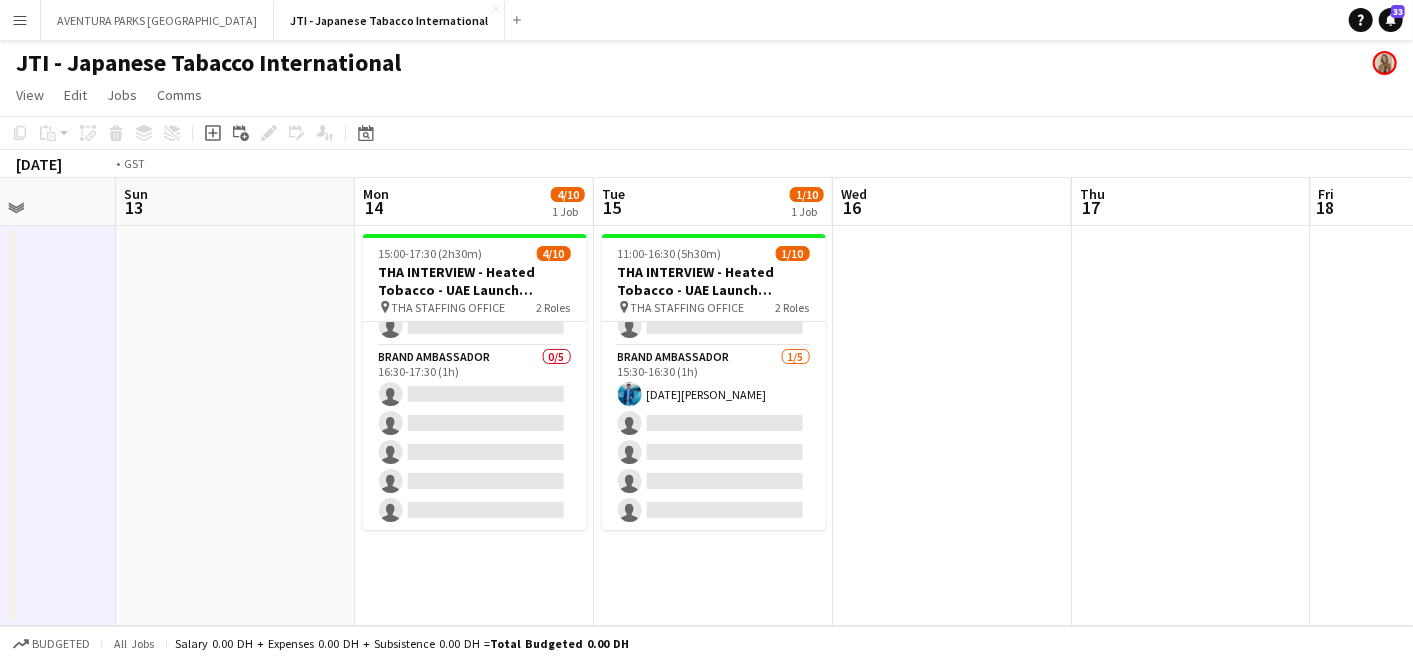 drag, startPoint x: 991, startPoint y: 379, endPoint x: 100, endPoint y: 365, distance: 891.11 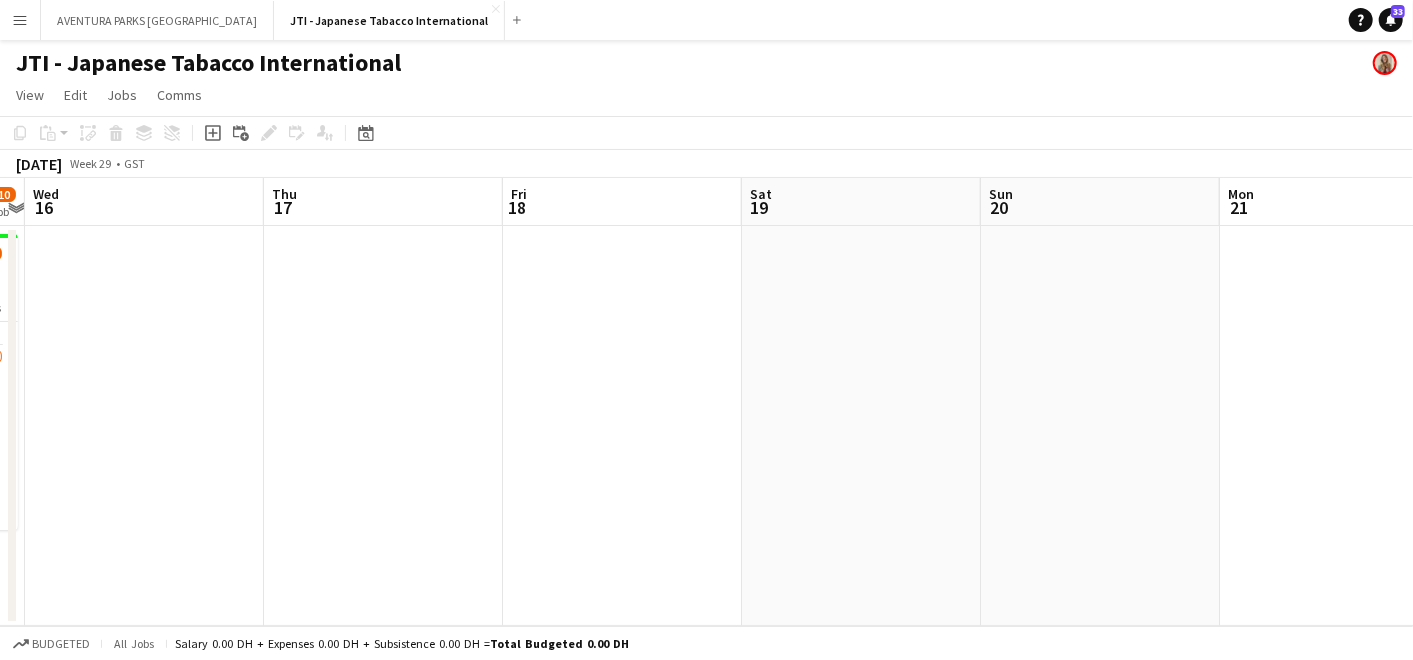 drag, startPoint x: 742, startPoint y: 368, endPoint x: 322, endPoint y: 368, distance: 420 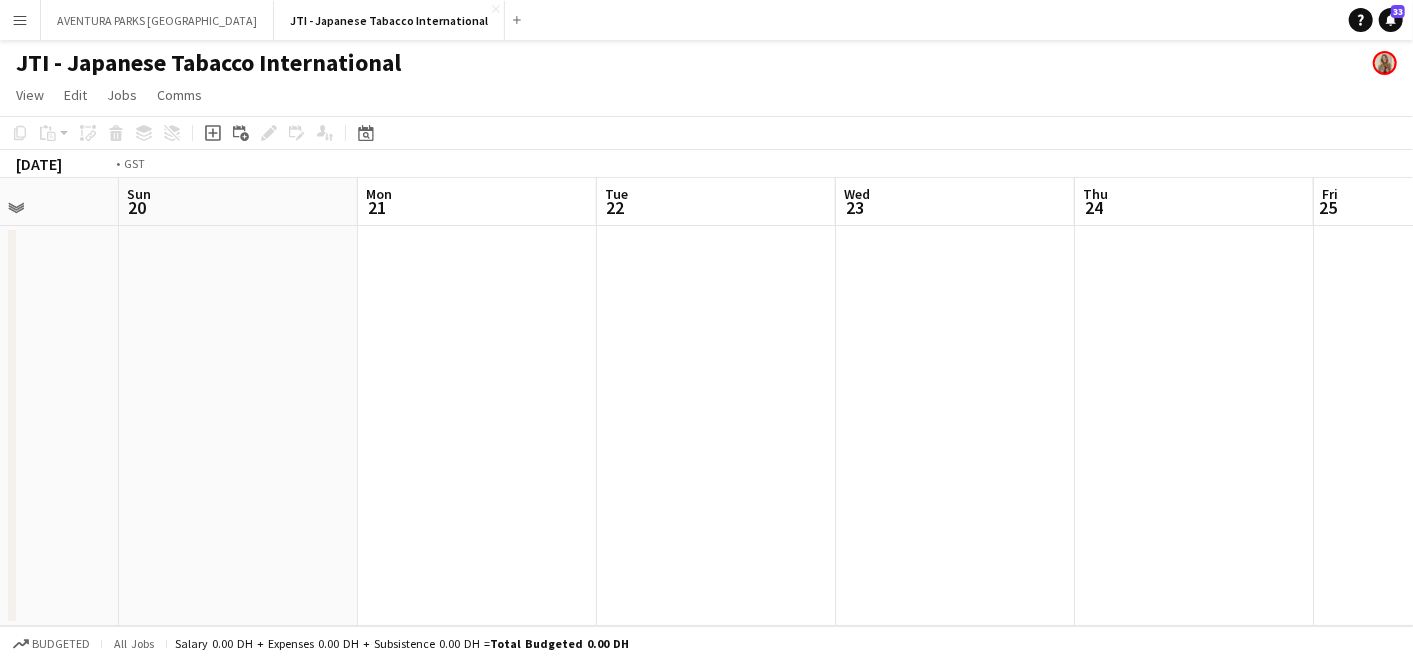 scroll, scrollTop: 0, scrollLeft: 815, axis: horizontal 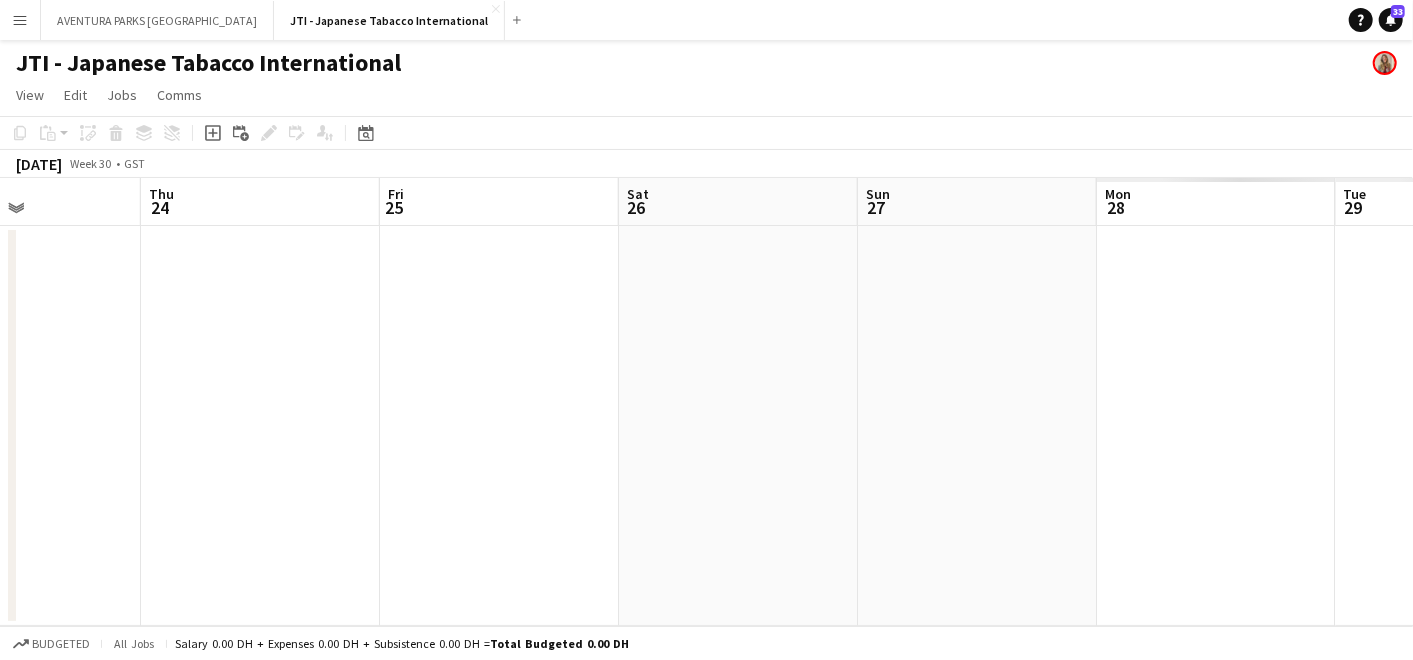 drag, startPoint x: 1091, startPoint y: 442, endPoint x: -5, endPoint y: 405, distance: 1096.6244 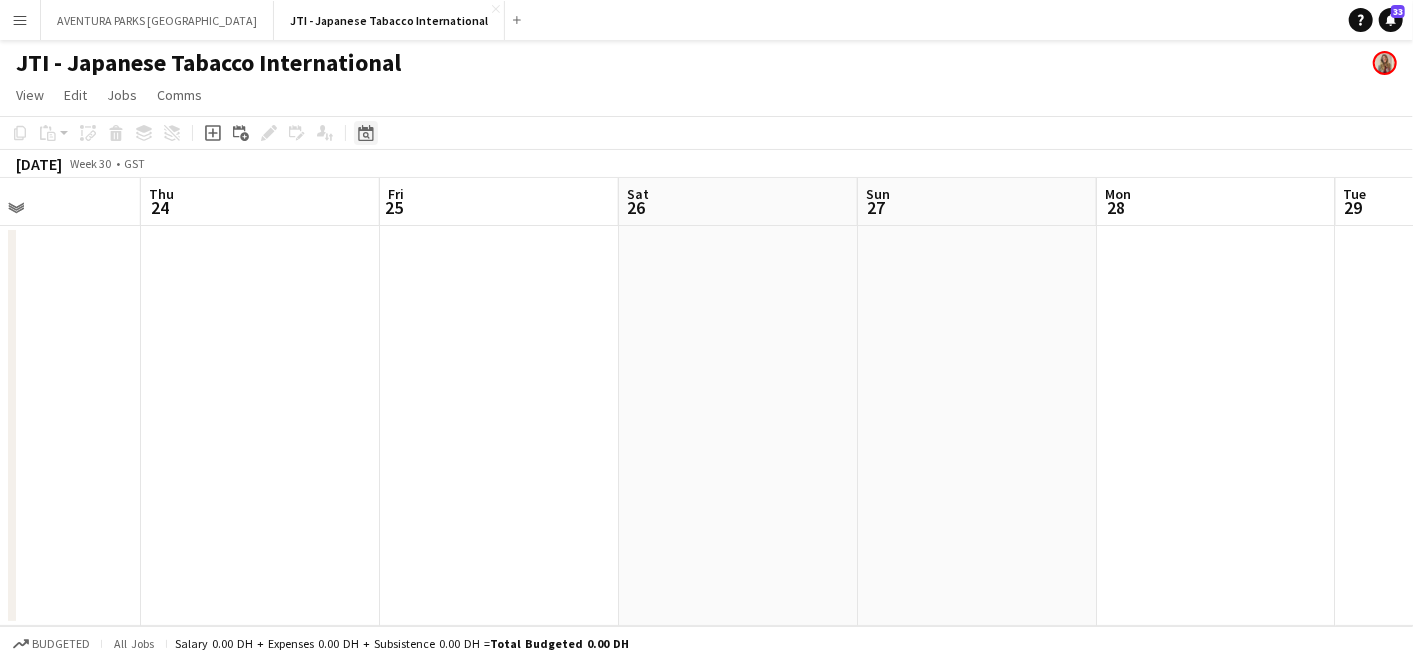 click 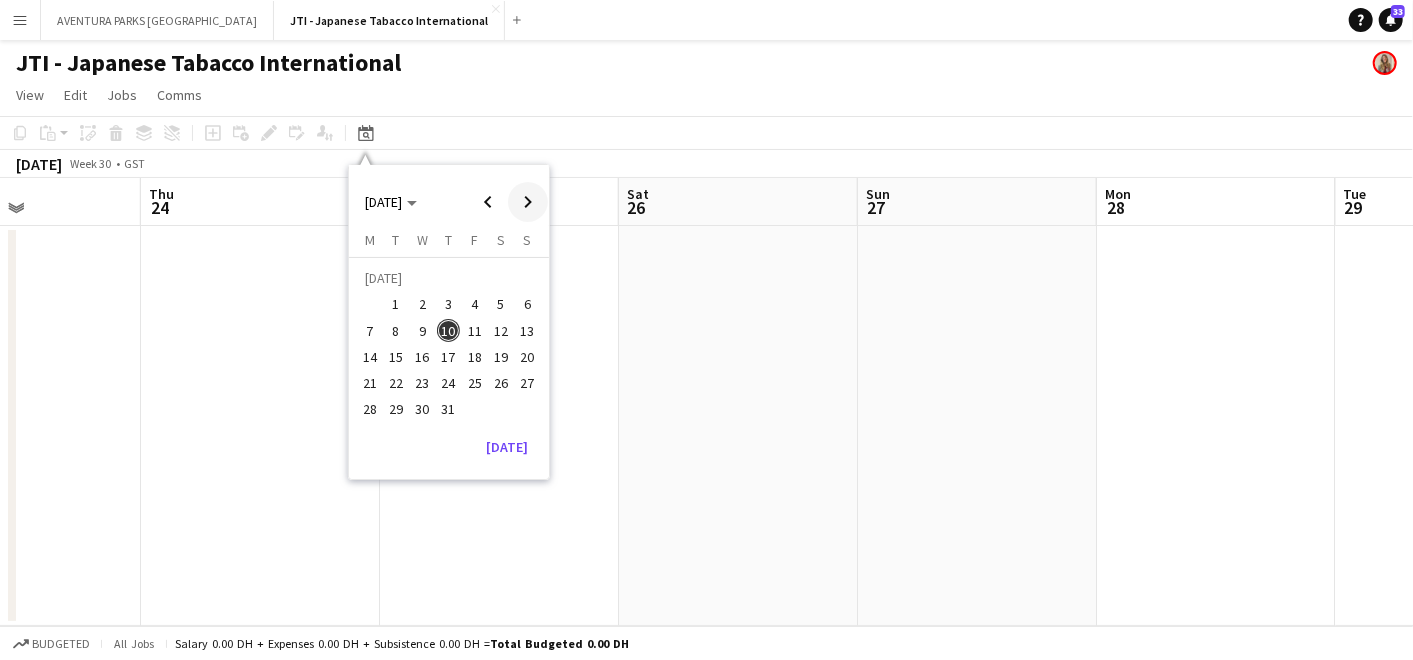 click at bounding box center (528, 202) 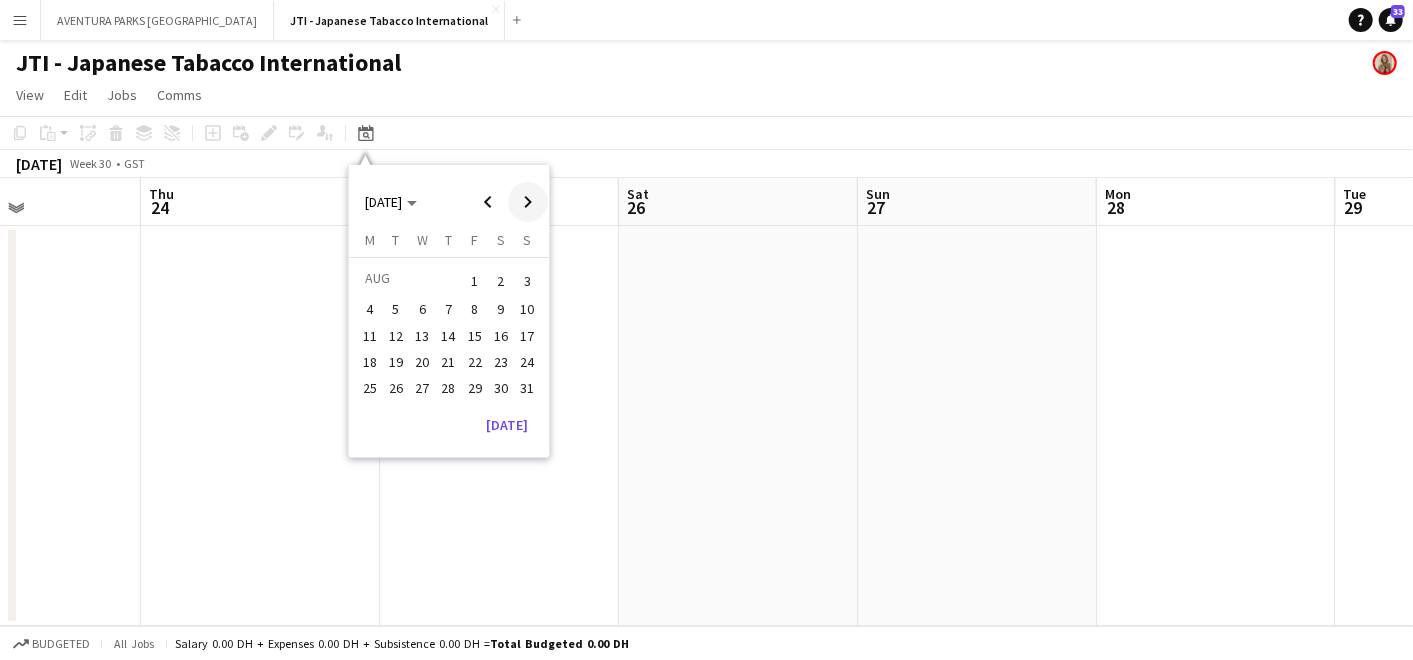 click at bounding box center (528, 202) 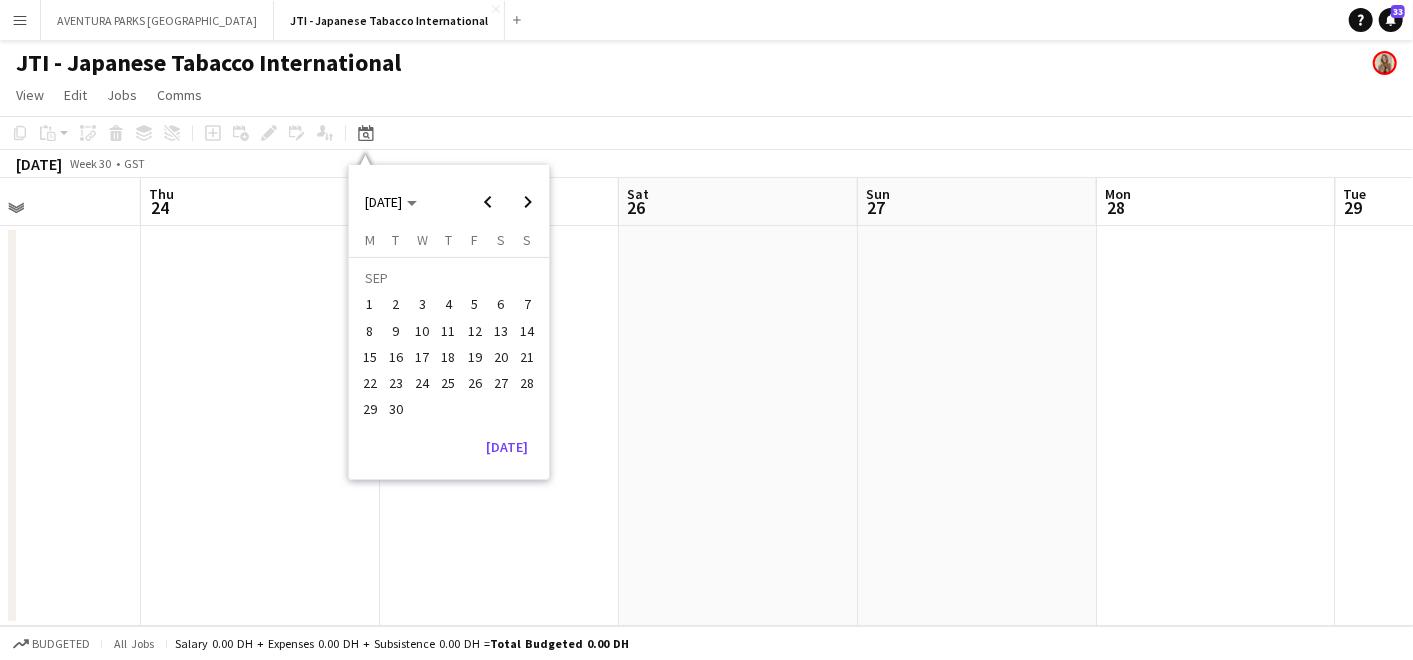 click on "1" at bounding box center (370, 305) 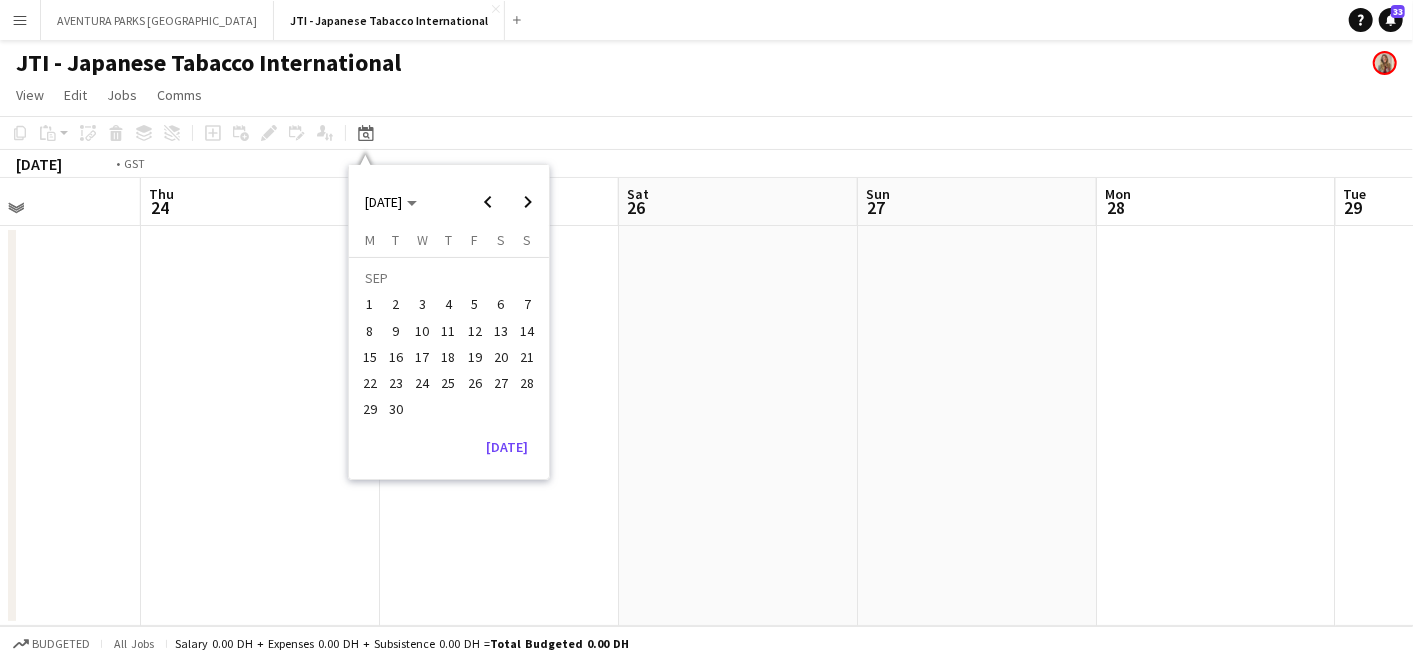 scroll, scrollTop: 0, scrollLeft: 687, axis: horizontal 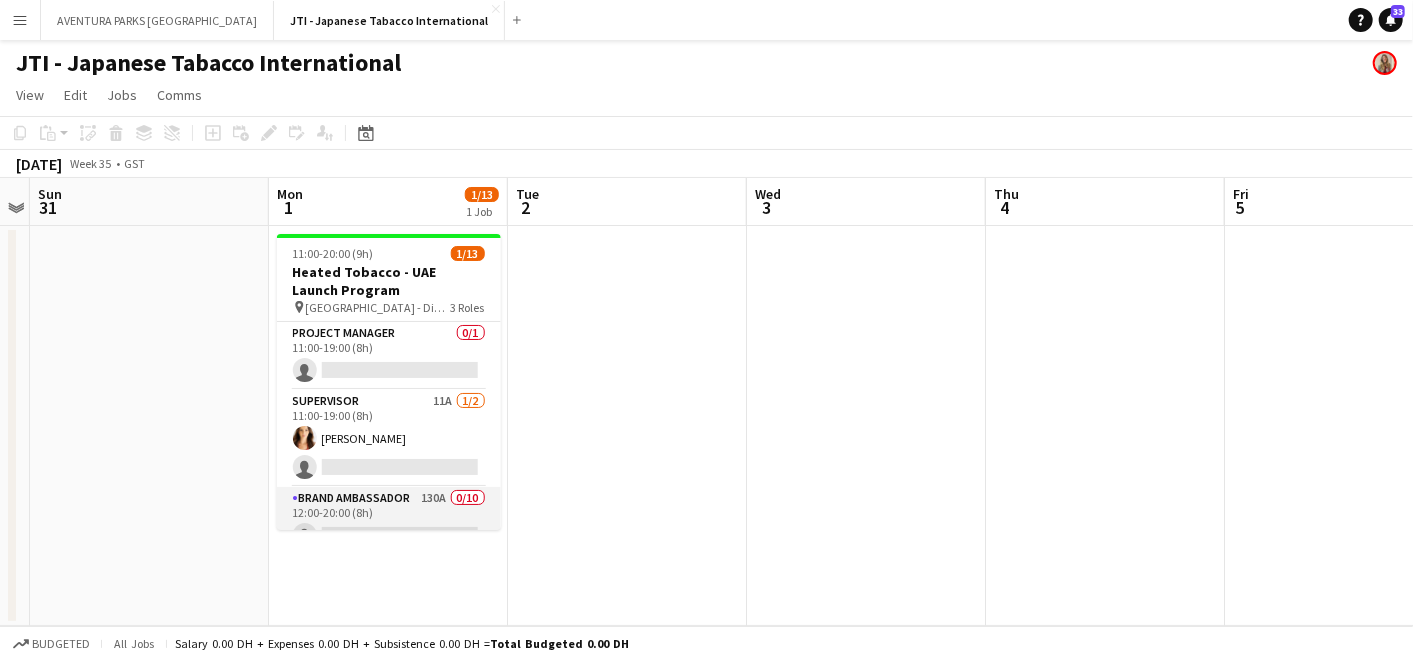 click on "Brand Ambassador    130A   0/10   12:00-20:00 (8h)
single-neutral-actions
single-neutral-actions
single-neutral-actions
single-neutral-actions
single-neutral-actions
single-neutral-actions
single-neutral-actions
single-neutral-actions
single-neutral-actions
single-neutral-actions" at bounding box center [389, 651] 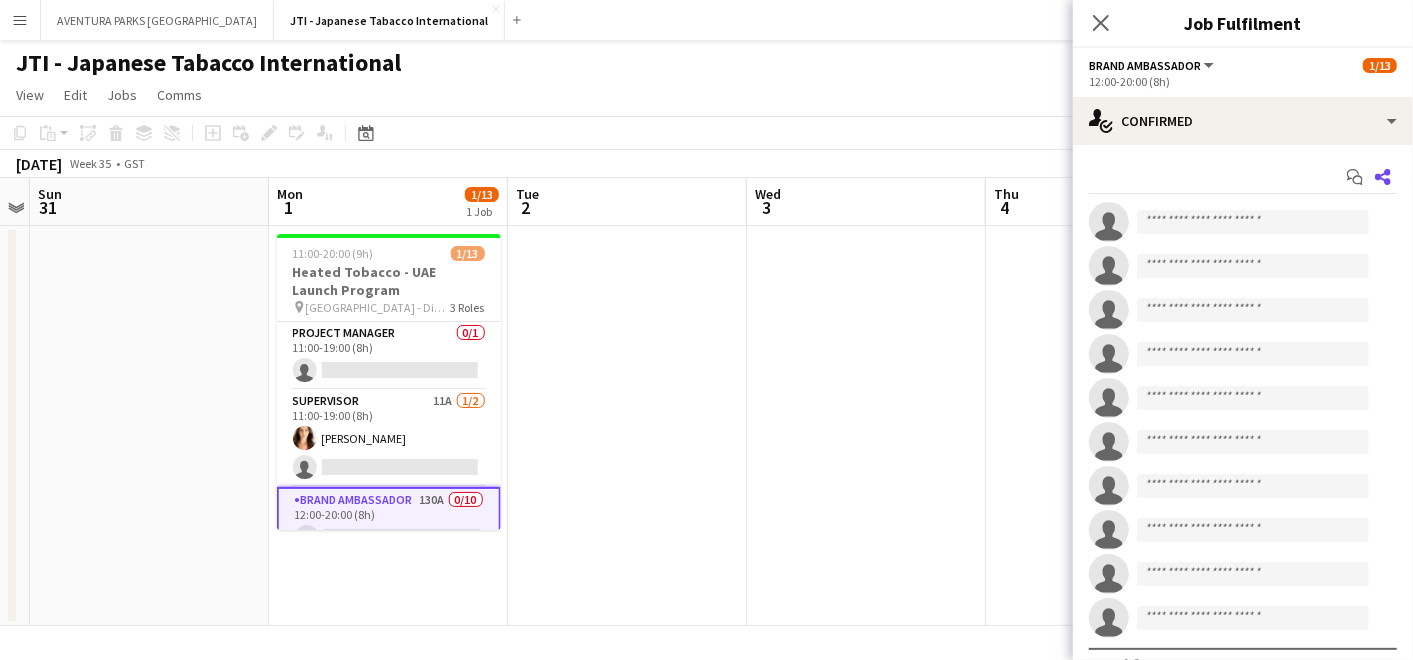 click 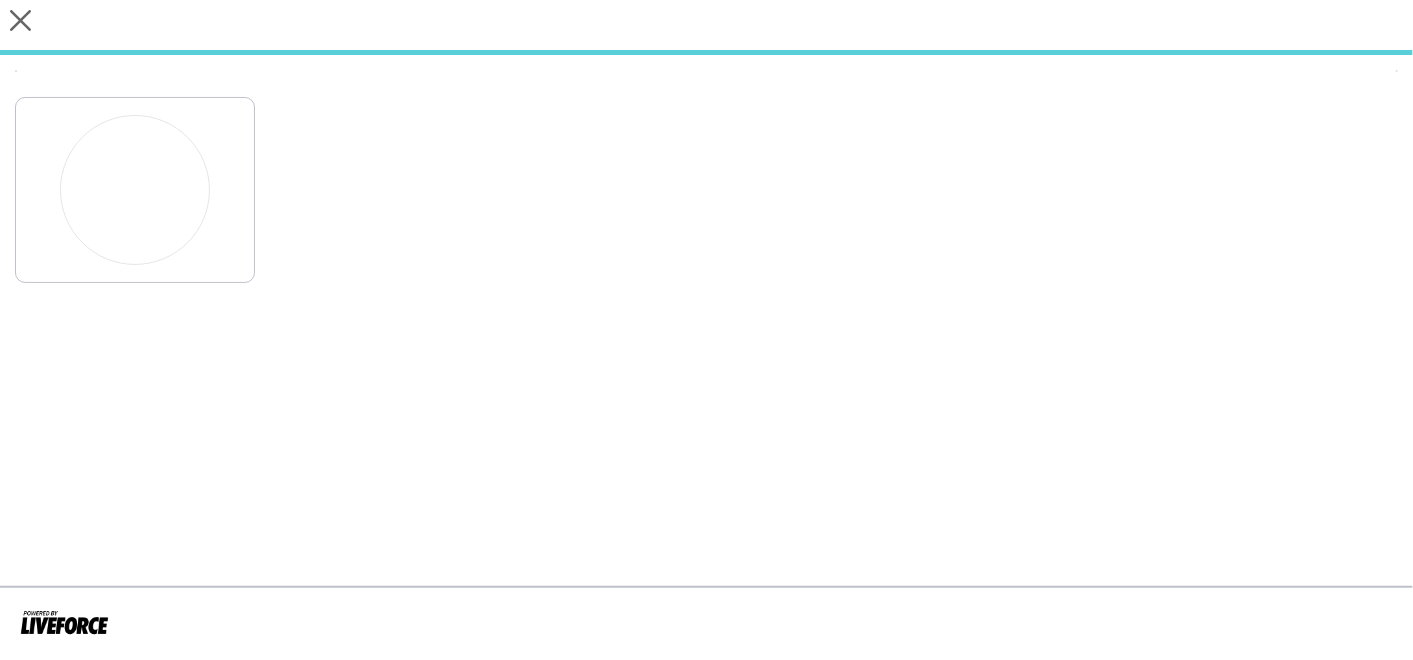 click 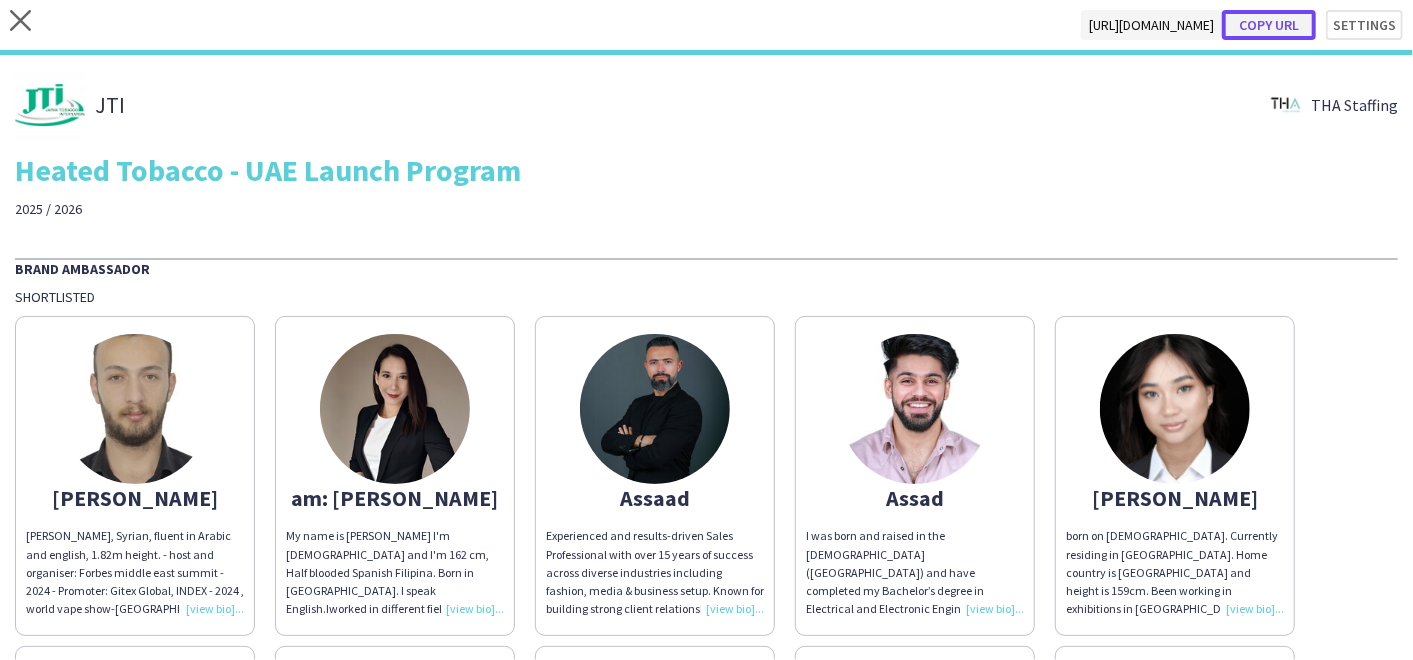 click on "Copy url" 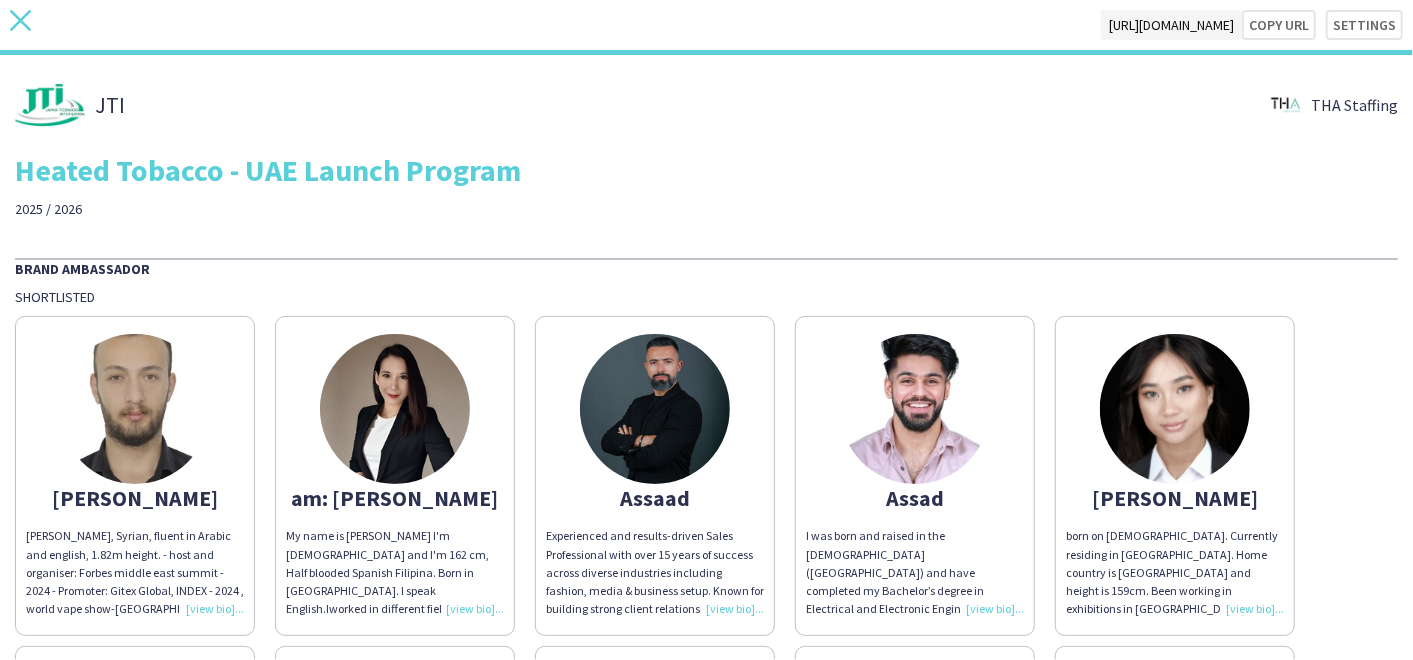click on "close" 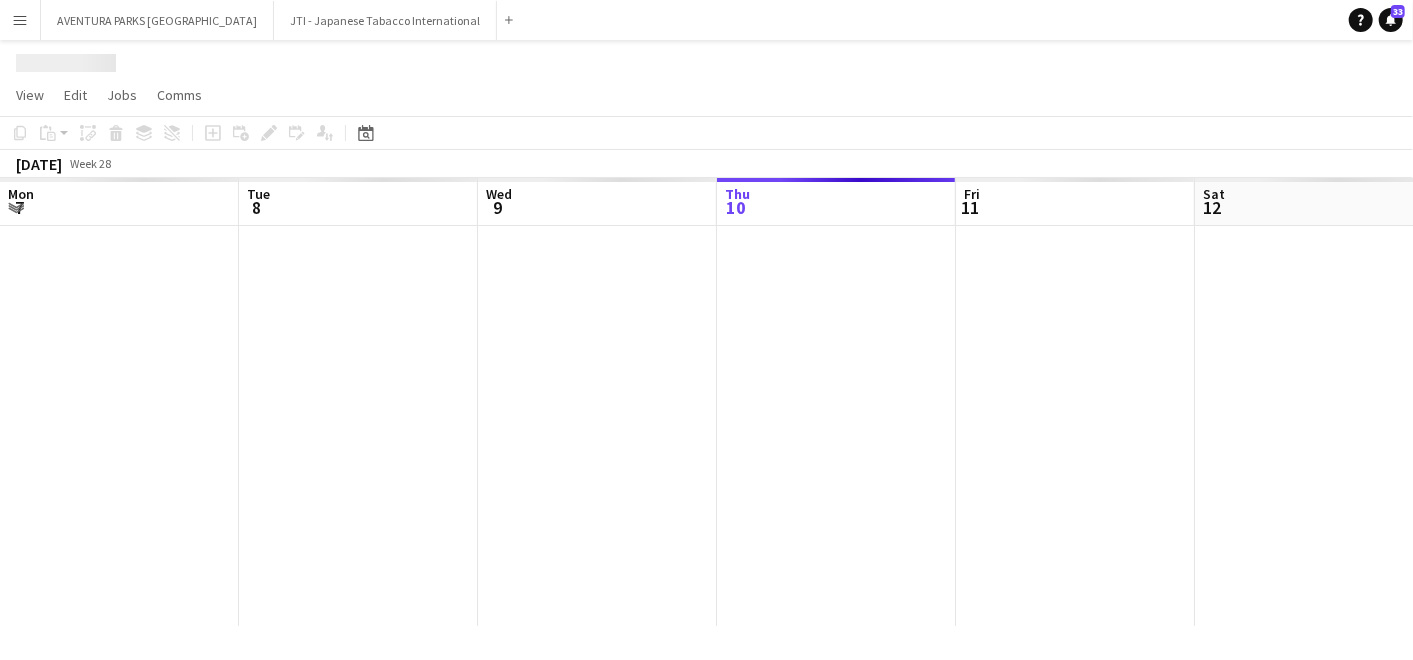 scroll, scrollTop: 0, scrollLeft: 477, axis: horizontal 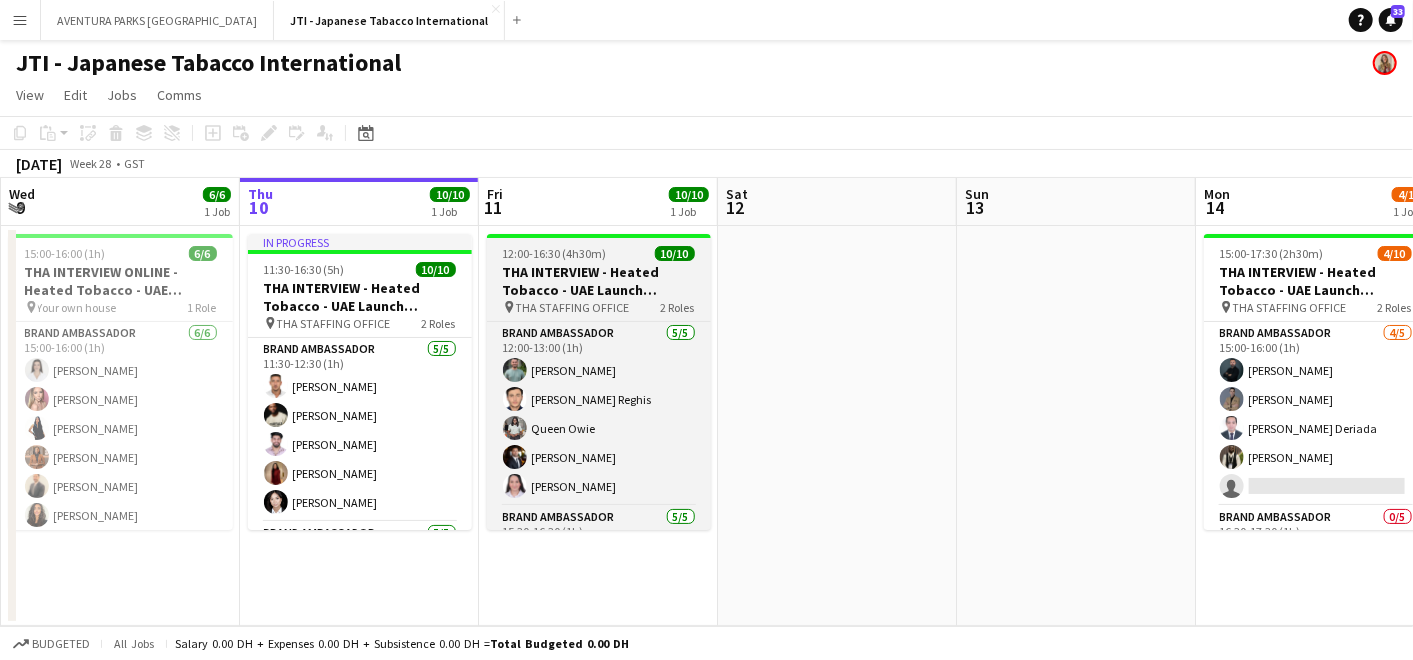 click on "THA INTERVIEW - Heated Tobacco - UAE Launch Program" at bounding box center (599, 281) 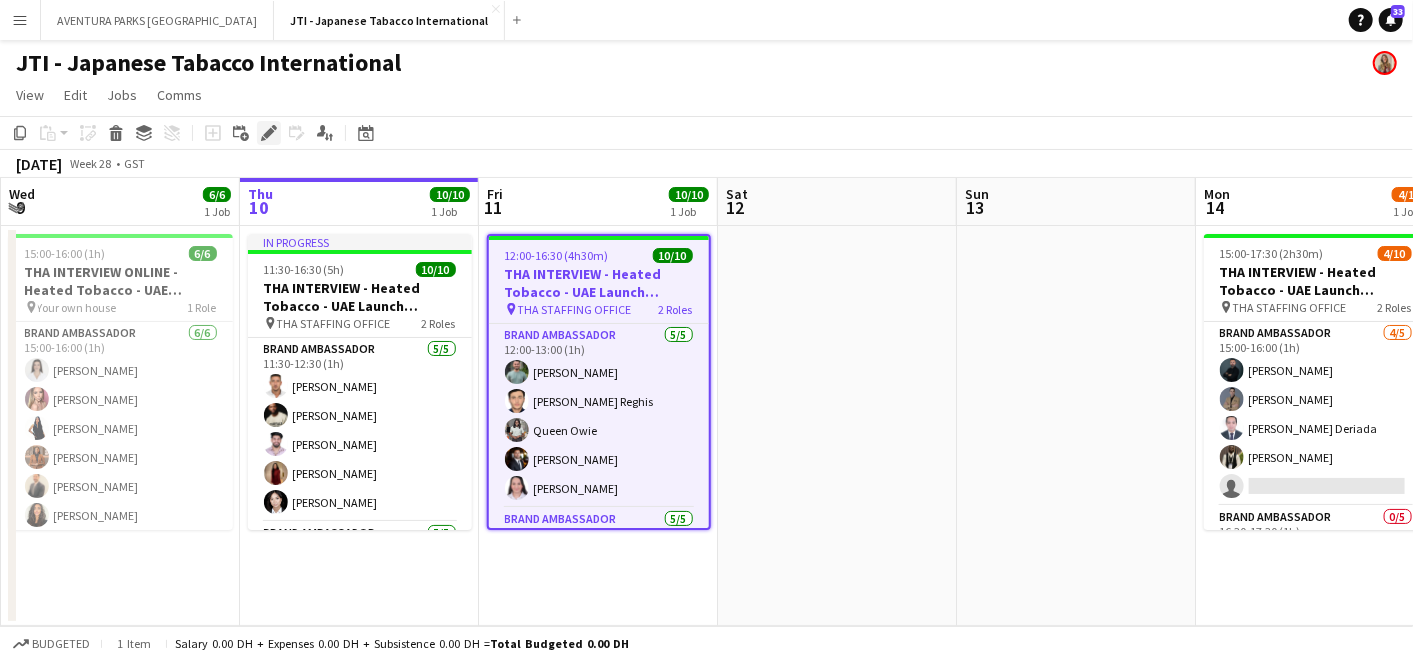 click on "Edit" 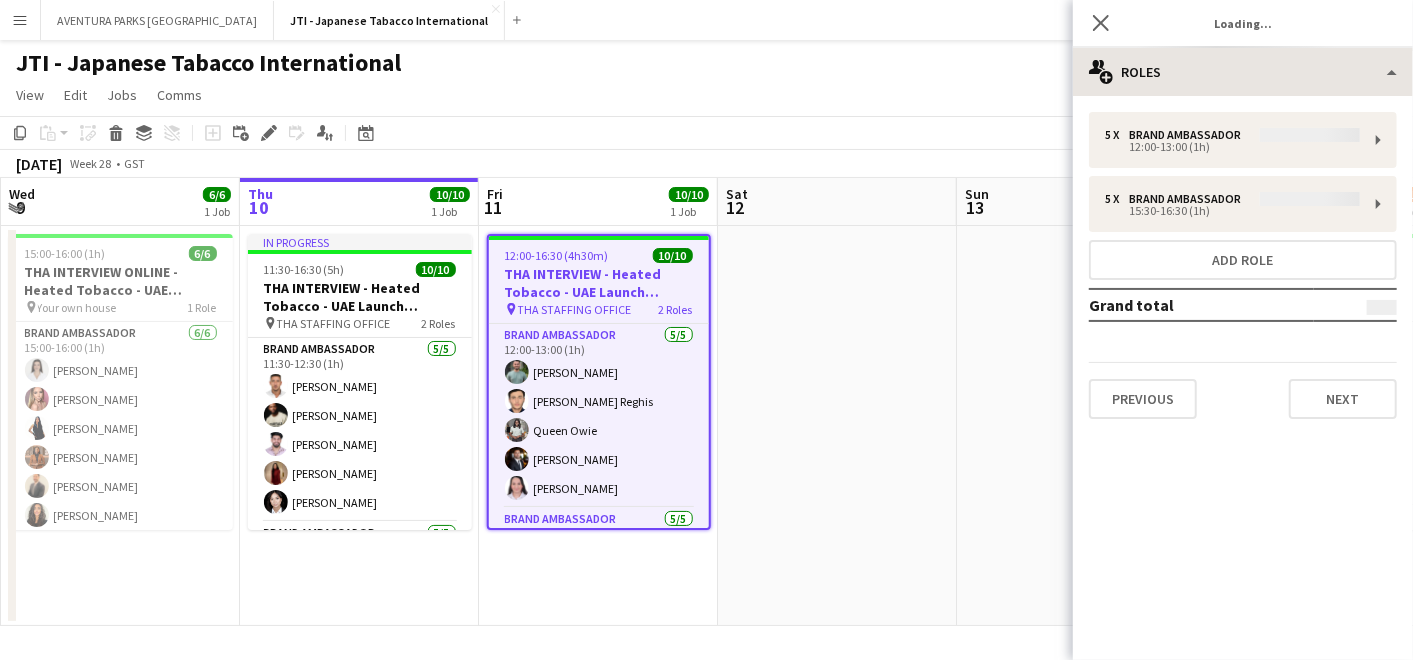 type on "**********" 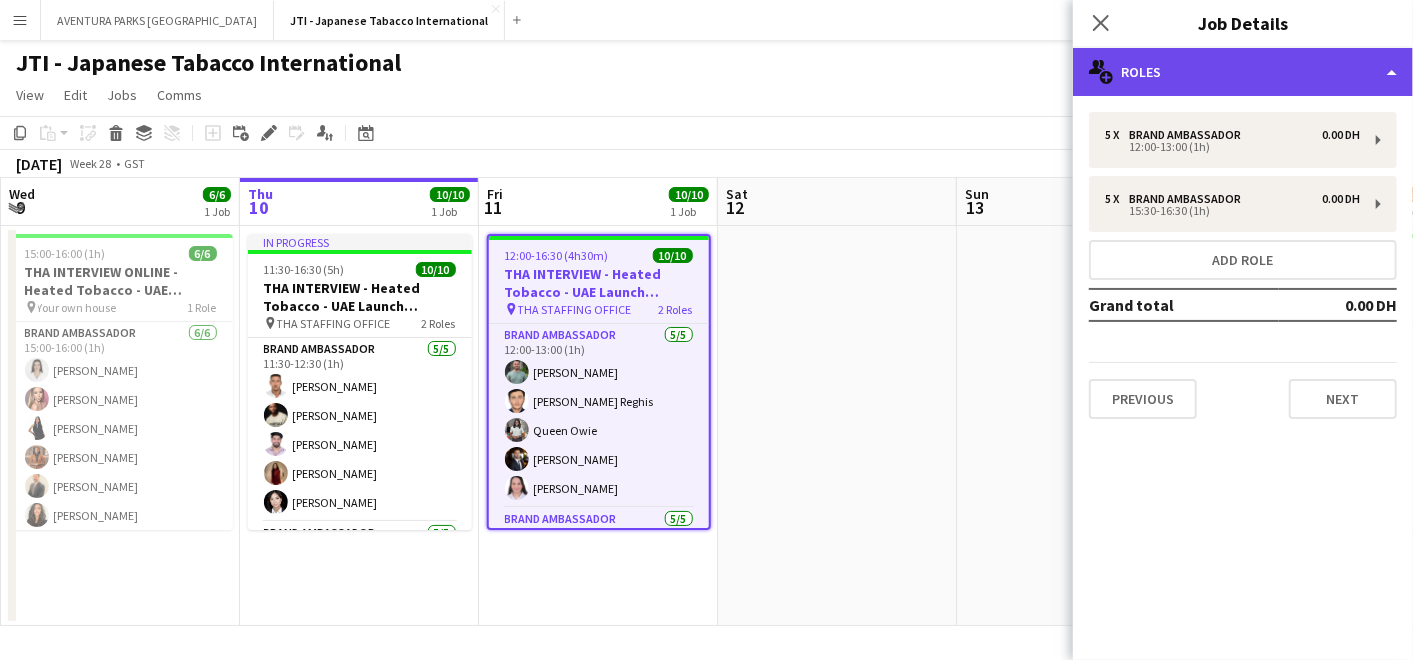 click on "multiple-users-add
Roles" 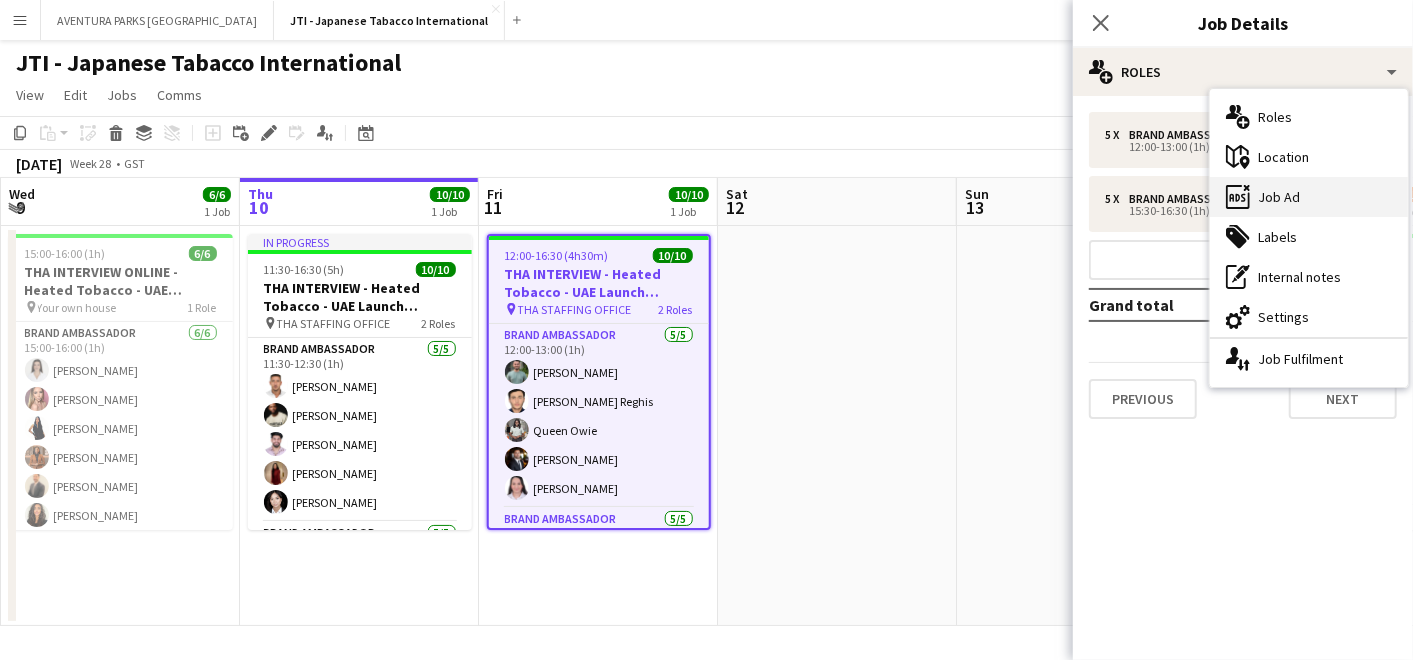 click on "ads-window
Job Ad" at bounding box center [1309, 197] 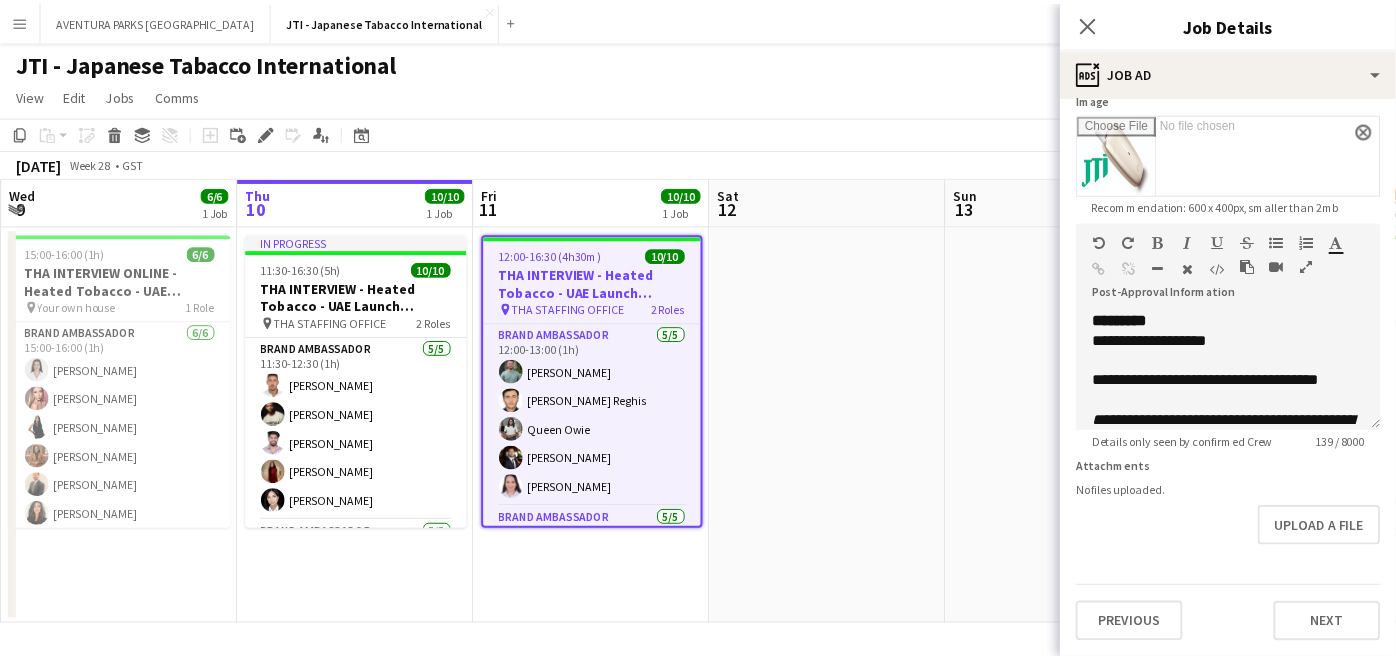 scroll, scrollTop: 0, scrollLeft: 0, axis: both 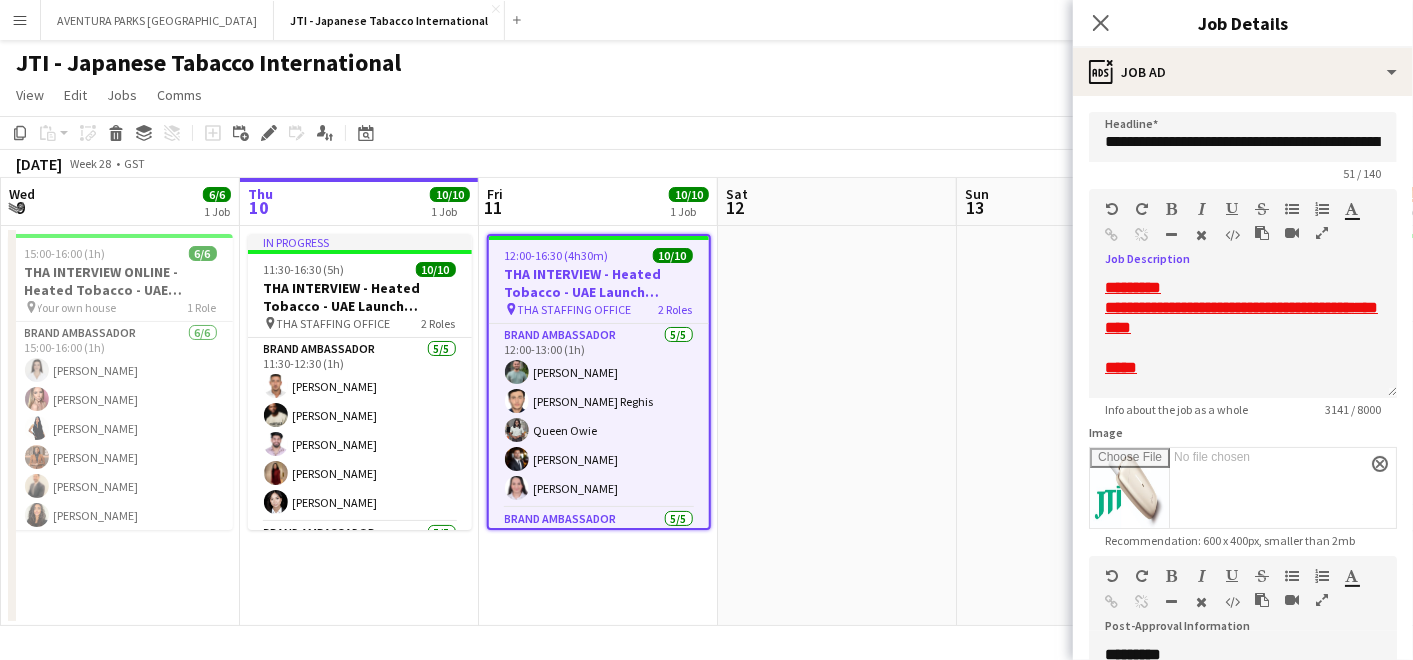click at bounding box center (1322, 233) 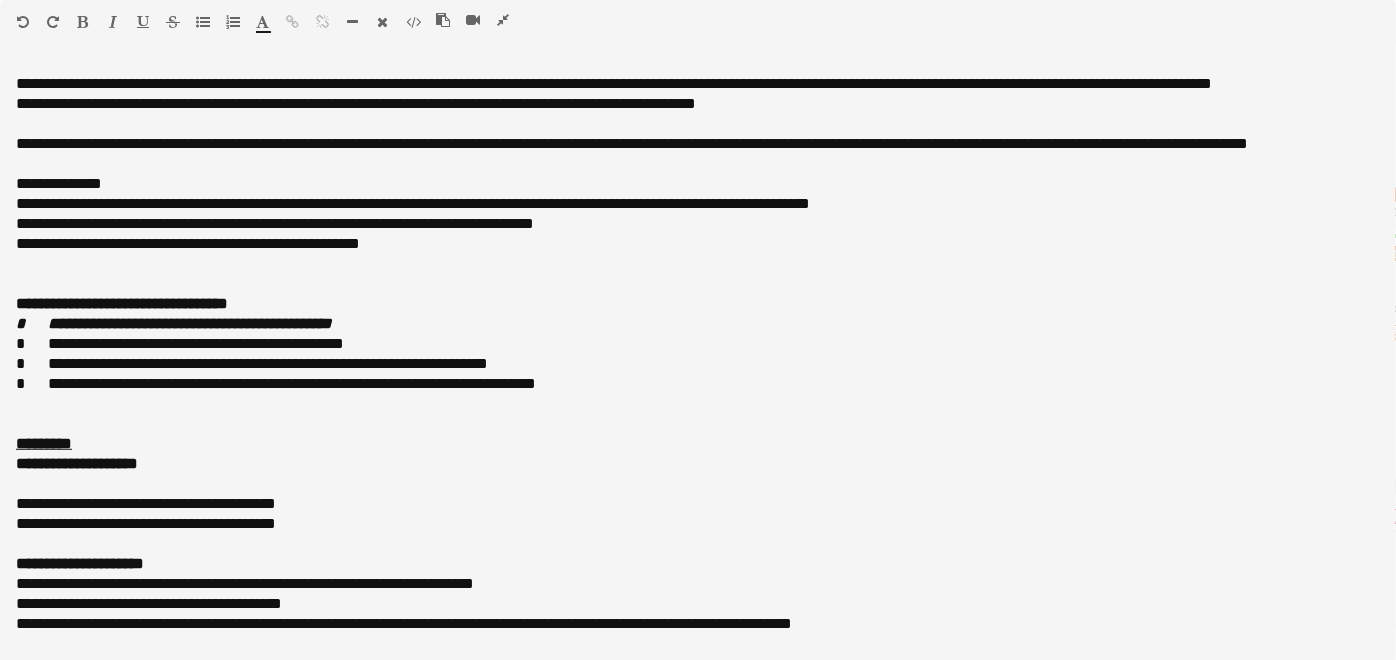 scroll, scrollTop: 900, scrollLeft: 0, axis: vertical 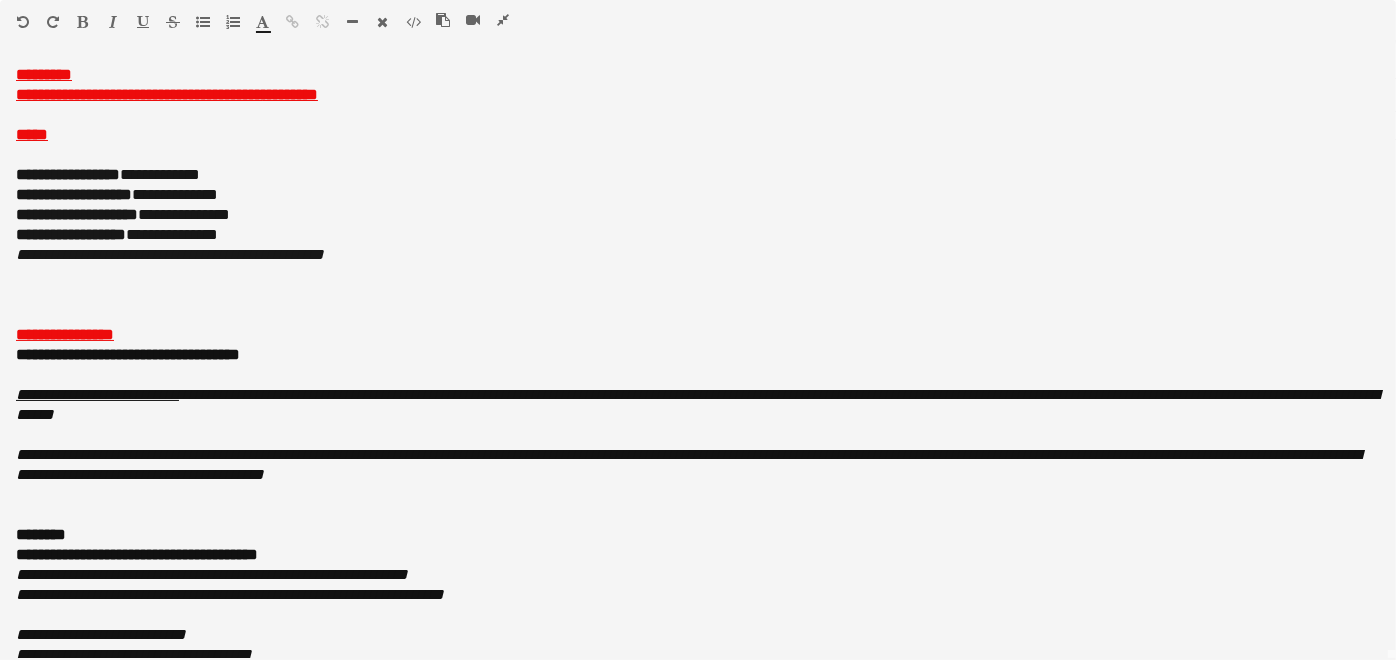 click at bounding box center (503, 20) 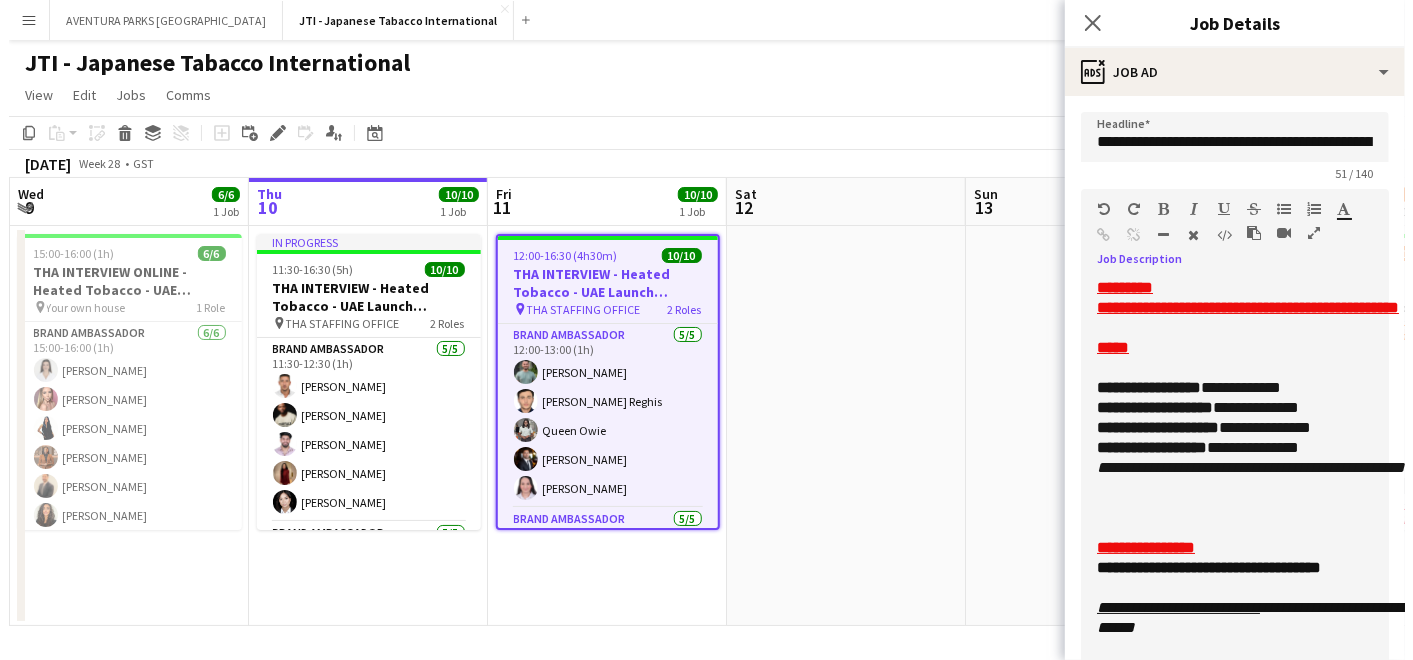 scroll, scrollTop: 0, scrollLeft: 0, axis: both 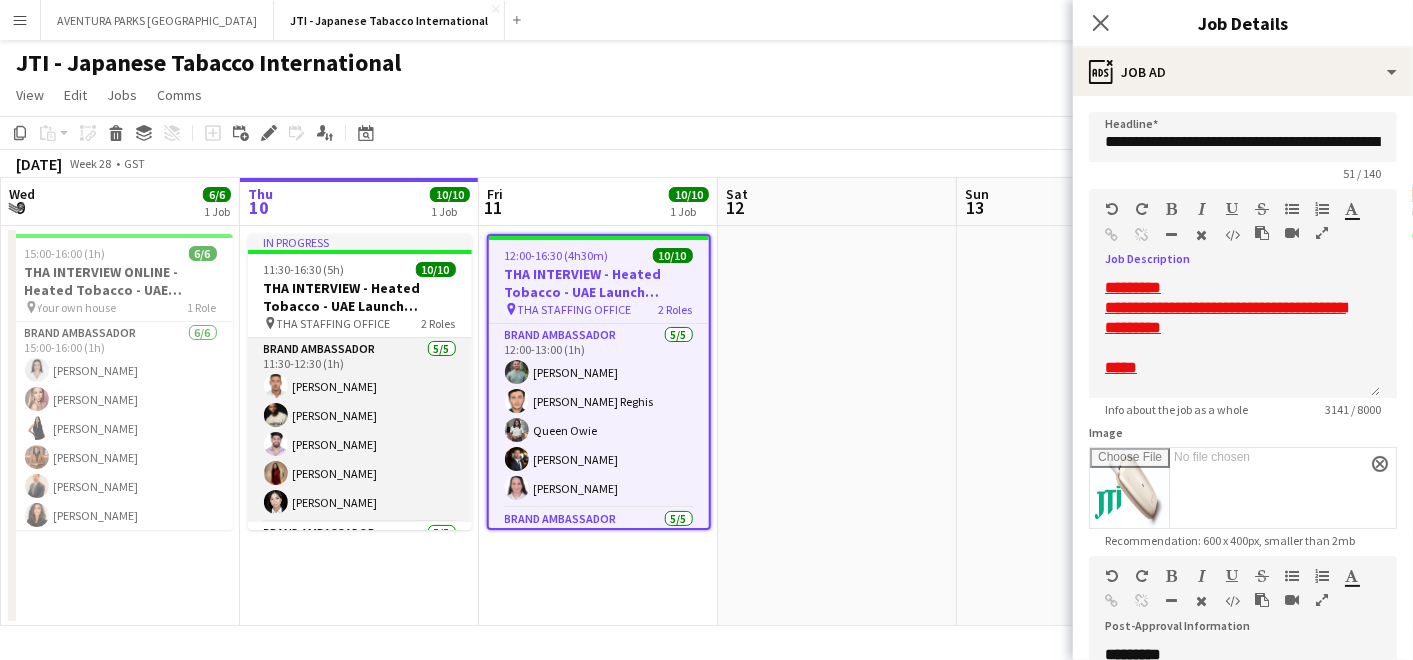 click on "Brand Ambassador    [DATE]   11:30-12:30 (1h)
Jaafar [PERSON_NAME] Mbebele Assad [PERSON_NAME] [PERSON_NAME] [PERSON_NAME]" at bounding box center [360, 430] 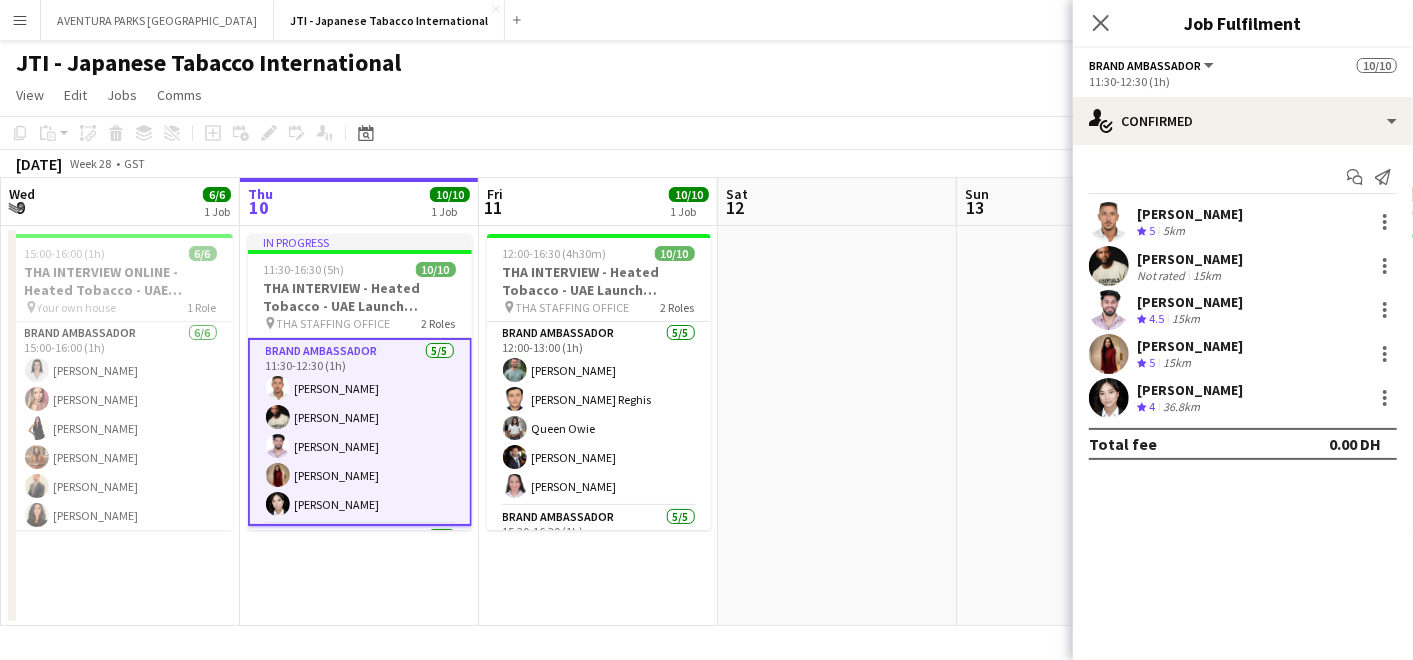 click at bounding box center (837, 426) 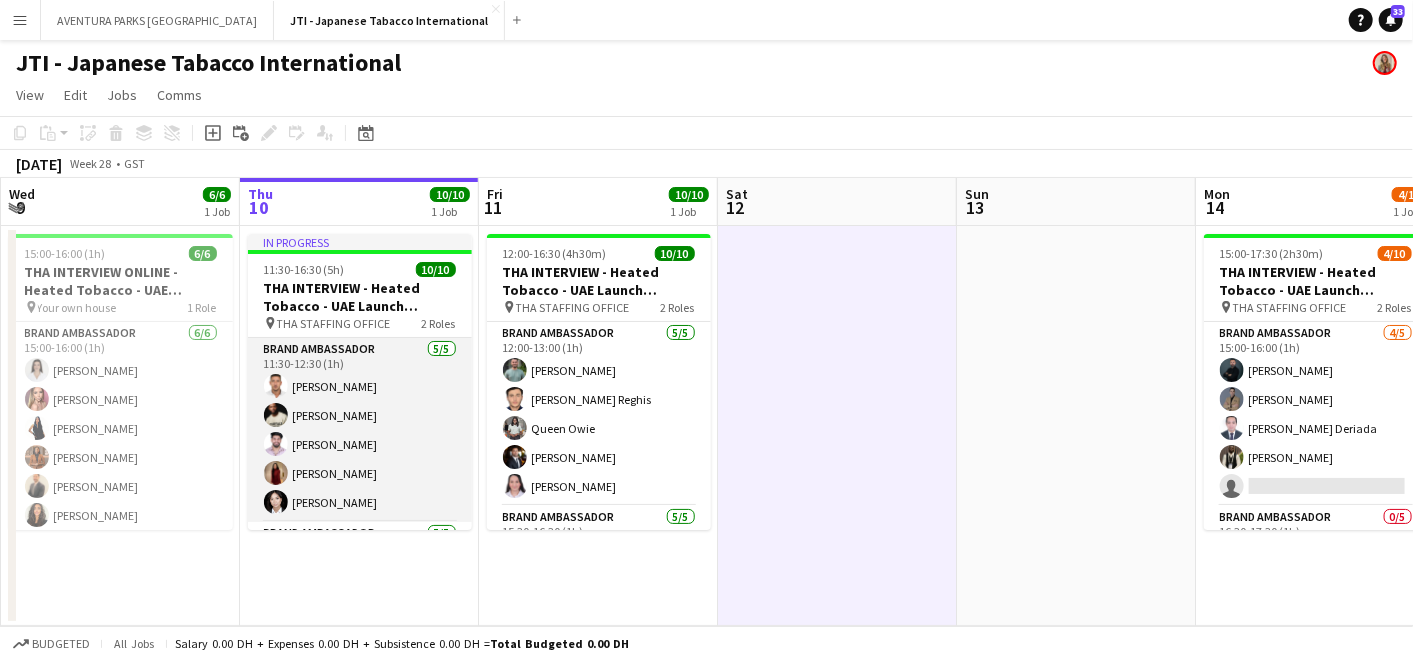 click on "Brand Ambassador    [DATE]   11:30-12:30 (1h)
Jaafar [PERSON_NAME] Mbebele Assad [PERSON_NAME] [PERSON_NAME] [PERSON_NAME]" at bounding box center (360, 430) 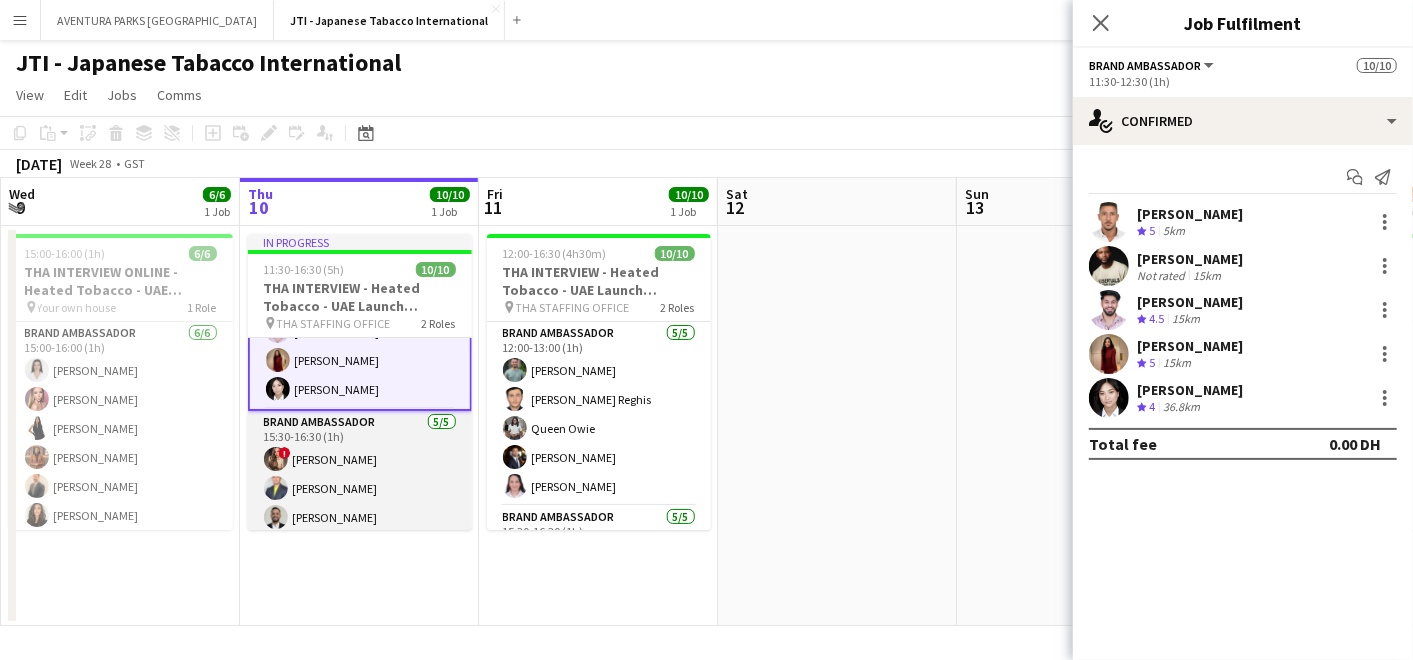 scroll, scrollTop: 178, scrollLeft: 0, axis: vertical 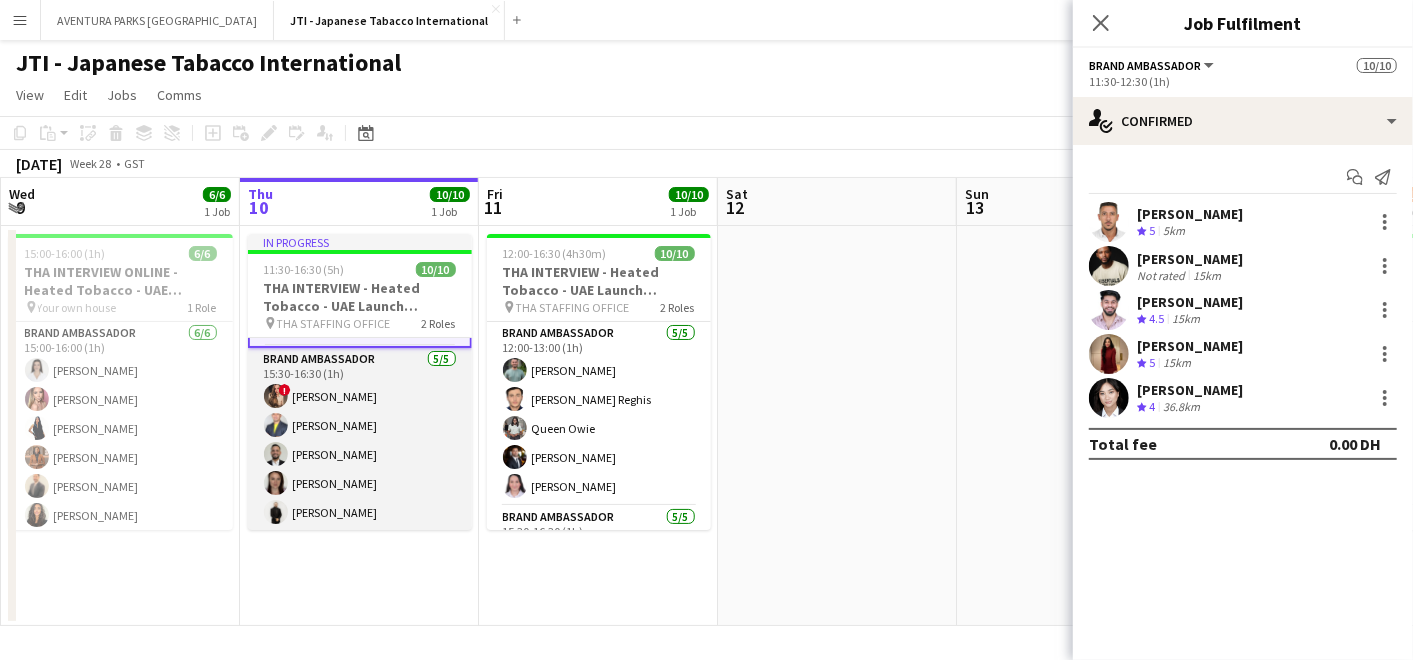 click on "Brand Ambassador    [DATE]   15:30-16:30 (1h)
! [PERSON_NAME] [PERSON_NAME] Zambarrano [PERSON_NAME] [PERSON_NAME] Eldar Farz" at bounding box center [360, 440] 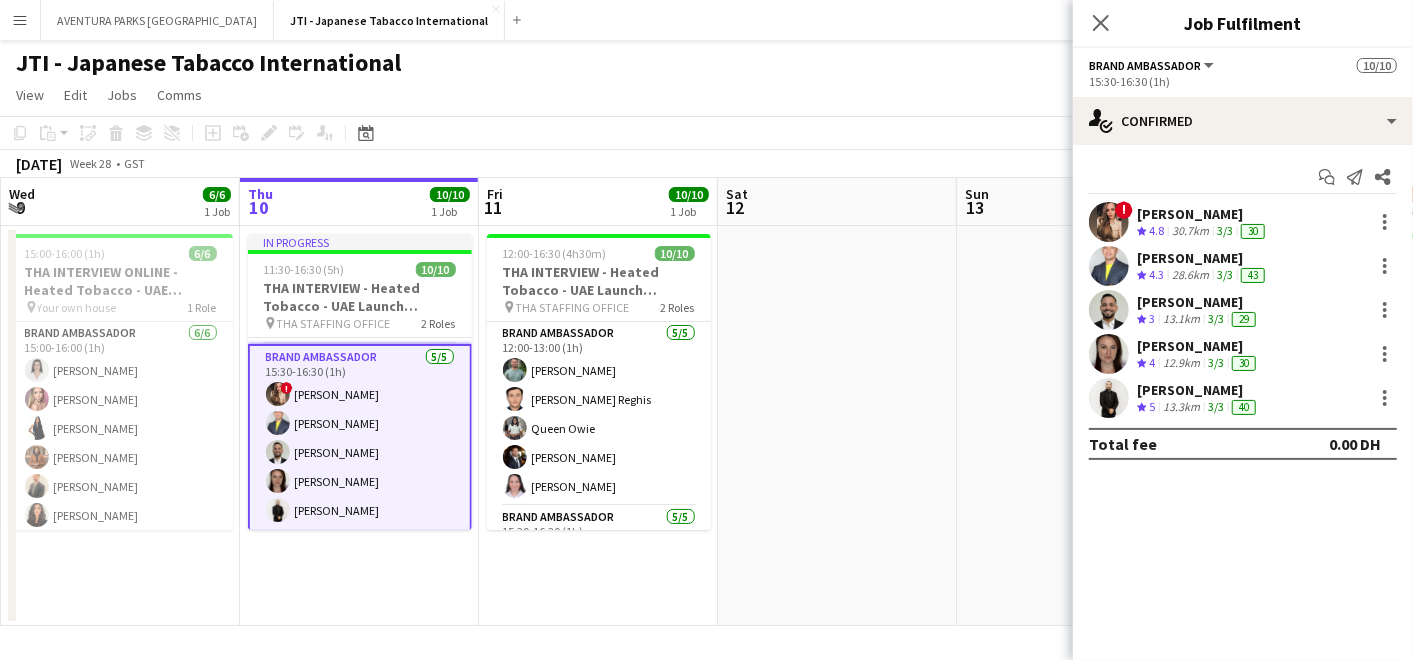 scroll, scrollTop: 177, scrollLeft: 0, axis: vertical 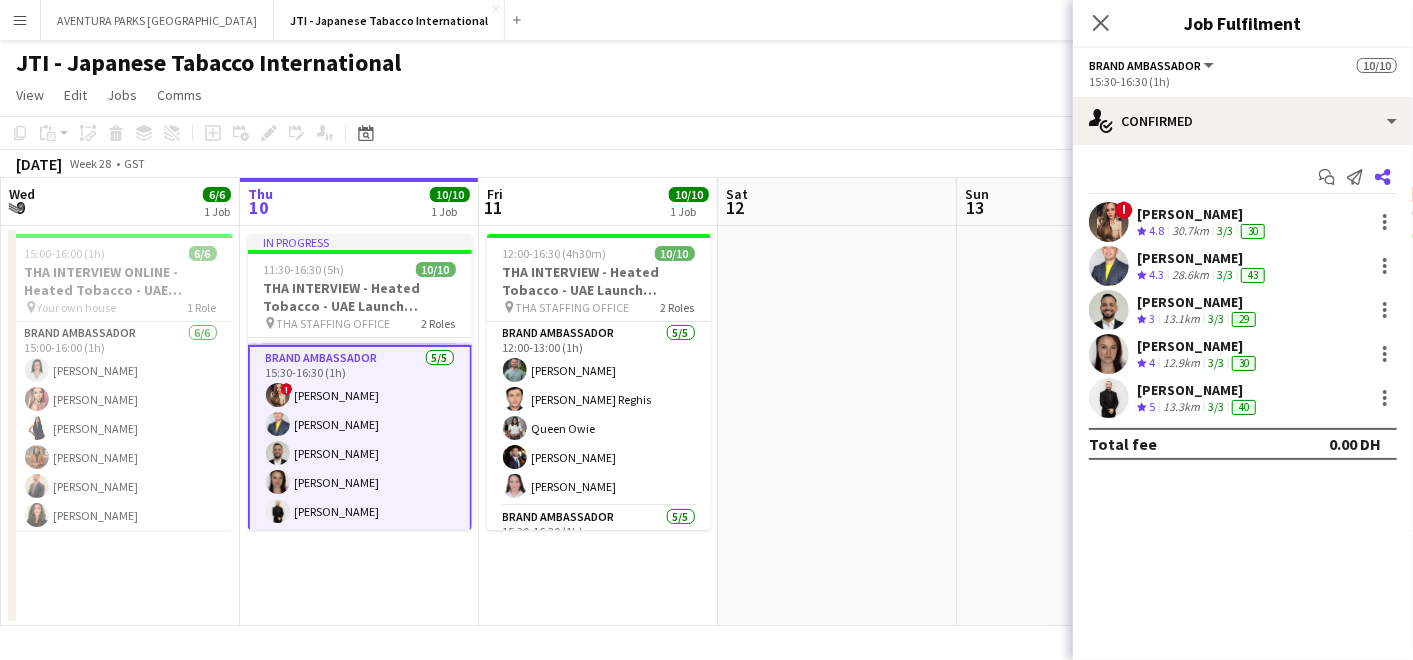 click 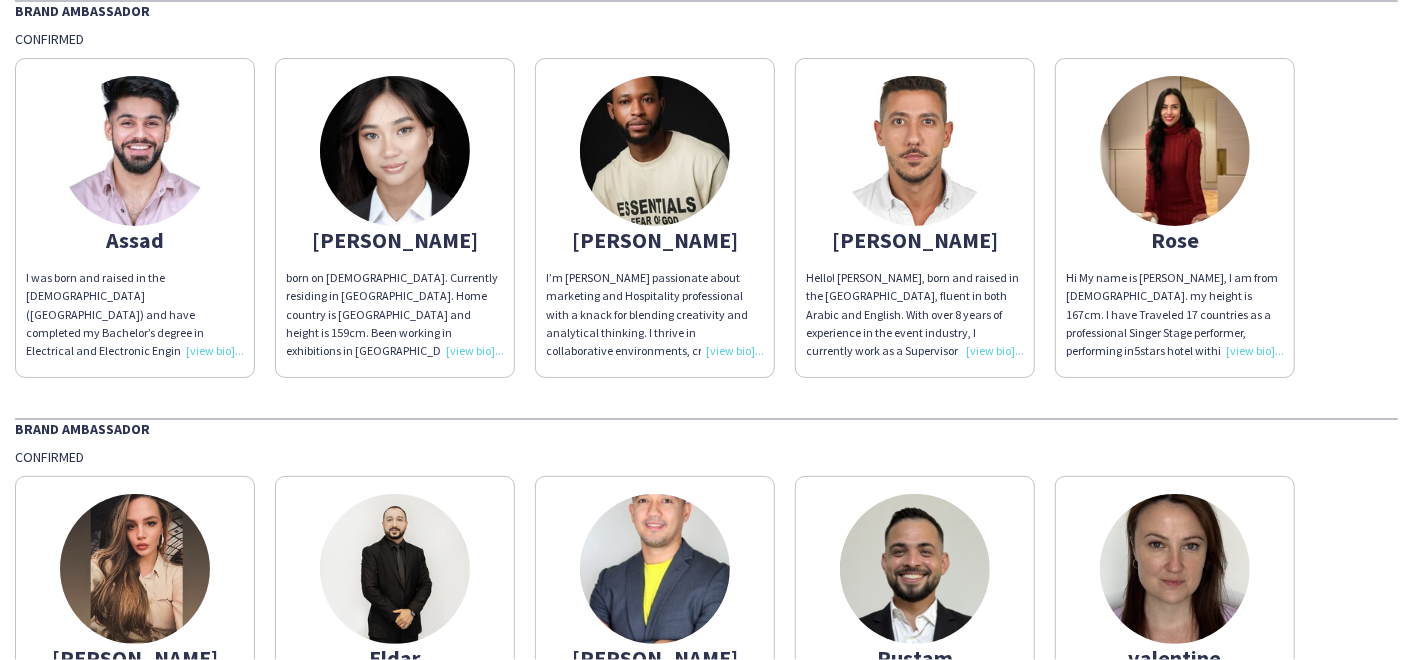 scroll, scrollTop: 160, scrollLeft: 0, axis: vertical 